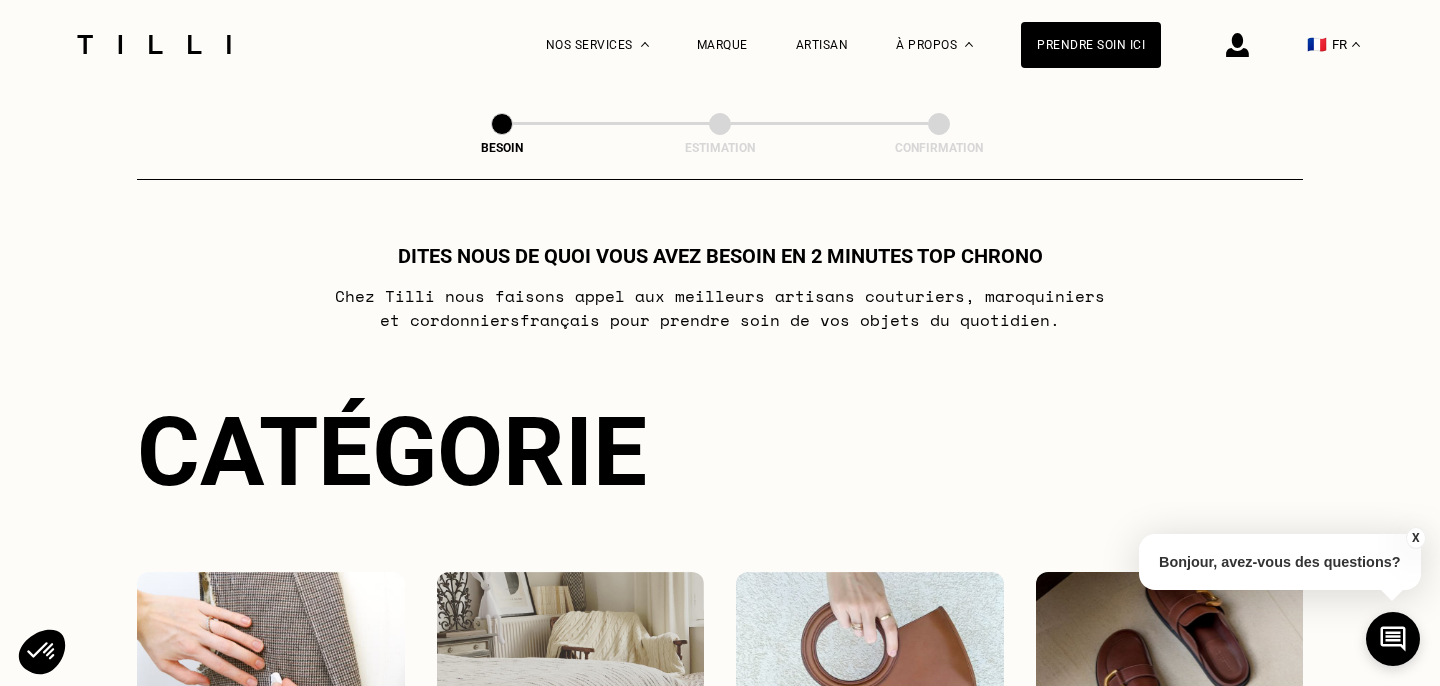 scroll, scrollTop: 303, scrollLeft: 0, axis: vertical 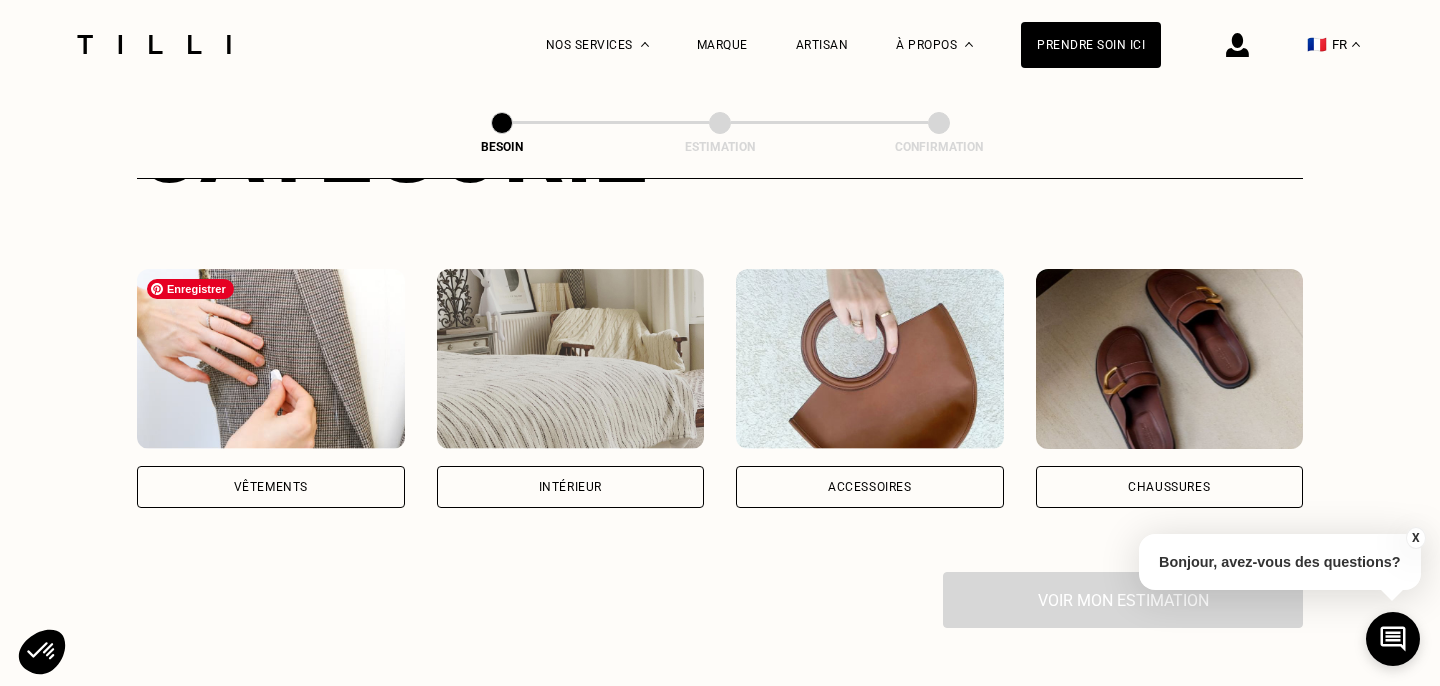 click at bounding box center [271, 359] 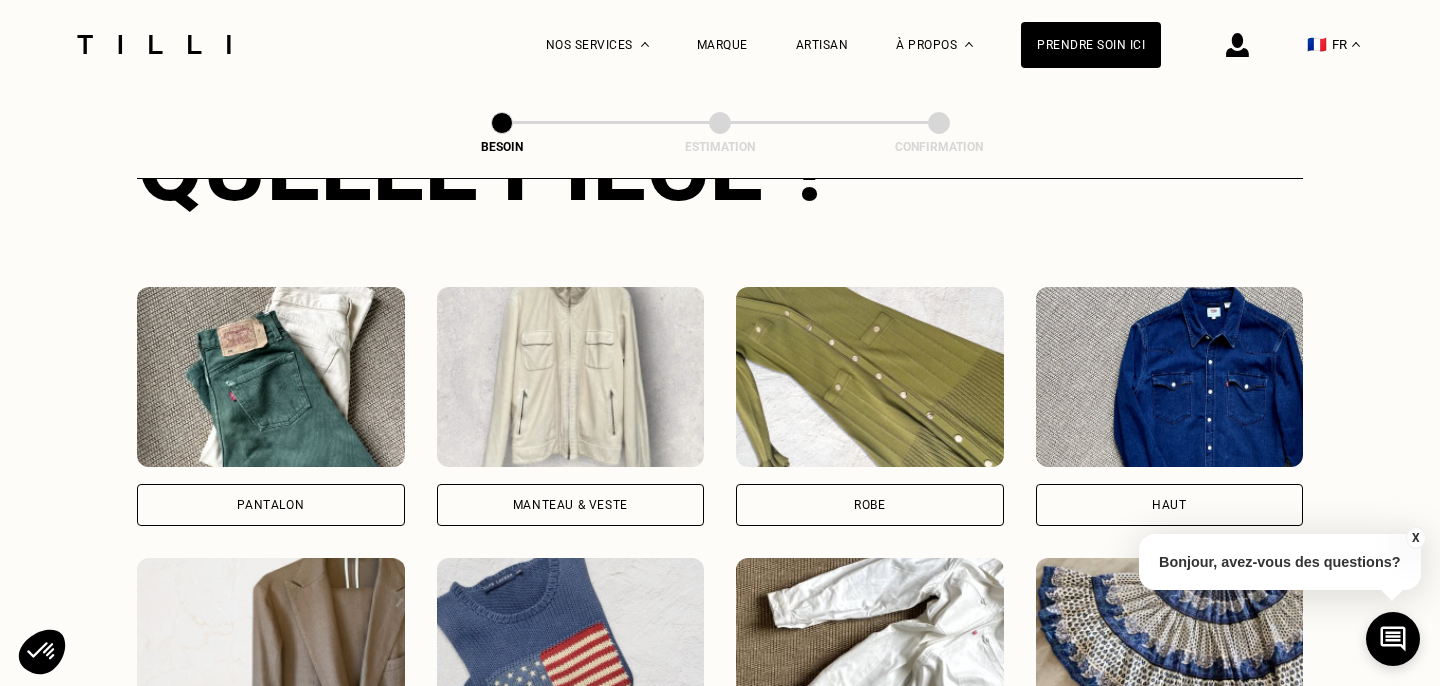 scroll, scrollTop: 878, scrollLeft: 0, axis: vertical 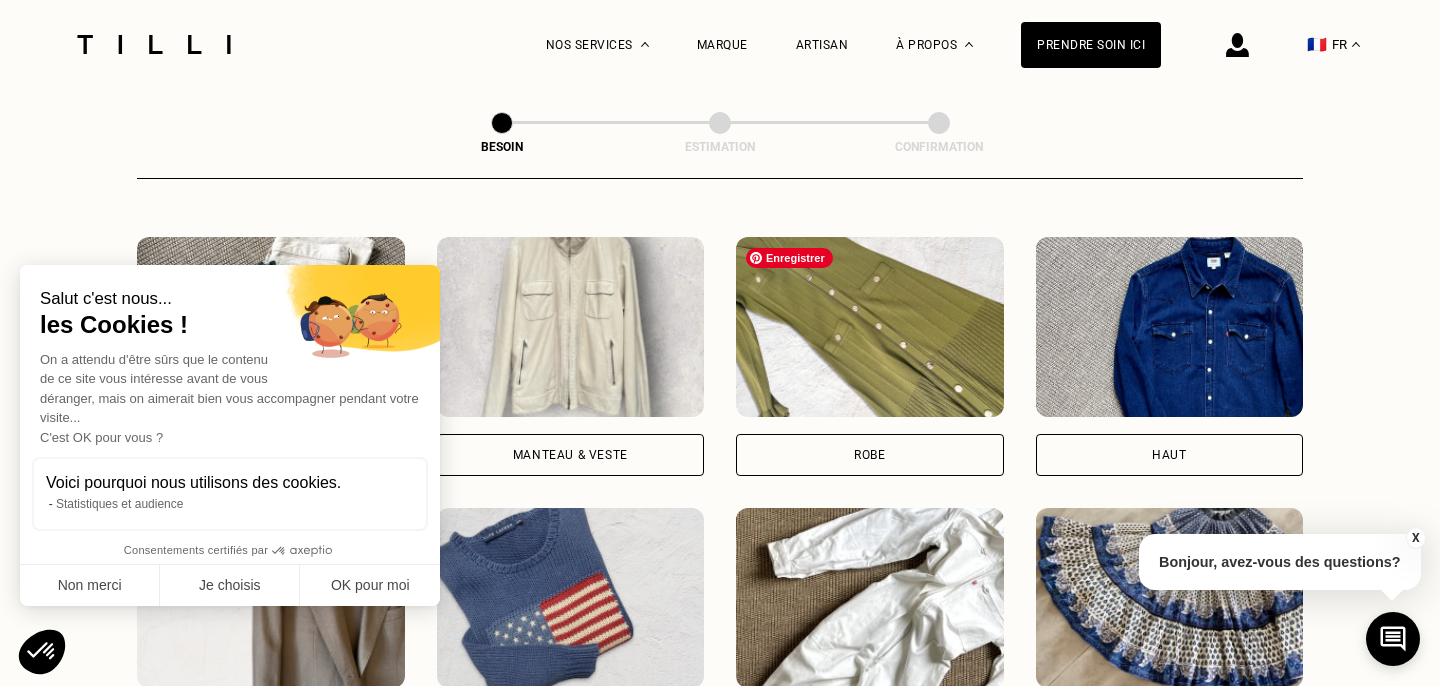 click at bounding box center (870, 327) 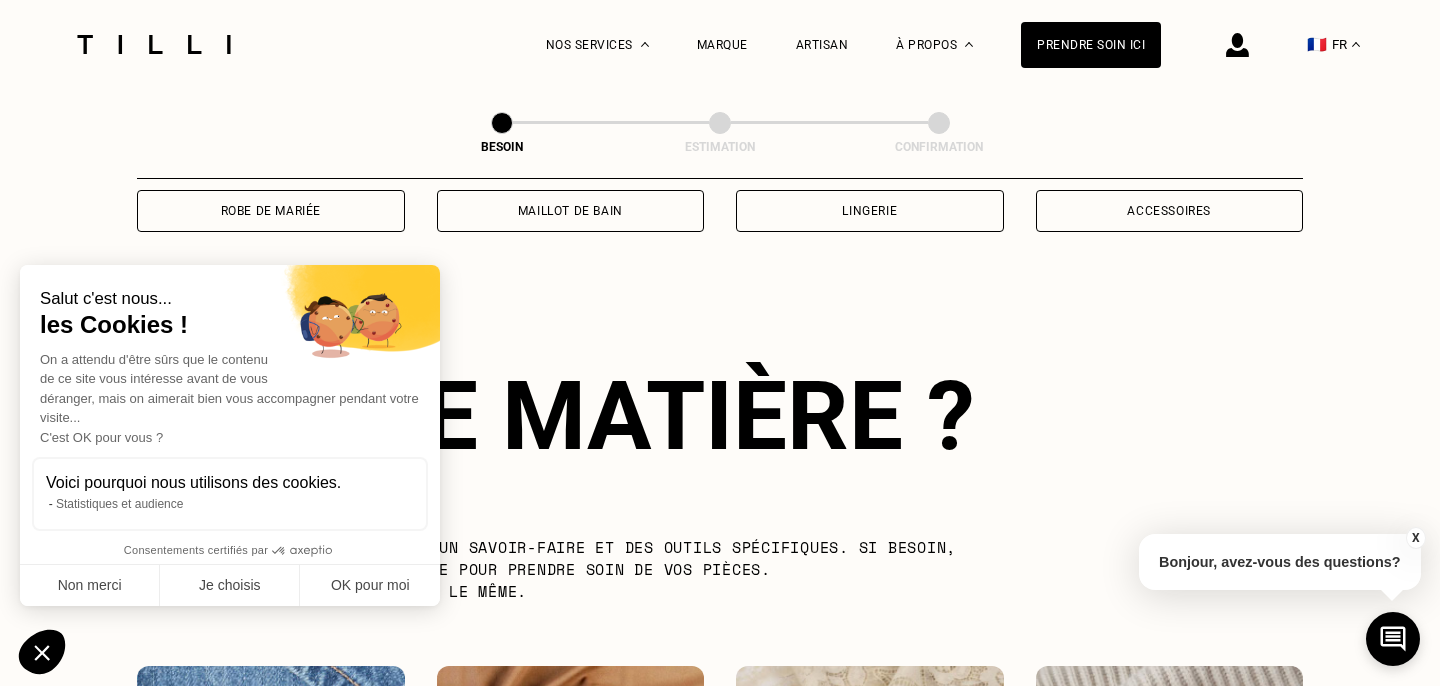 scroll, scrollTop: 1736, scrollLeft: 0, axis: vertical 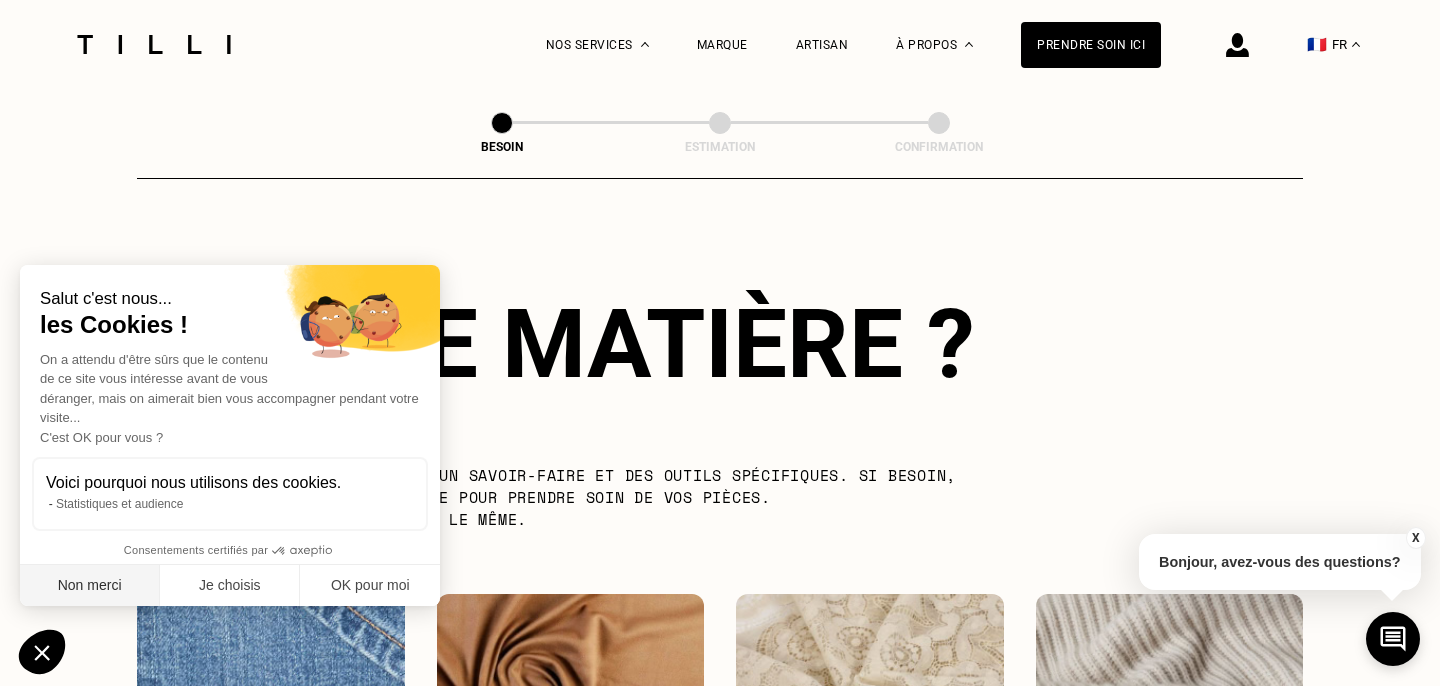 click on "Non merci" at bounding box center [90, 586] 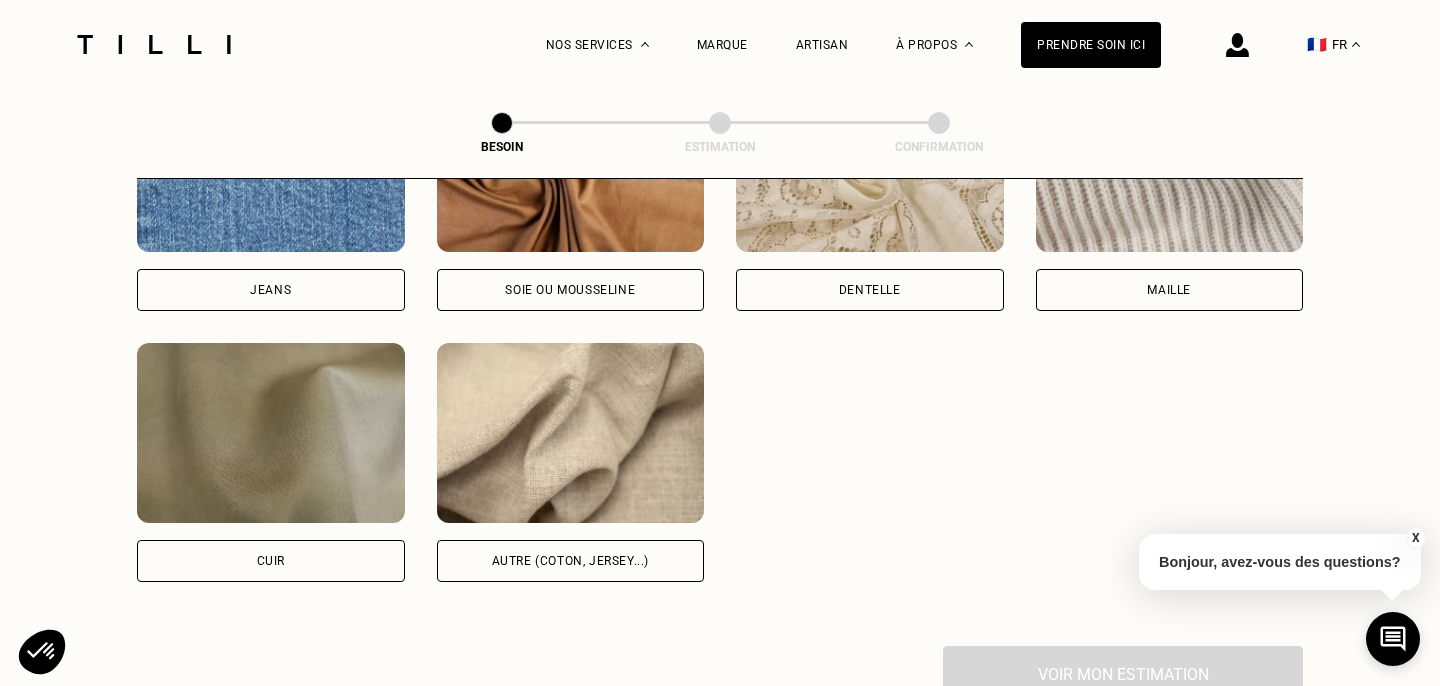 scroll, scrollTop: 2259, scrollLeft: 0, axis: vertical 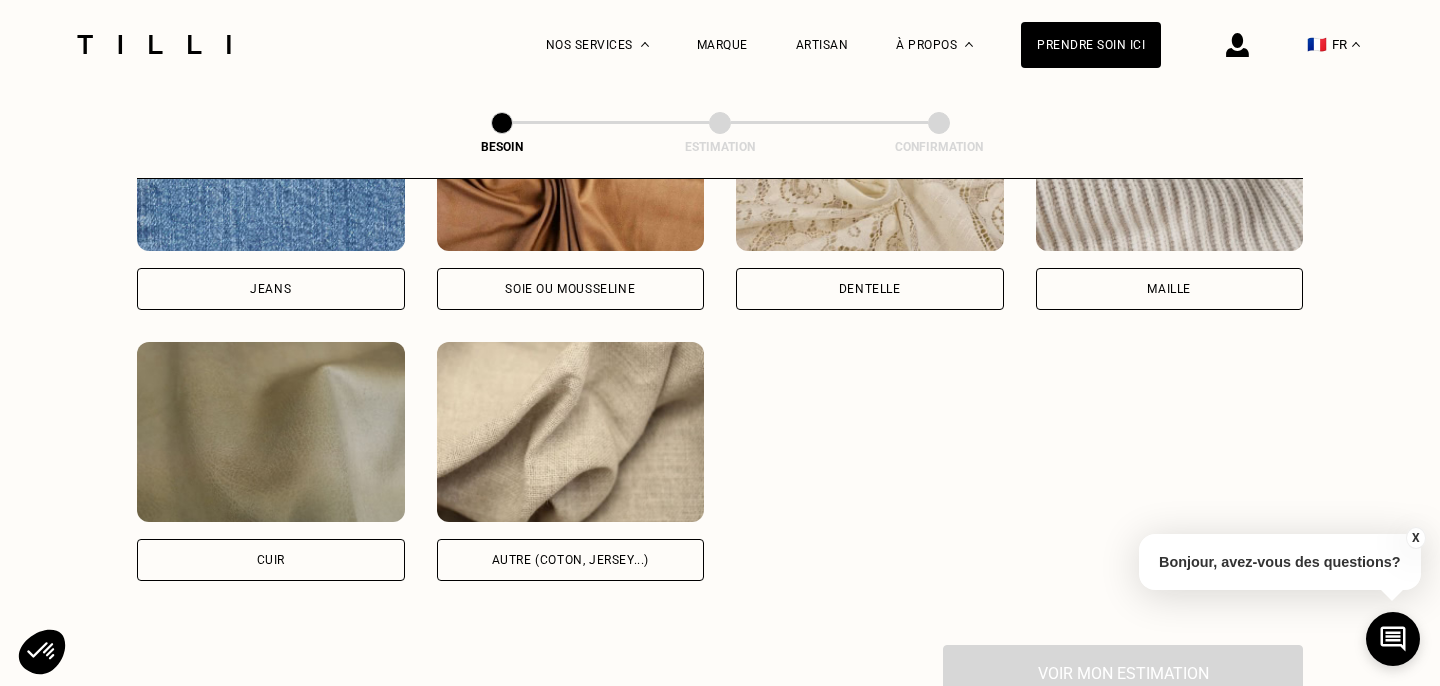 click on "Autre (coton, jersey...)" at bounding box center (570, 560) 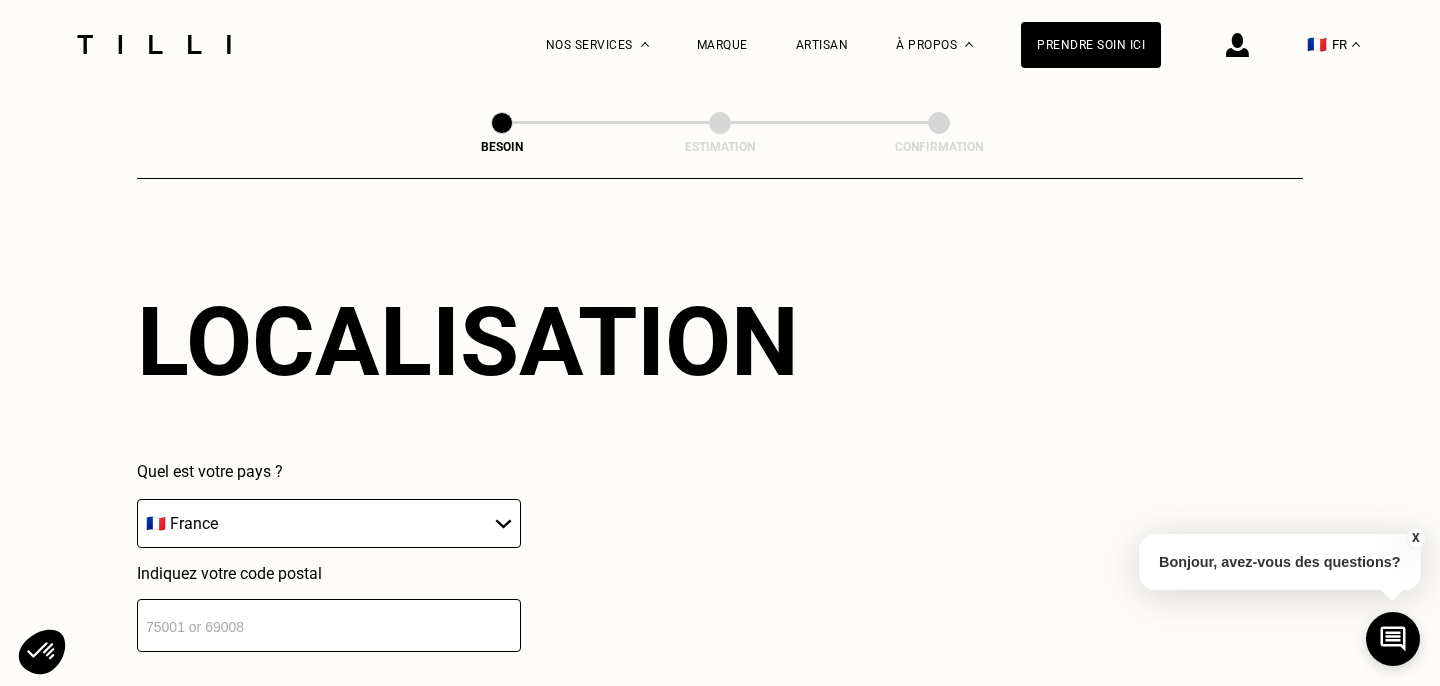 scroll, scrollTop: 2723, scrollLeft: 0, axis: vertical 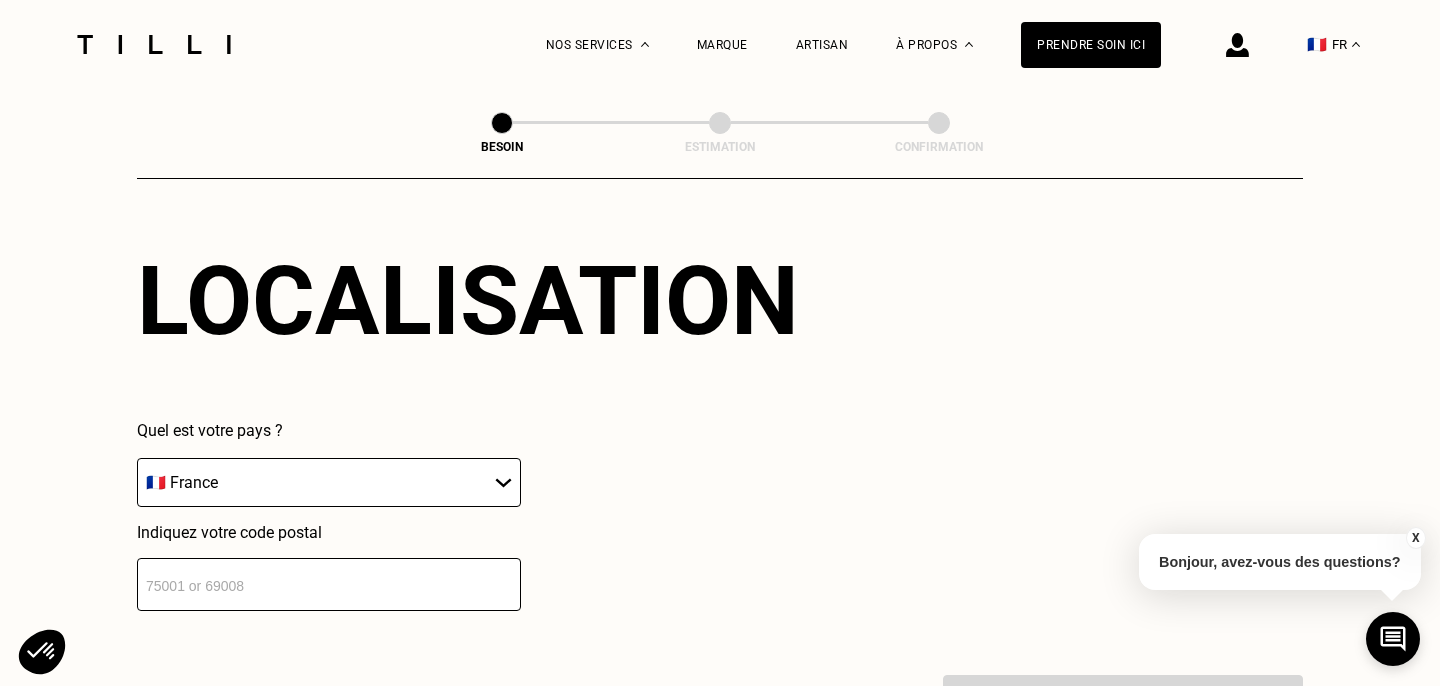 click on "🇩🇪   Allemagne 🇦🇹   Autriche 🇧🇪   Belgique 🇧🇬   Bulgarie 🇨🇾   Chypre 🇭🇷   Croatie 🇩🇰   Danemark 🇪🇸   Espagne 🇪🇪   Estonie 🇫🇮   Finlande 🇫🇷   France 🇬🇷   Grèce 🇭🇺   Hongrie 🇮🇪   Irlande 🇮🇹   Italie 🇱🇻   Lettonie 🇱🇮   Liechtenstein 🇱🇹   Lituanie 🇱🇺   Luxembourg 🇲🇹   Malte 🇳🇴   Norvège 🇳🇱   Pays-Bas 🇵🇱   Pologne 🇵🇹   Portugal 🇨🇿   République tchèque 🇷🇴   Roumanie 🇬🇧   Royaume-Uni 🇸🇰   Slovaquie 🇸🇮   Slovénie 🇸🇪   Suède 🇨🇭   Suisse" at bounding box center [329, 482] 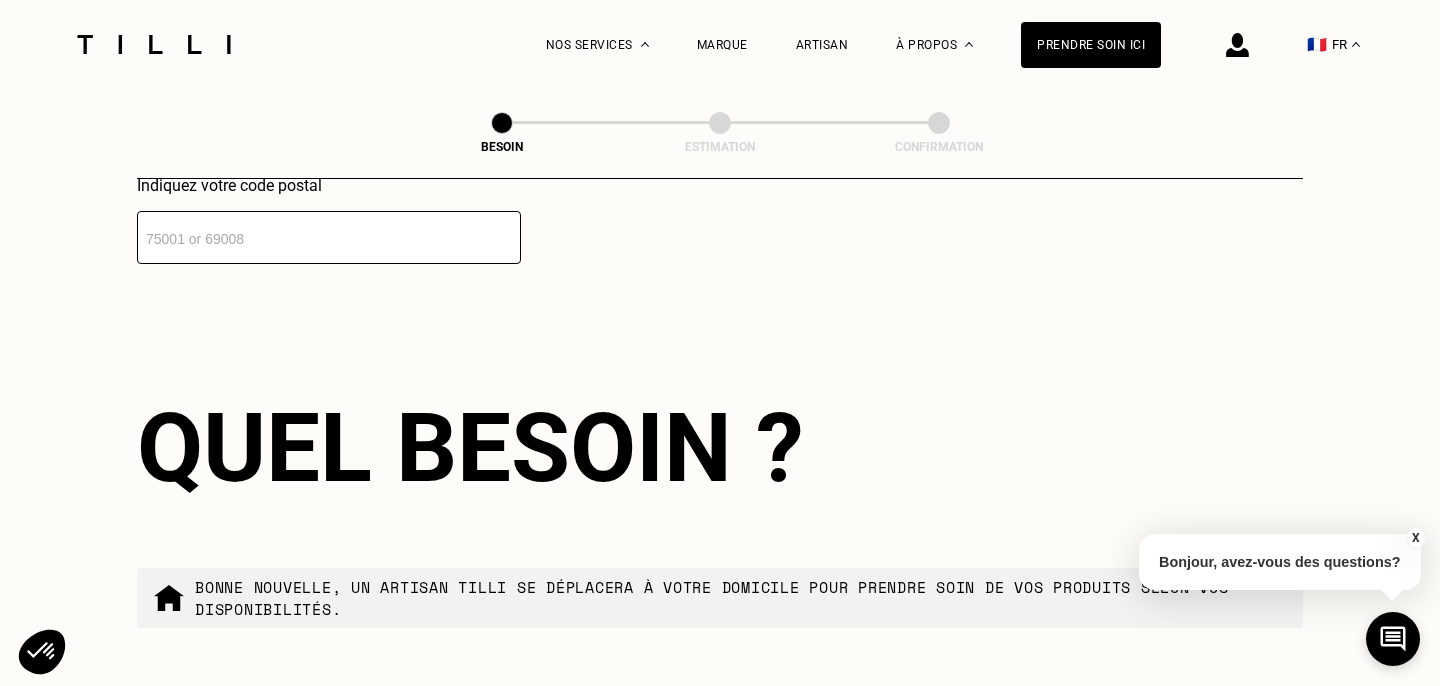 type on "[NUMBER]" 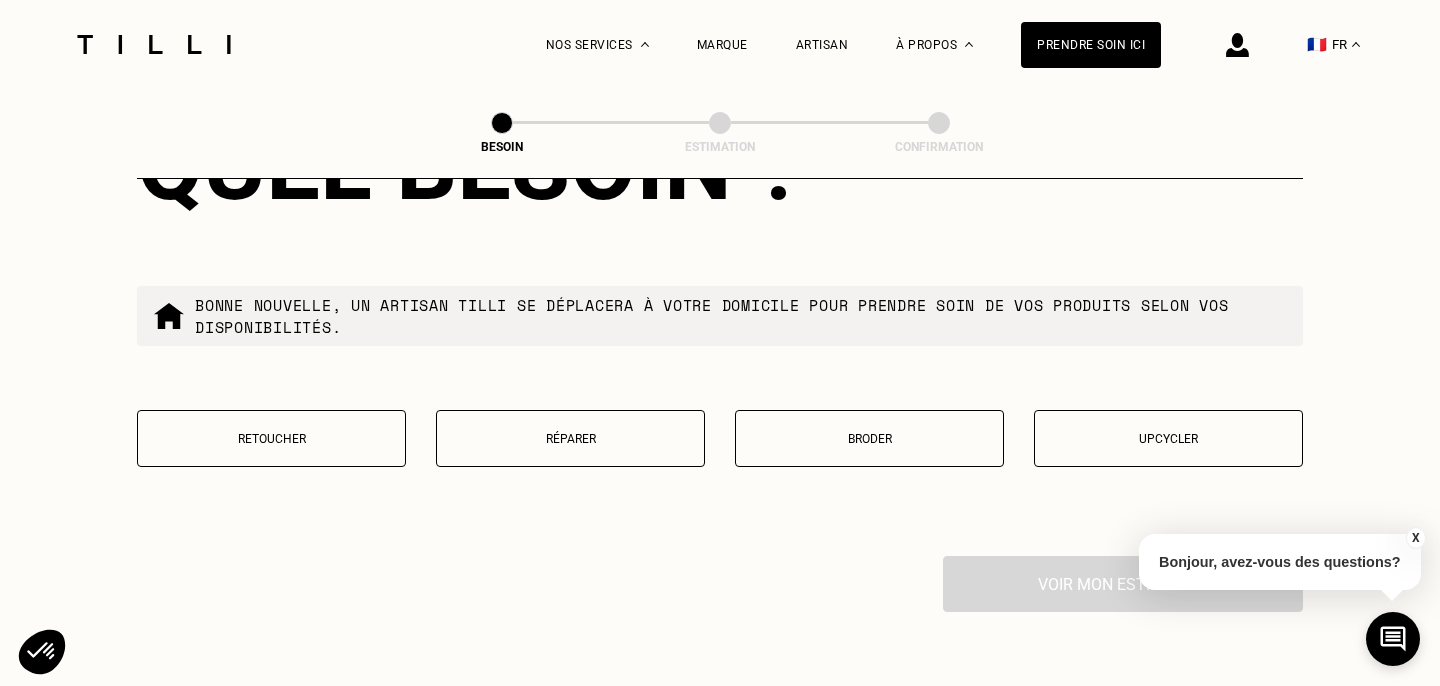 scroll, scrollTop: 3412, scrollLeft: 0, axis: vertical 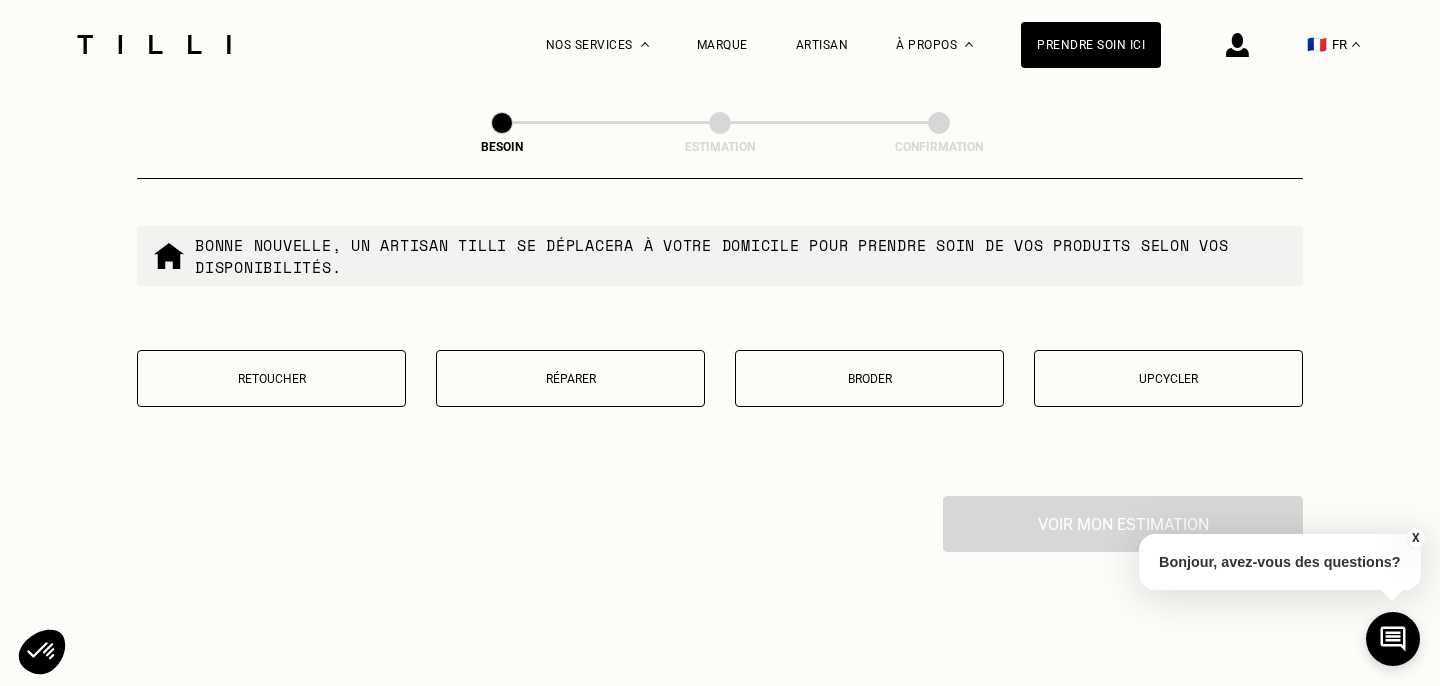 click on "Retoucher" at bounding box center [271, 379] 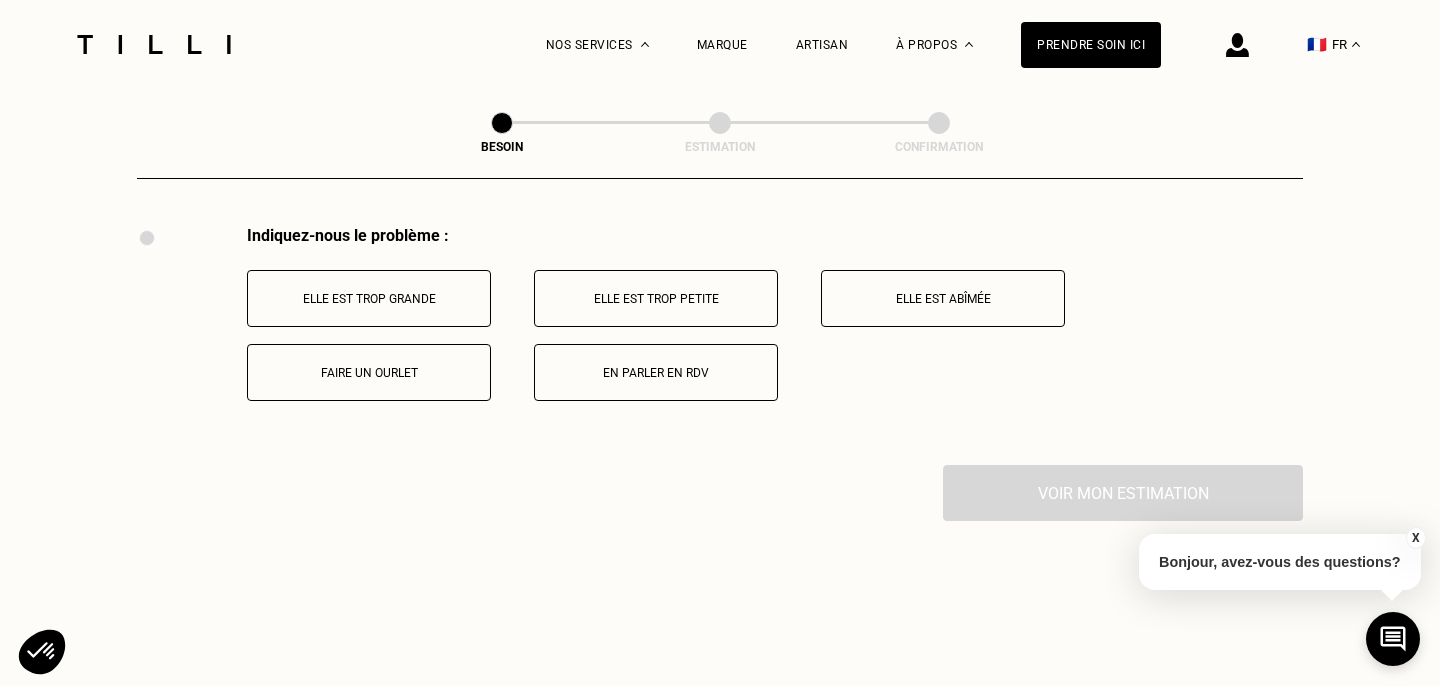 scroll, scrollTop: 3688, scrollLeft: 0, axis: vertical 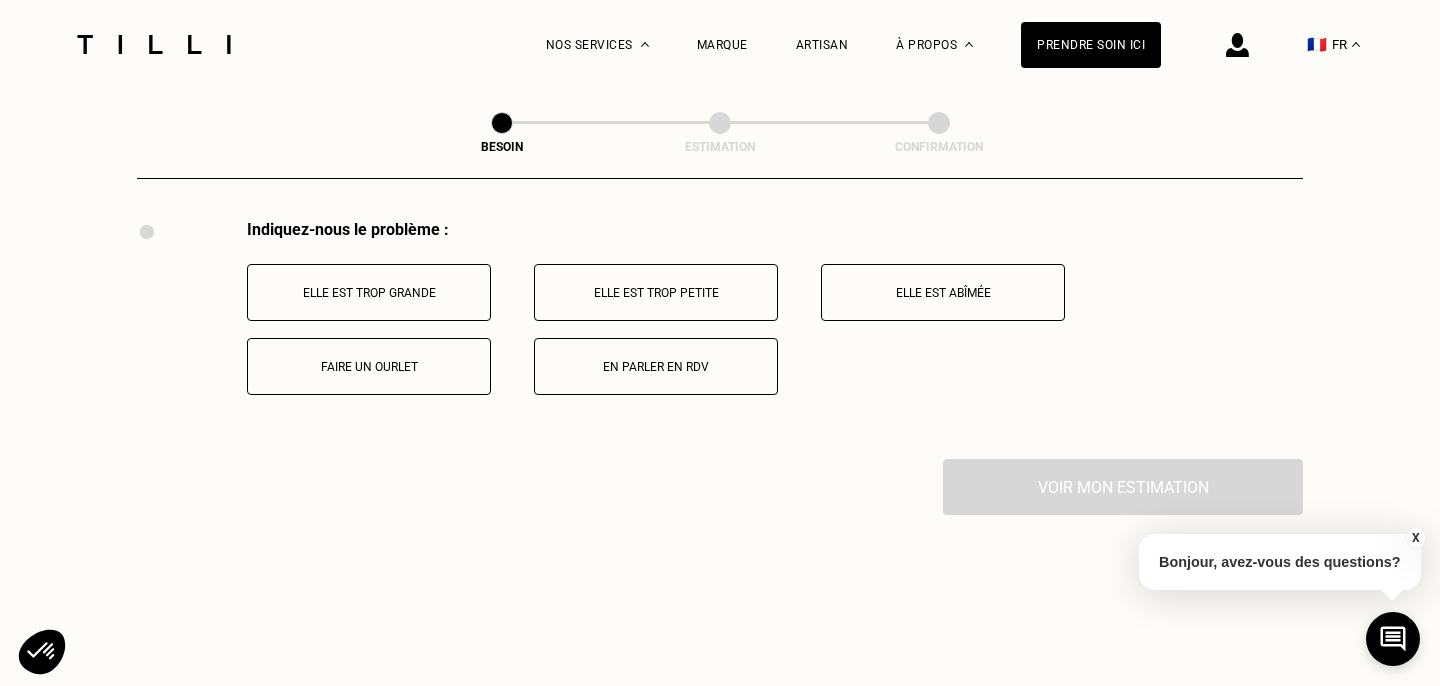 click on "Elle est trop grande" at bounding box center (369, 293) 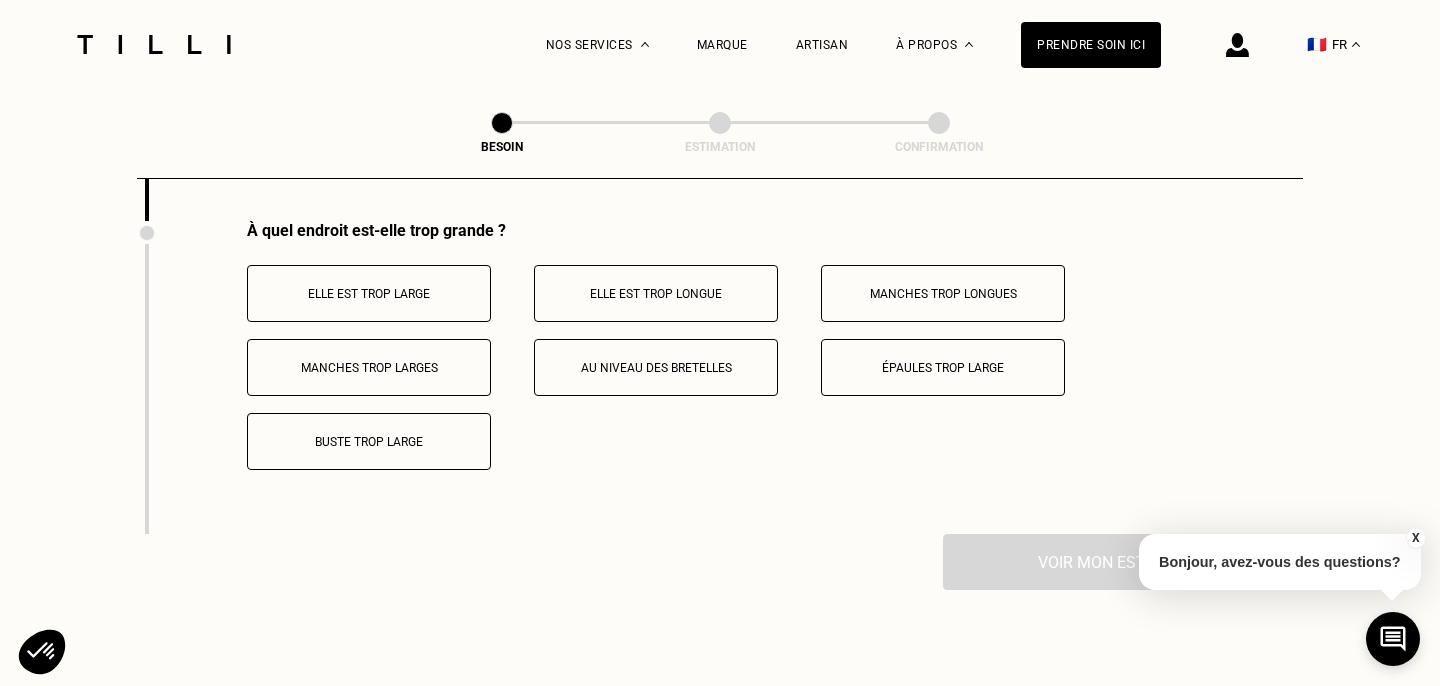 scroll, scrollTop: 3927, scrollLeft: 0, axis: vertical 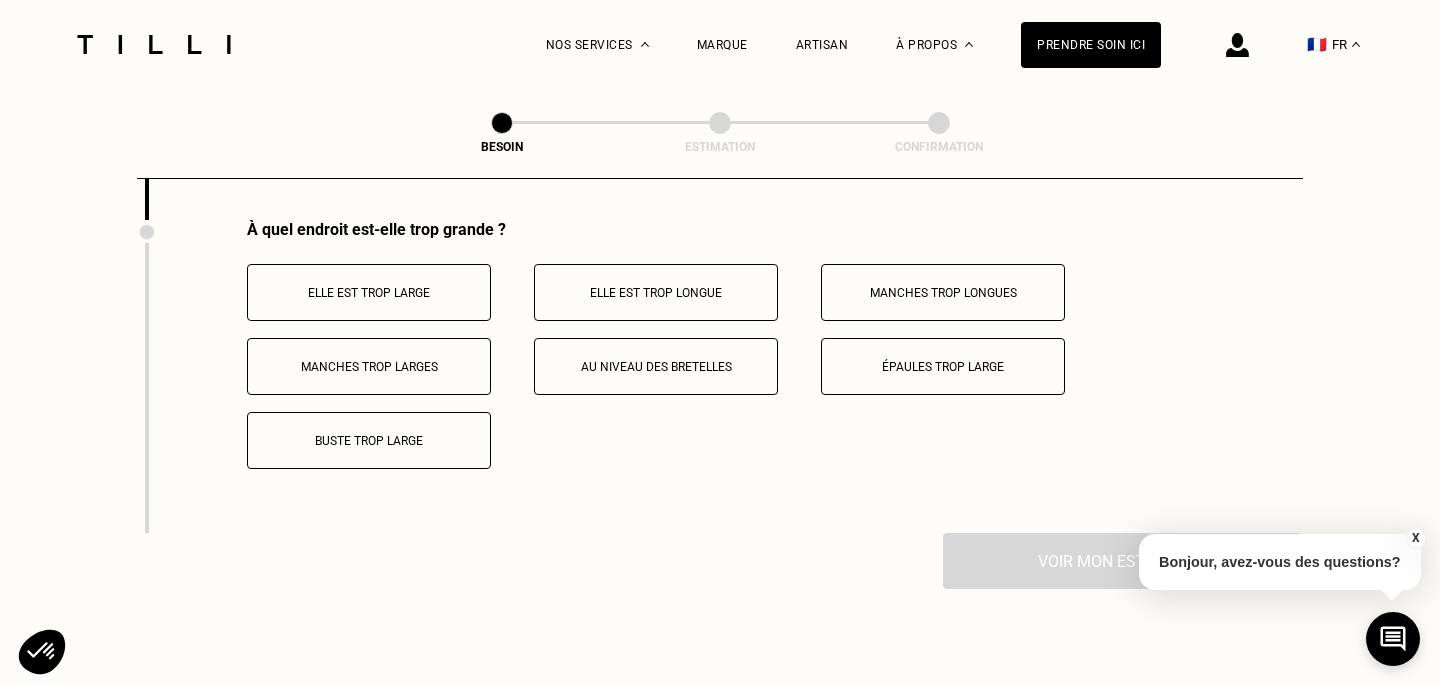 click on "Buste trop large" at bounding box center (369, 441) 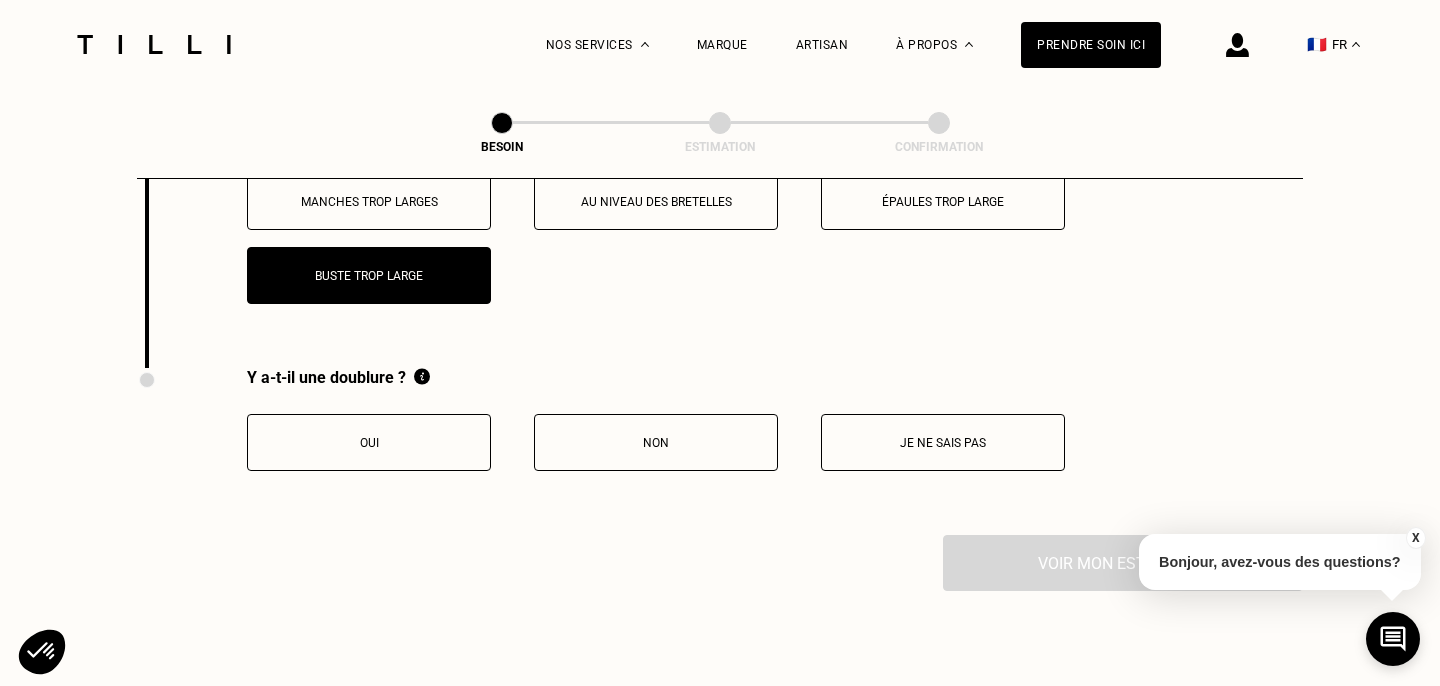 scroll, scrollTop: 4201, scrollLeft: 0, axis: vertical 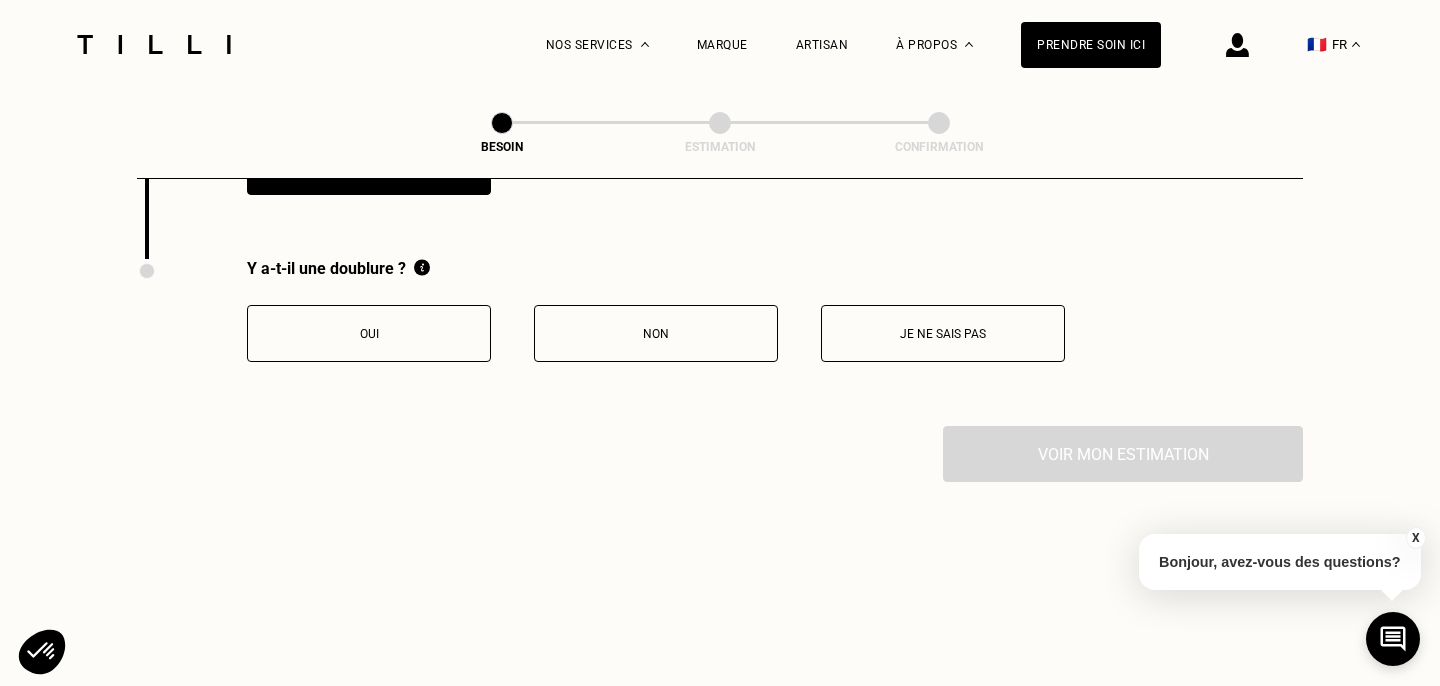click on "Non" at bounding box center (656, 334) 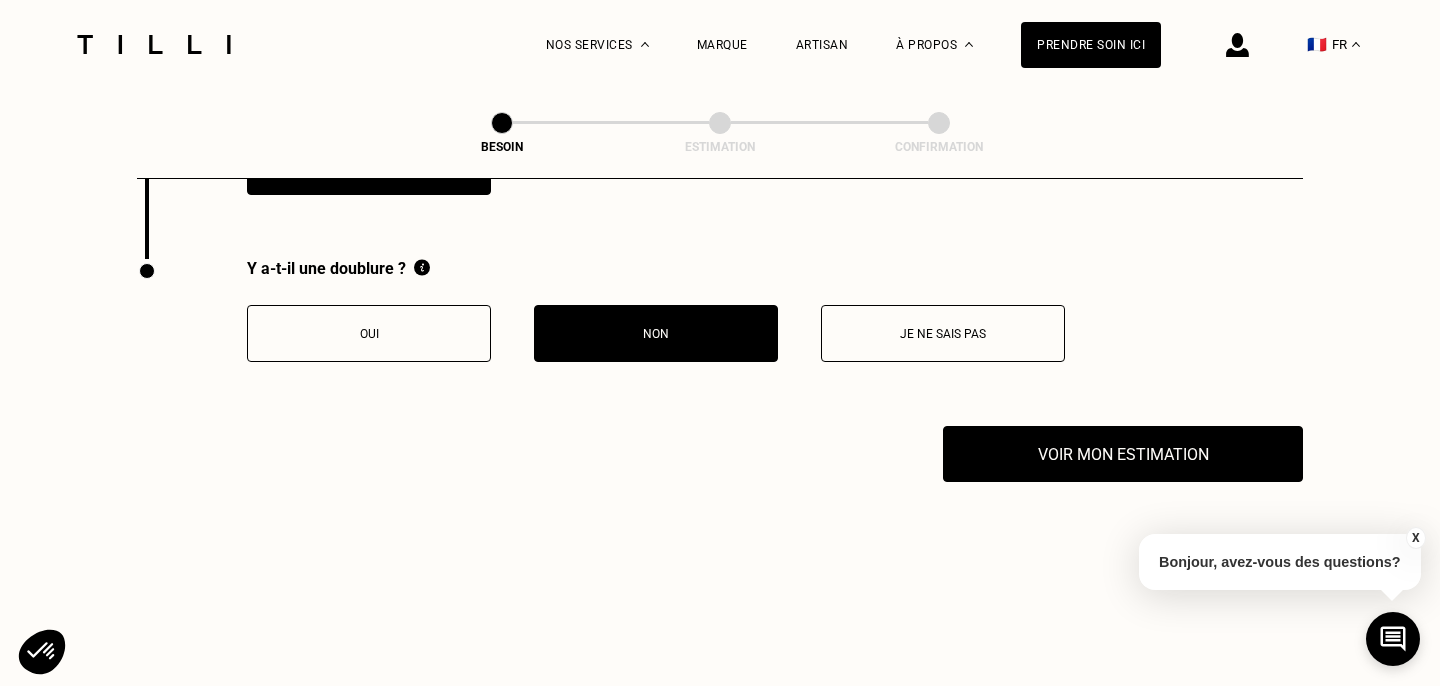 scroll, scrollTop: 4238, scrollLeft: 0, axis: vertical 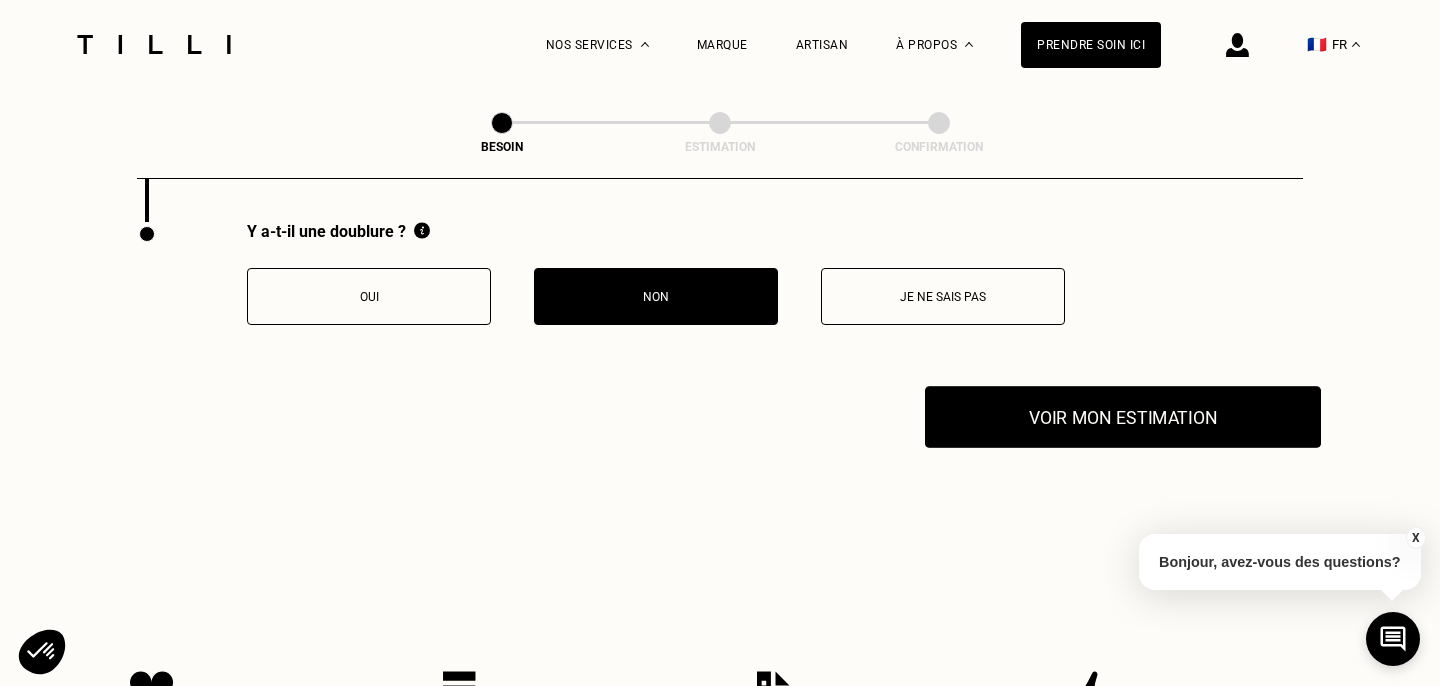 click on "Voir mon estimation" at bounding box center (1123, 417) 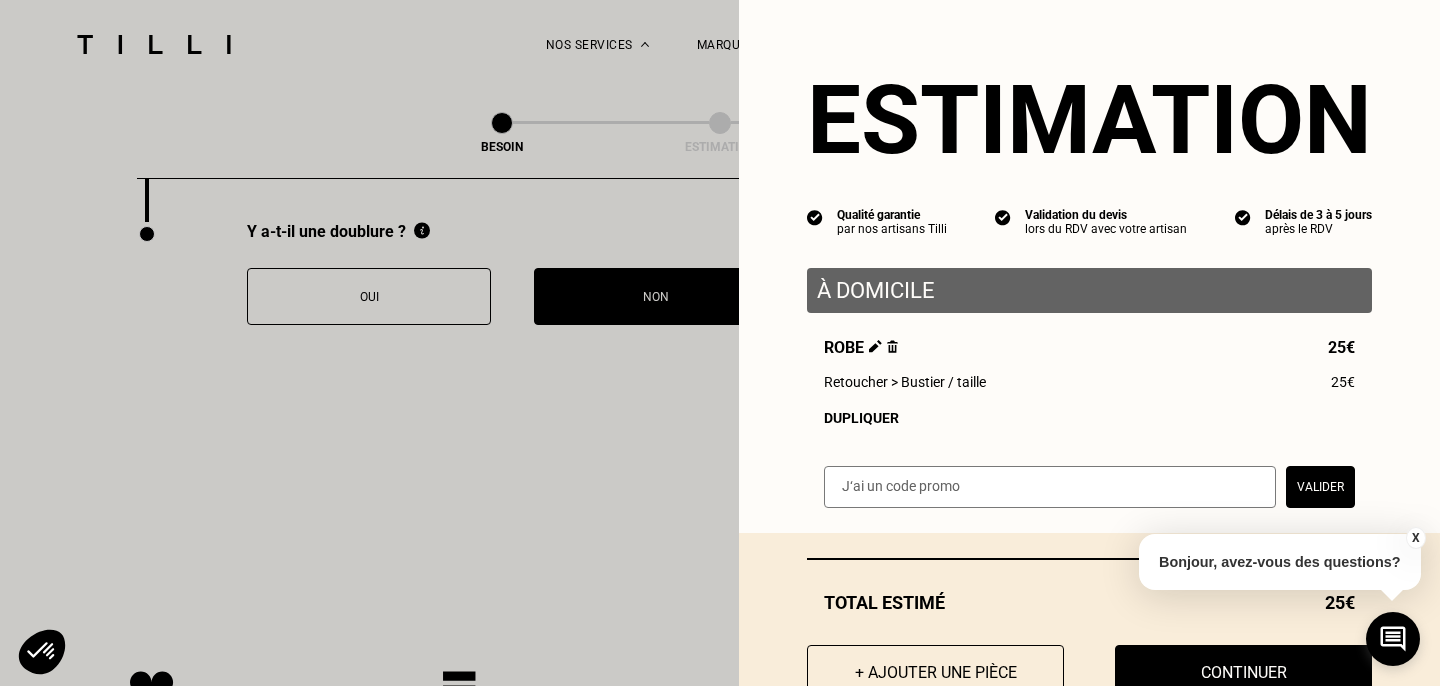 scroll, scrollTop: 66, scrollLeft: 0, axis: vertical 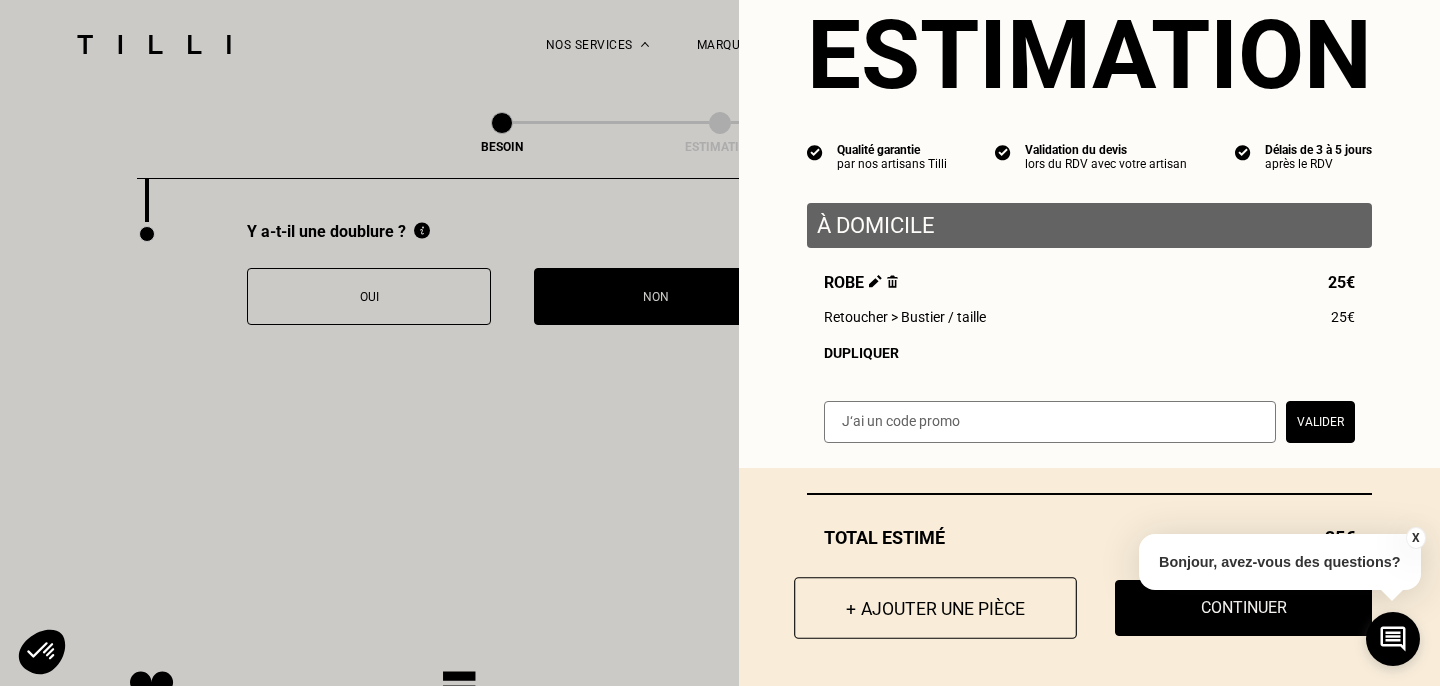click on "+ Ajouter une pièce" at bounding box center (935, 608) 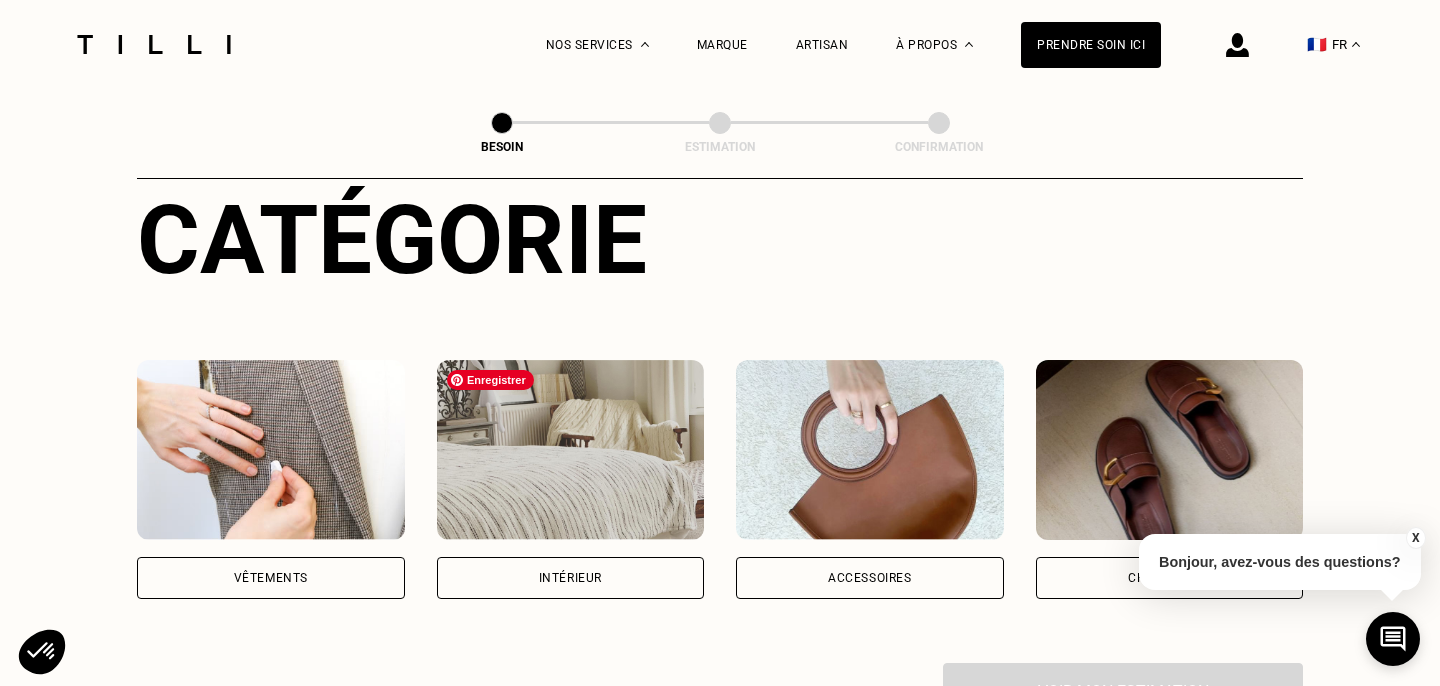 scroll, scrollTop: 268, scrollLeft: 0, axis: vertical 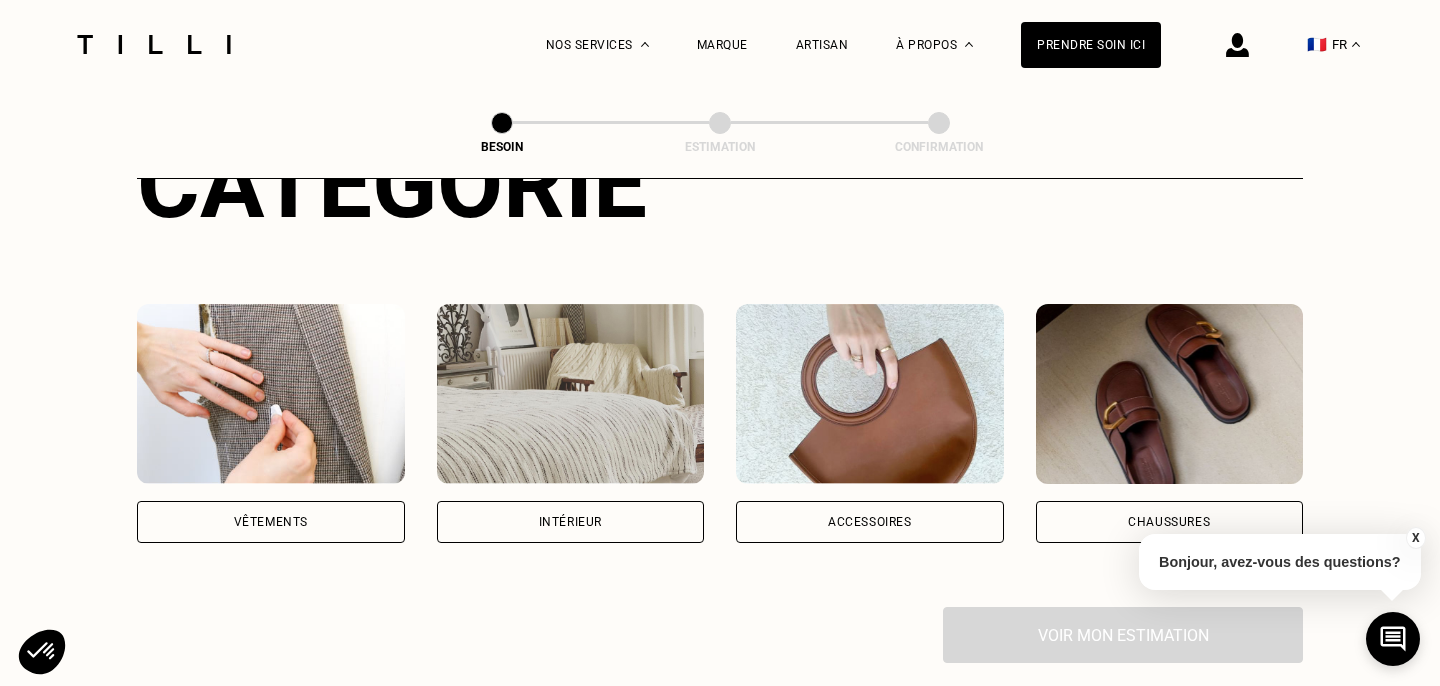 click on "Vêtements" at bounding box center (271, 522) 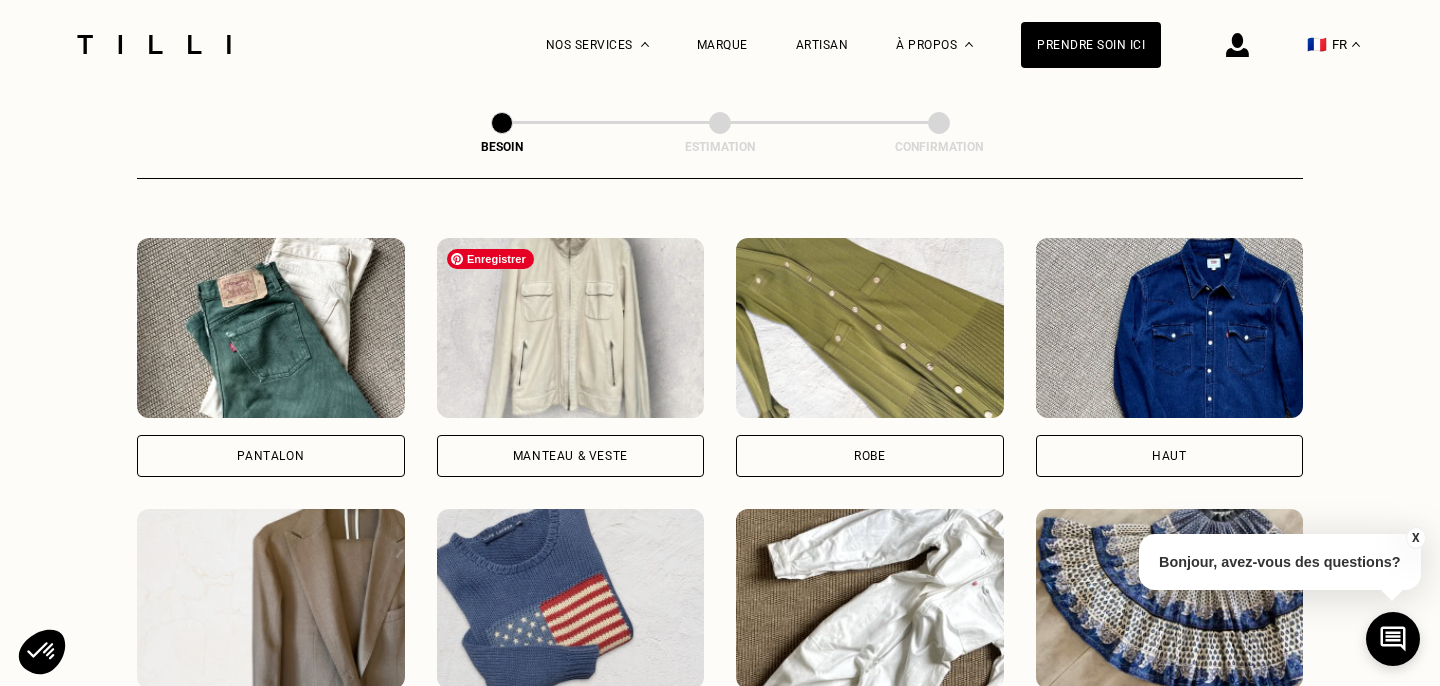 scroll, scrollTop: 901, scrollLeft: 0, axis: vertical 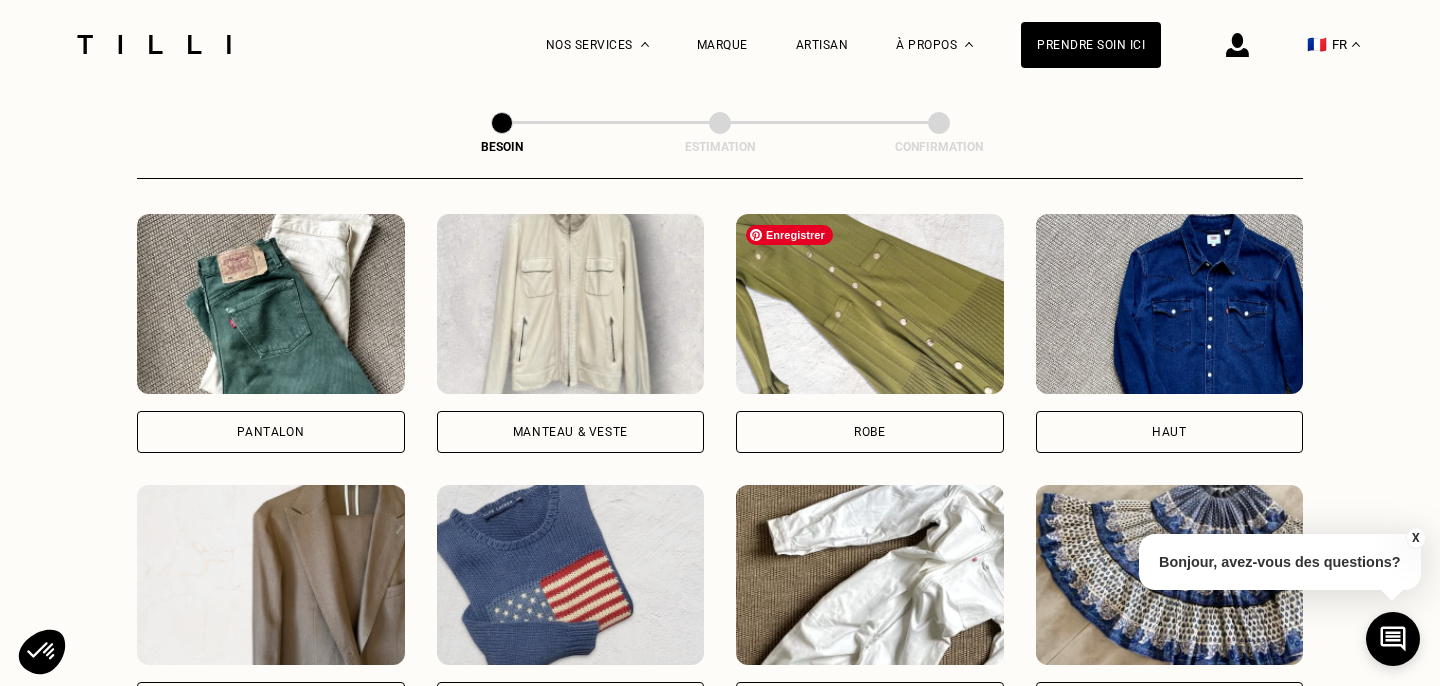 click at bounding box center (870, 304) 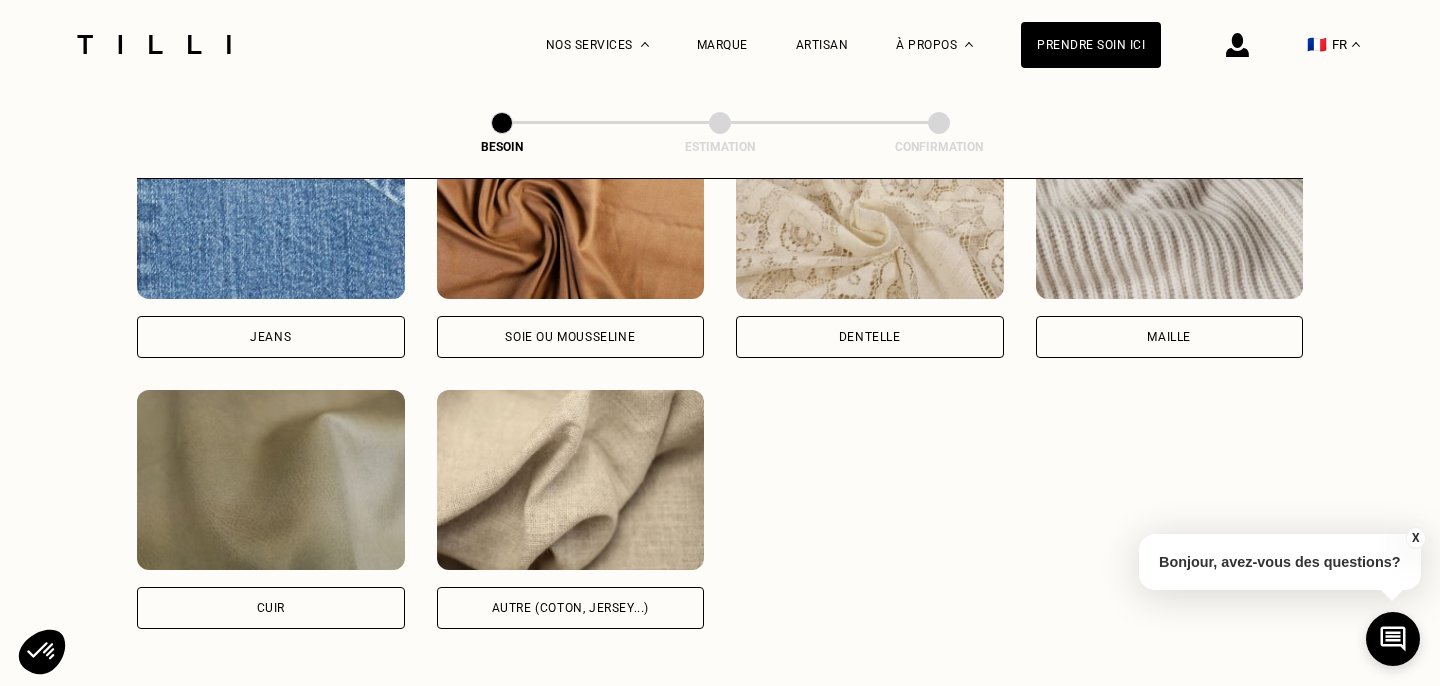 scroll, scrollTop: 2216, scrollLeft: 0, axis: vertical 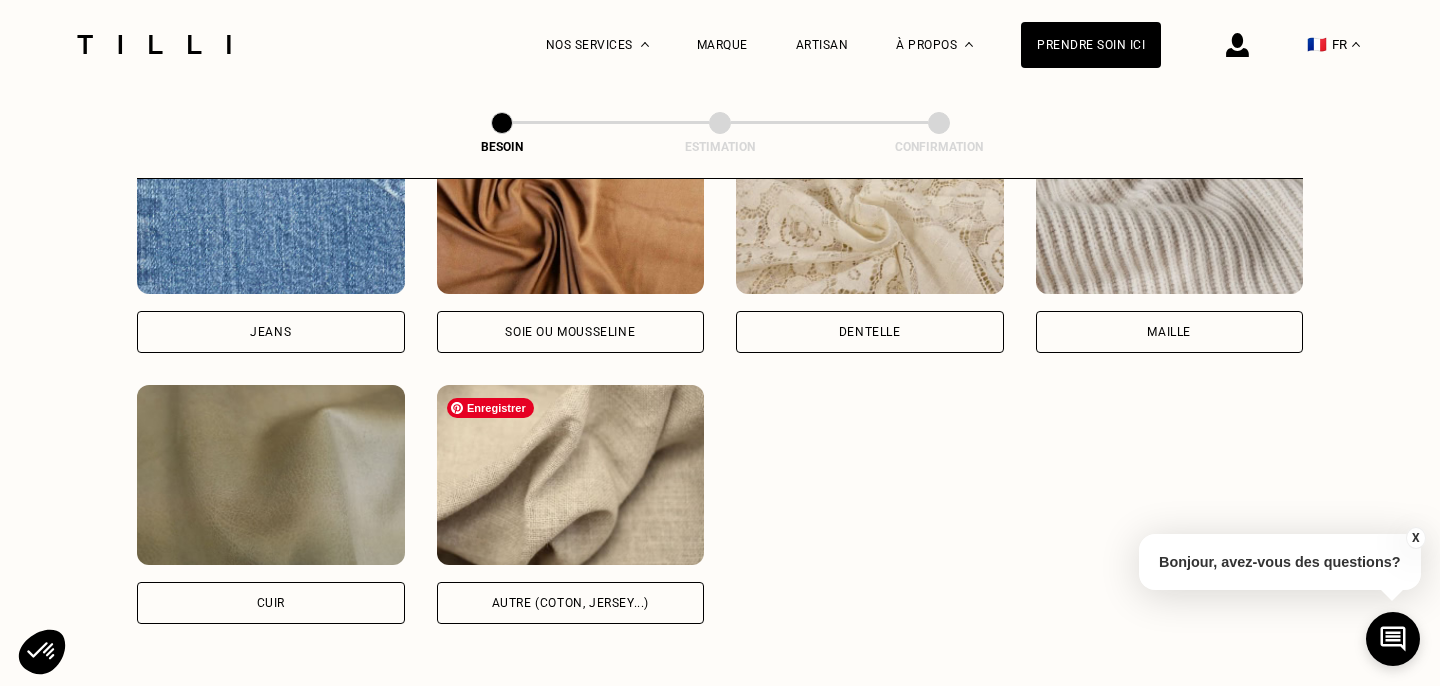 click at bounding box center [571, 475] 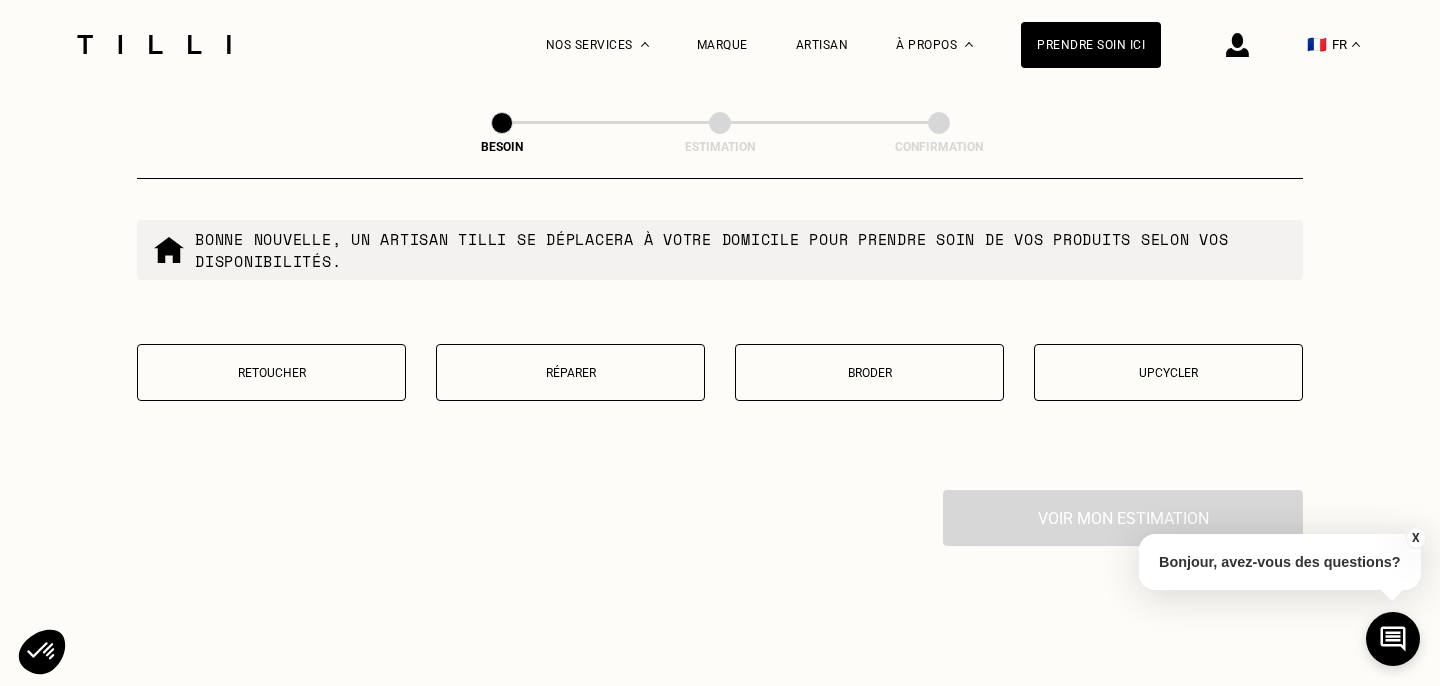 scroll, scrollTop: 3440, scrollLeft: 0, axis: vertical 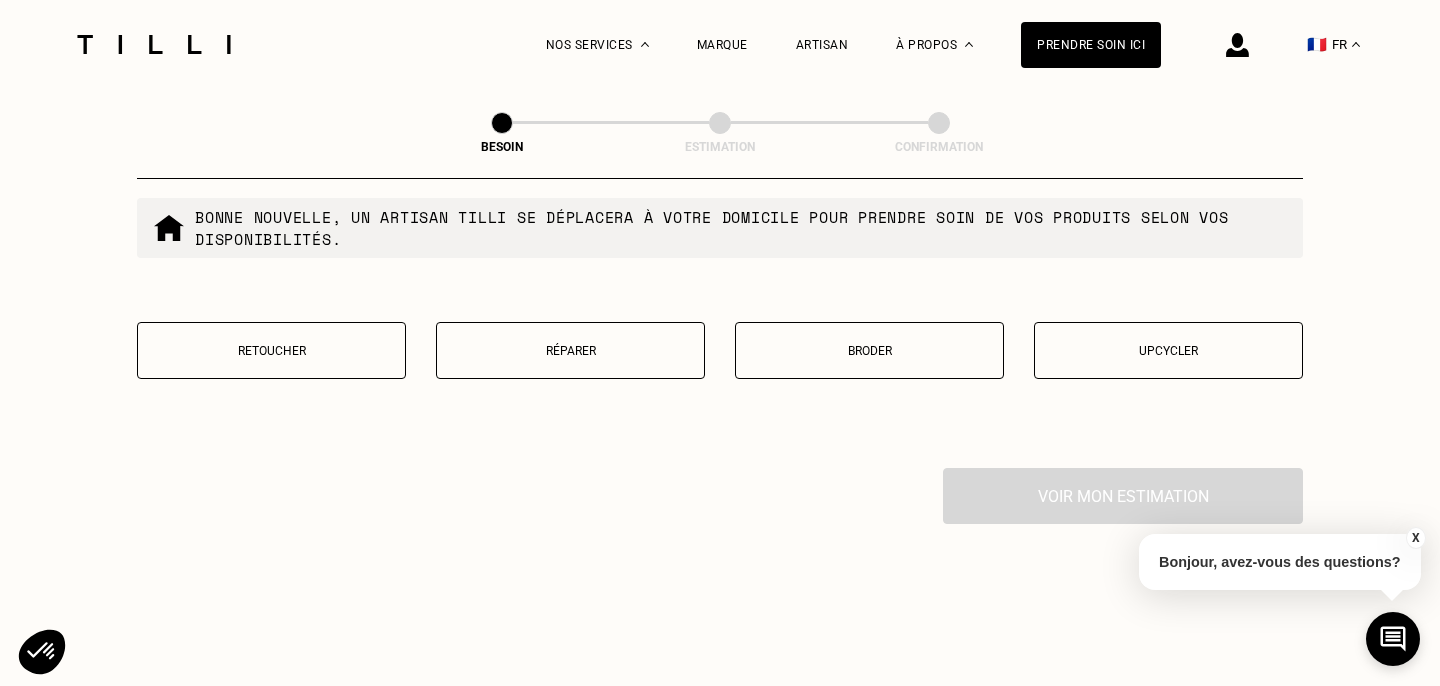 click on "Retoucher" at bounding box center (271, 350) 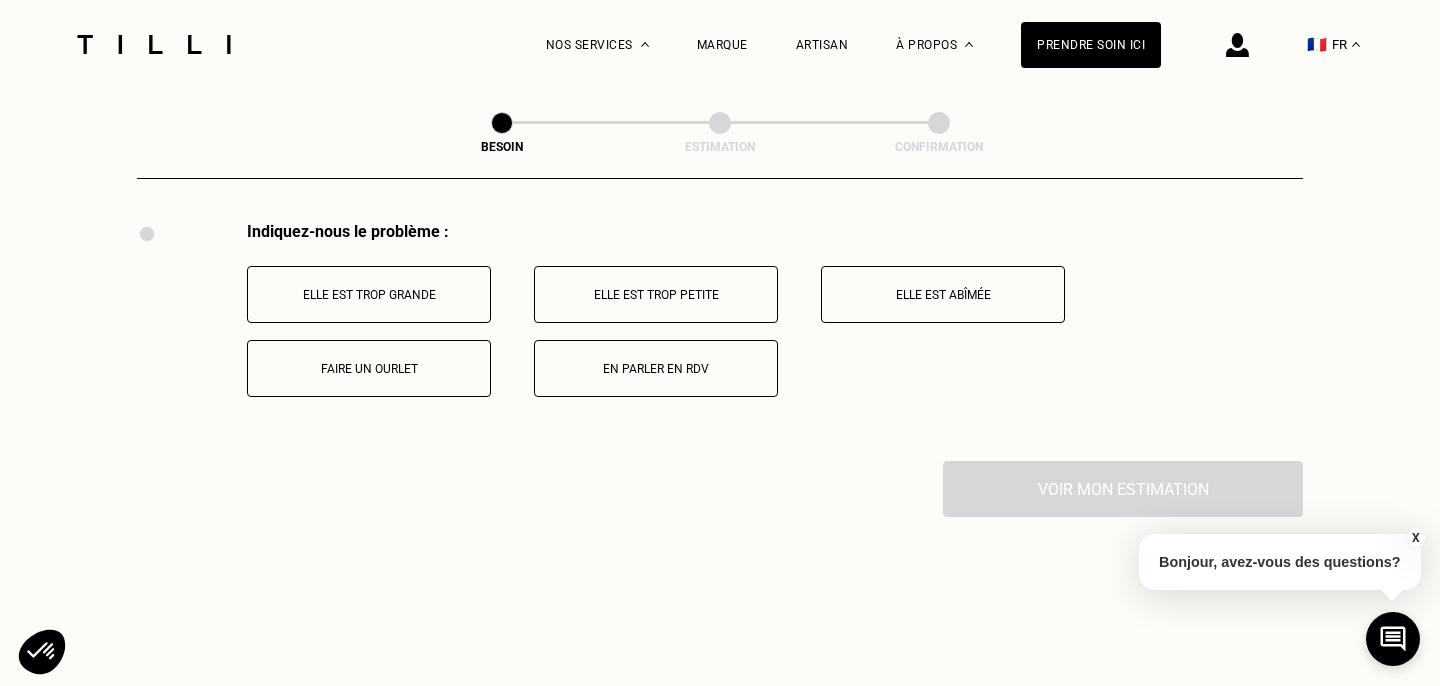 scroll, scrollTop: 3688, scrollLeft: 0, axis: vertical 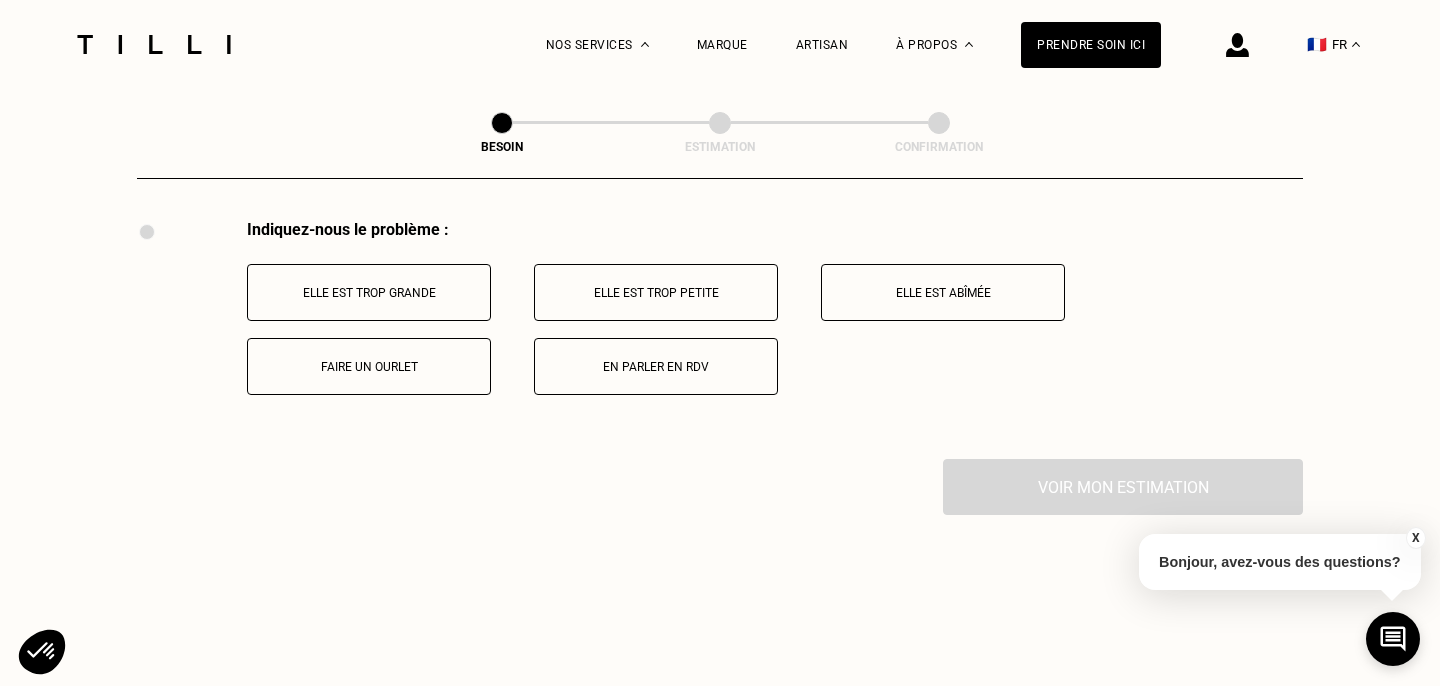click on "Elle est trop grande" at bounding box center (369, 293) 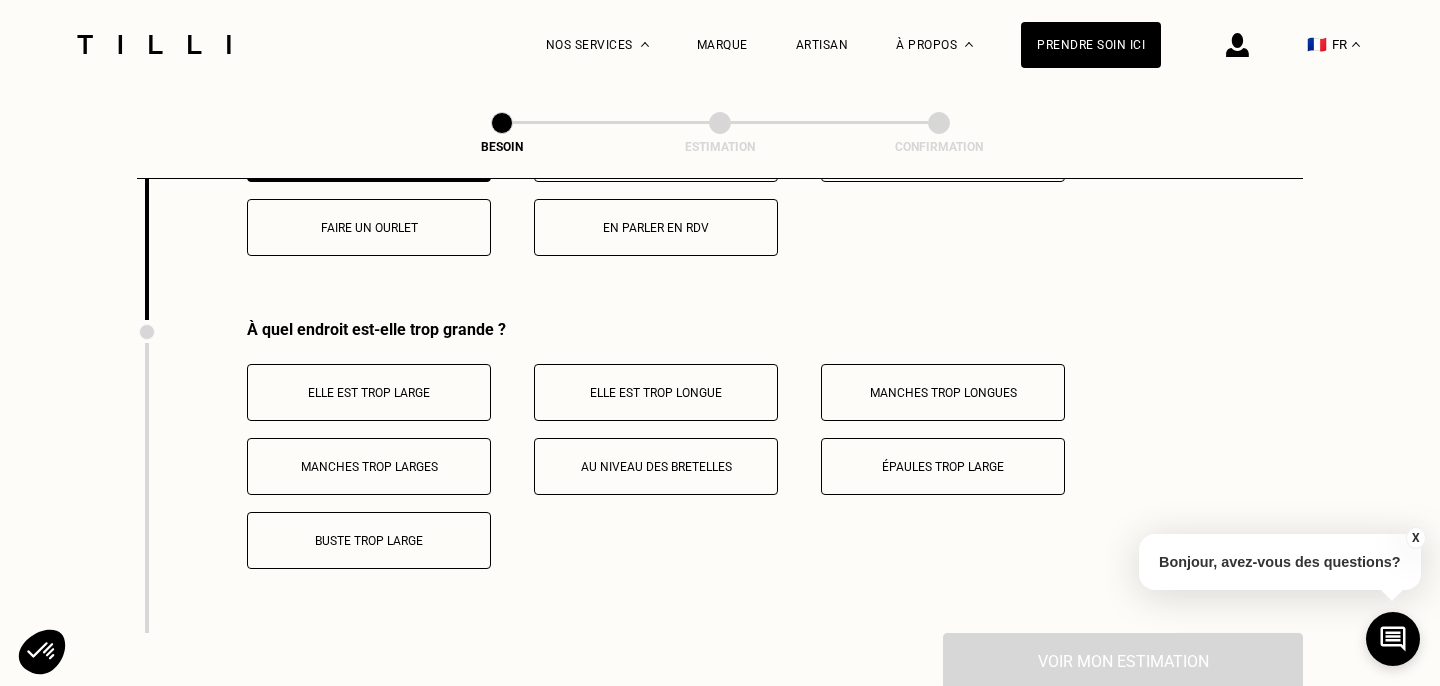 scroll, scrollTop: 3927, scrollLeft: 0, axis: vertical 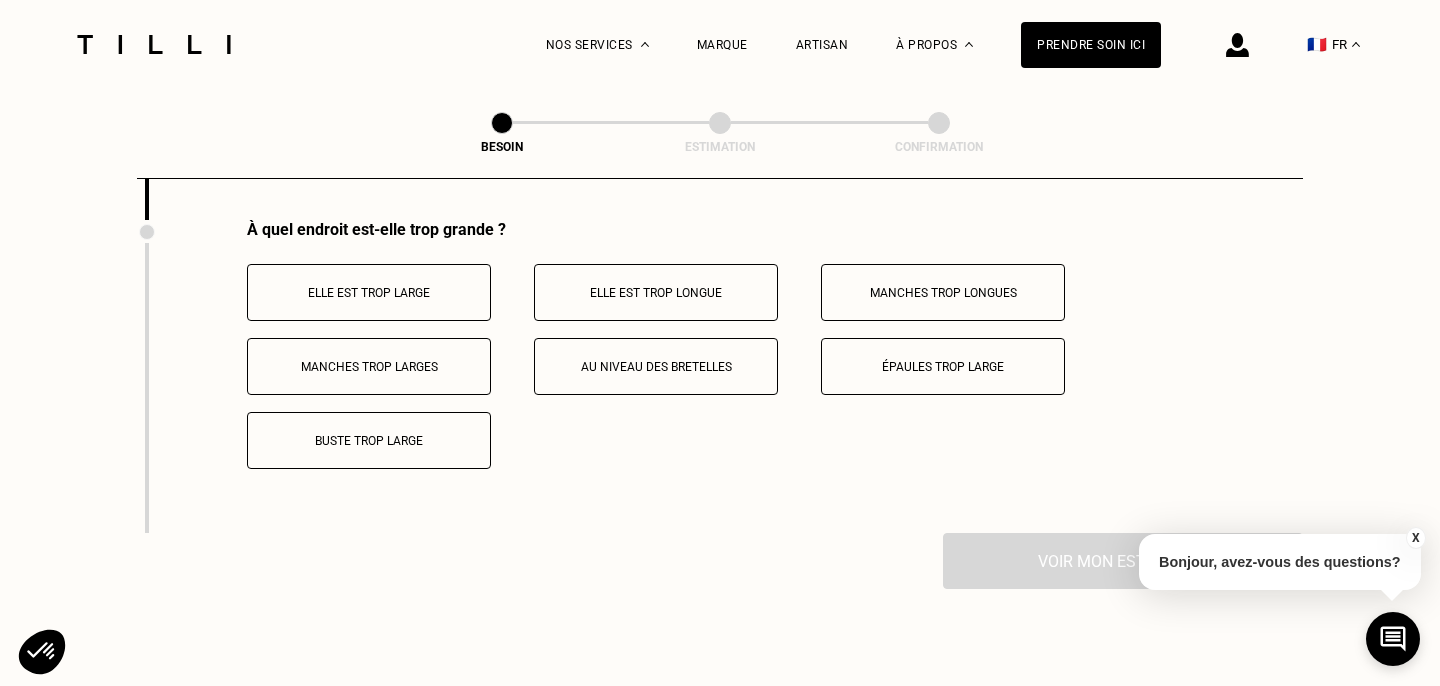 click on "Buste trop large" at bounding box center (369, 440) 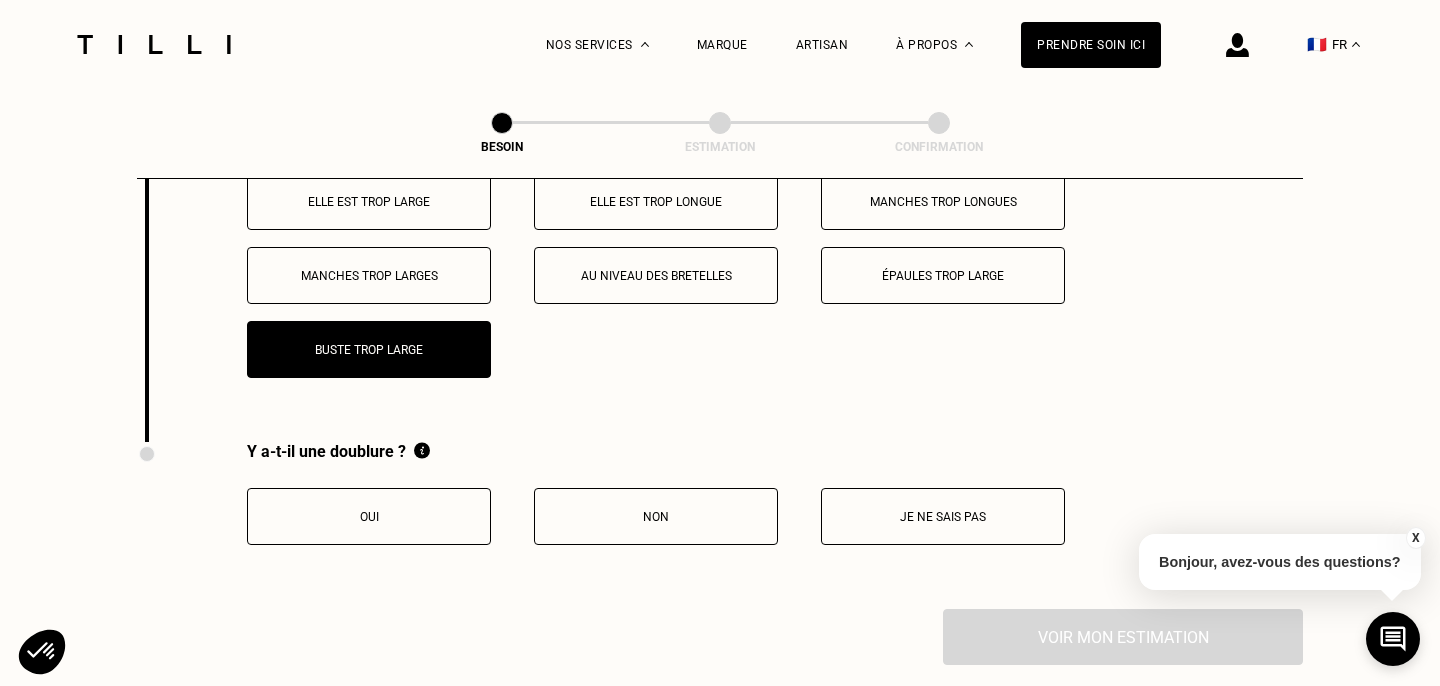 scroll, scrollTop: 4144, scrollLeft: 0, axis: vertical 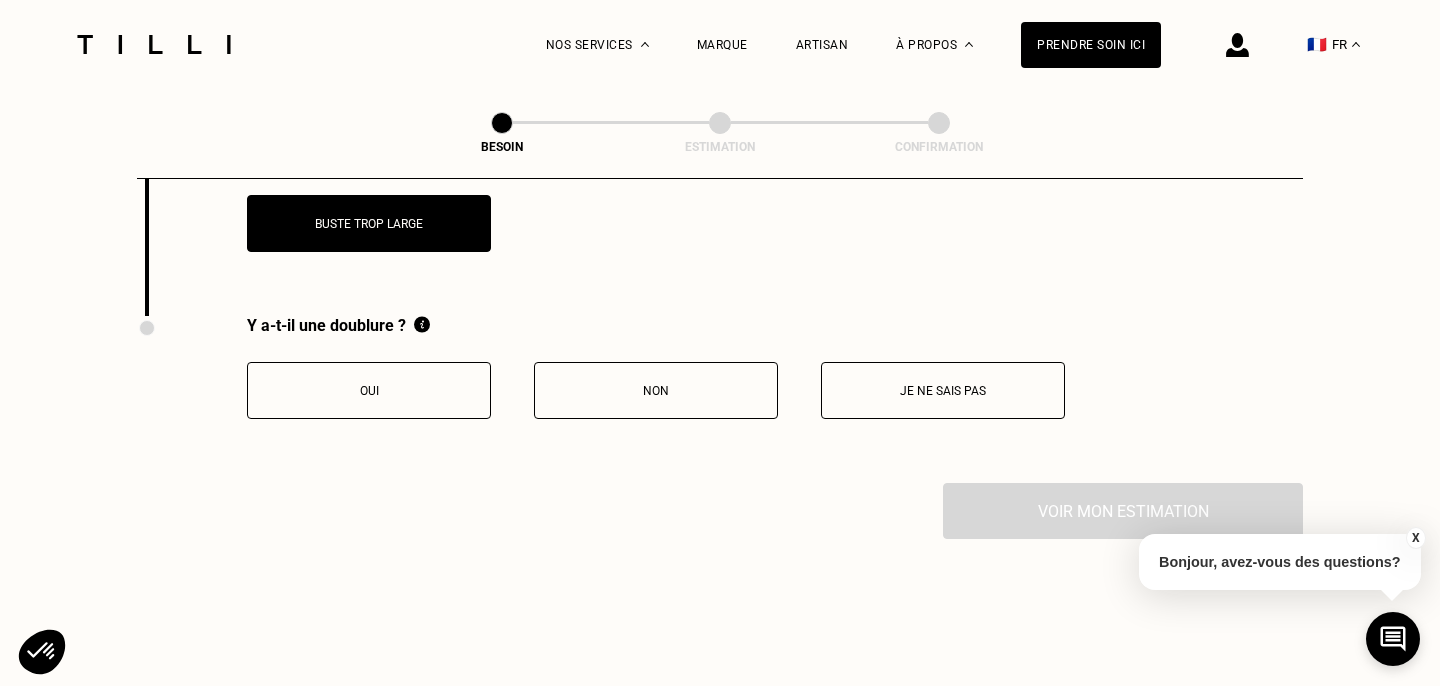 click on "Non" at bounding box center [656, 390] 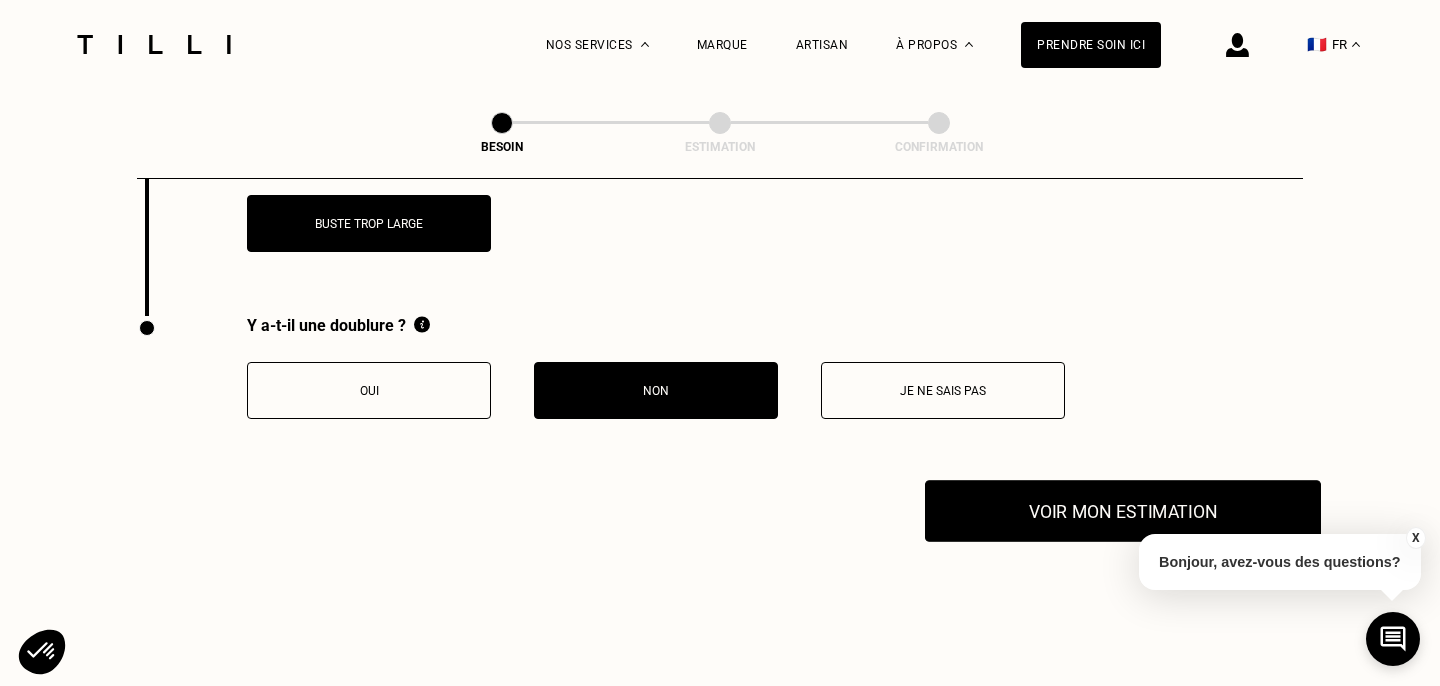 click on "Voir mon estimation" at bounding box center [1123, 511] 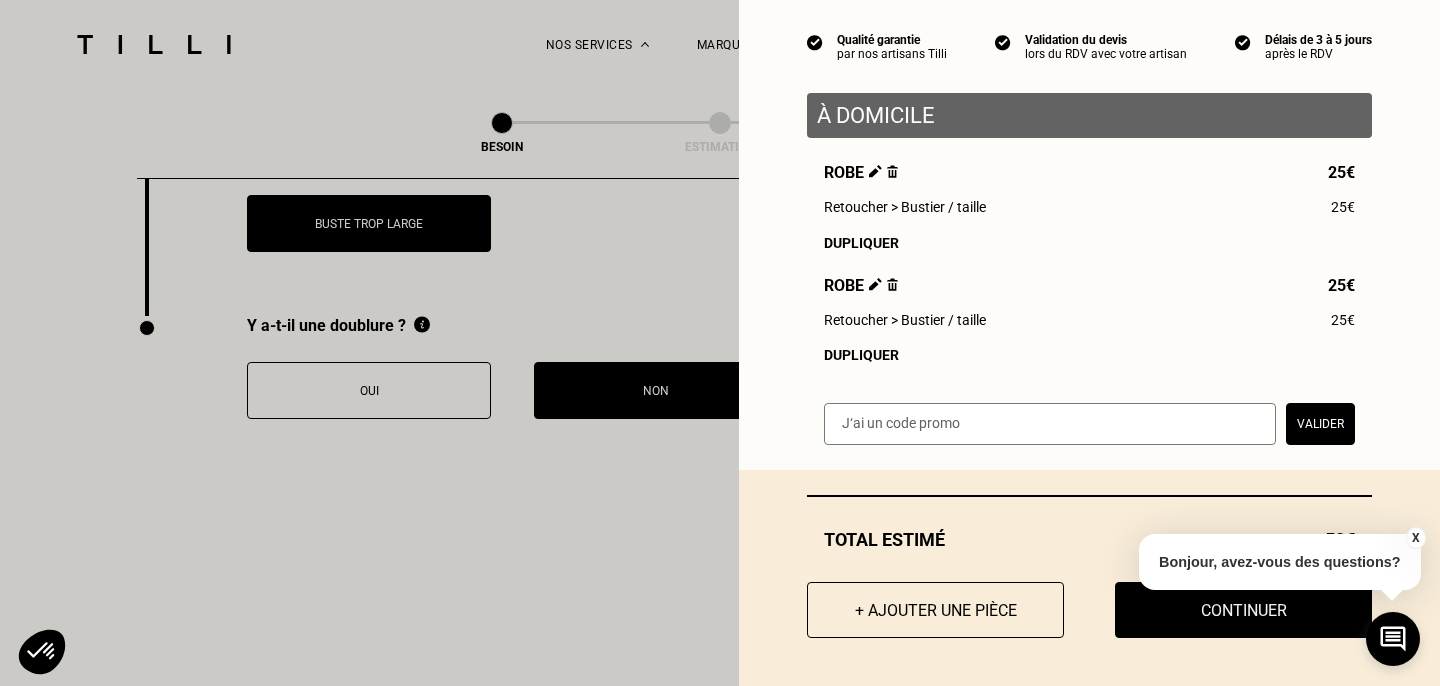 scroll, scrollTop: 179, scrollLeft: 0, axis: vertical 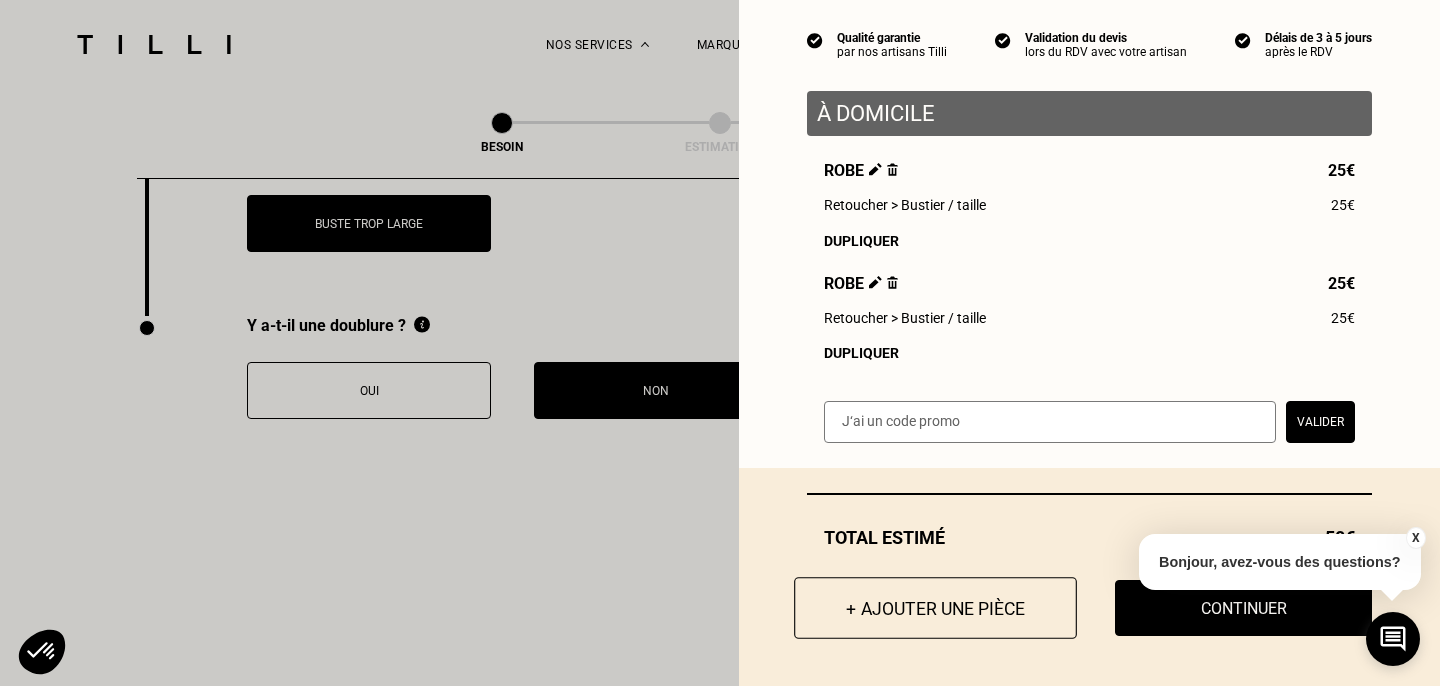 click on "+ Ajouter une pièce" at bounding box center [935, 608] 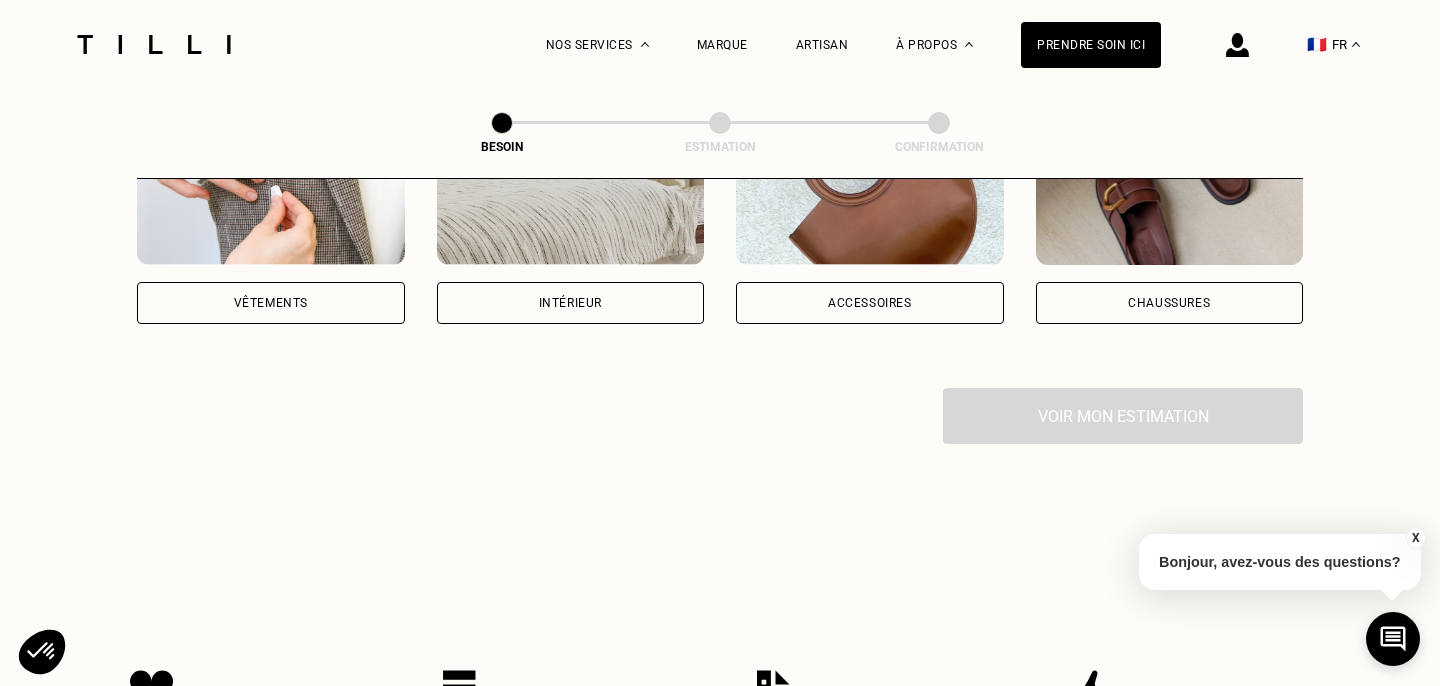 scroll, scrollTop: 457, scrollLeft: 0, axis: vertical 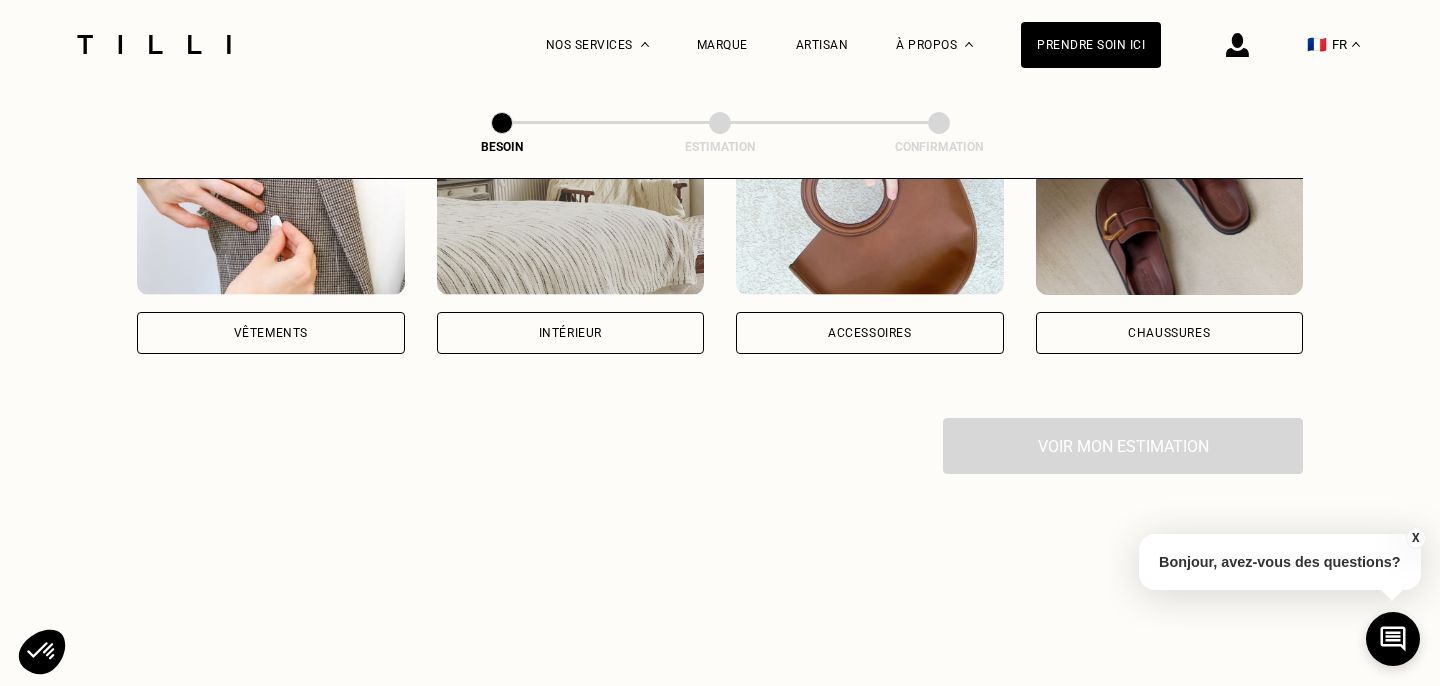 click on "Vêtements" at bounding box center (271, 333) 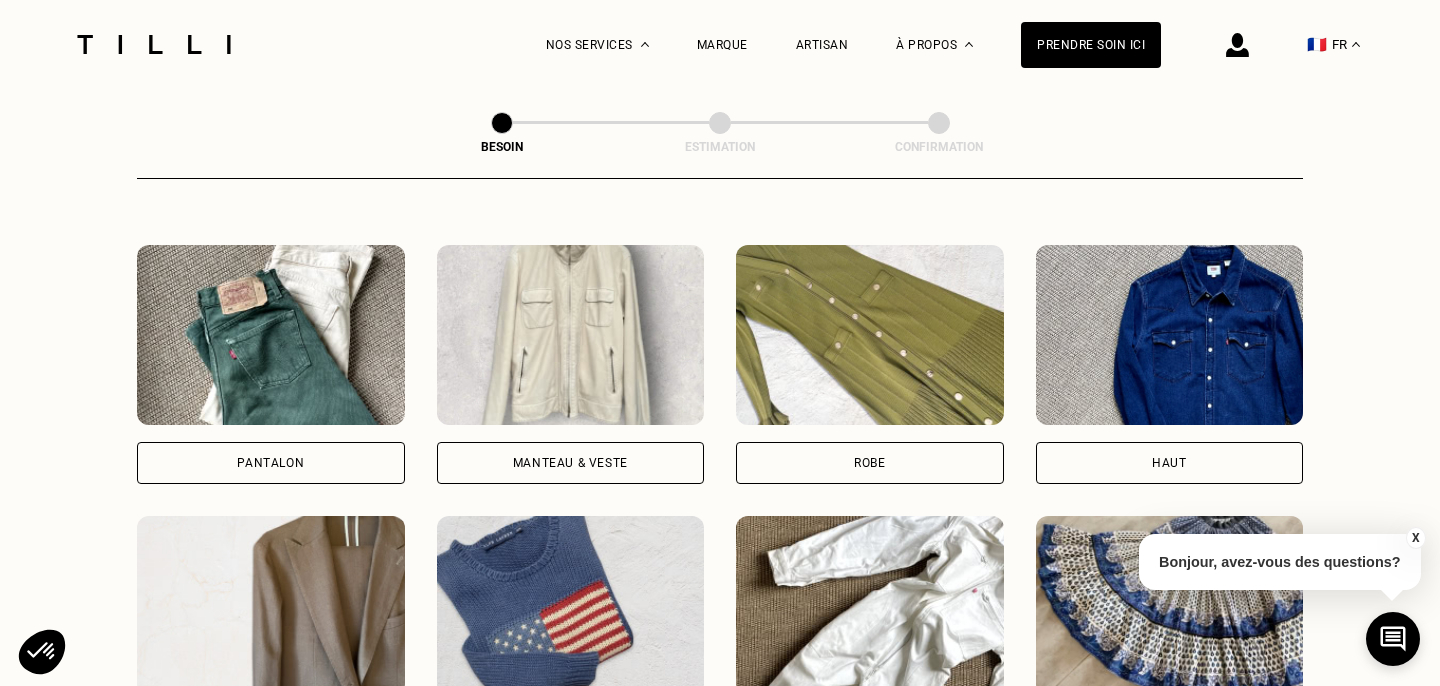 scroll, scrollTop: 889, scrollLeft: 0, axis: vertical 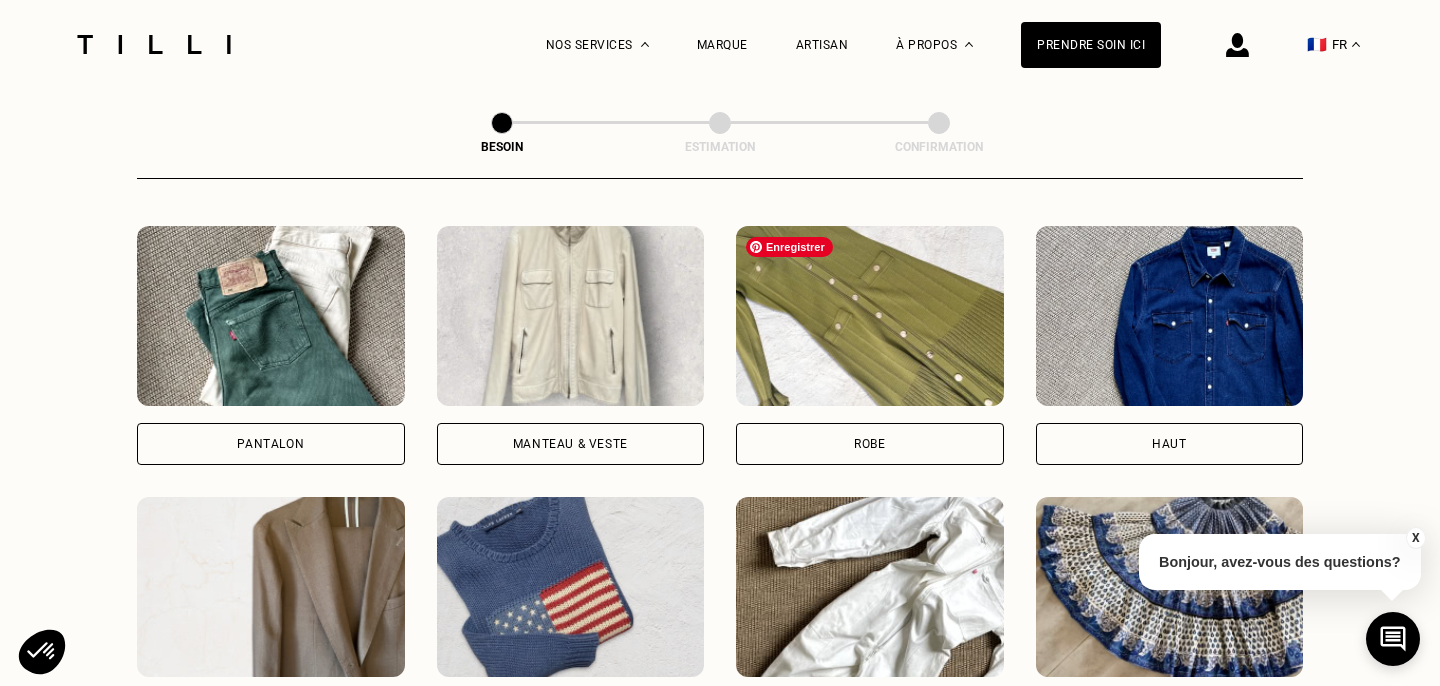click at bounding box center [870, 316] 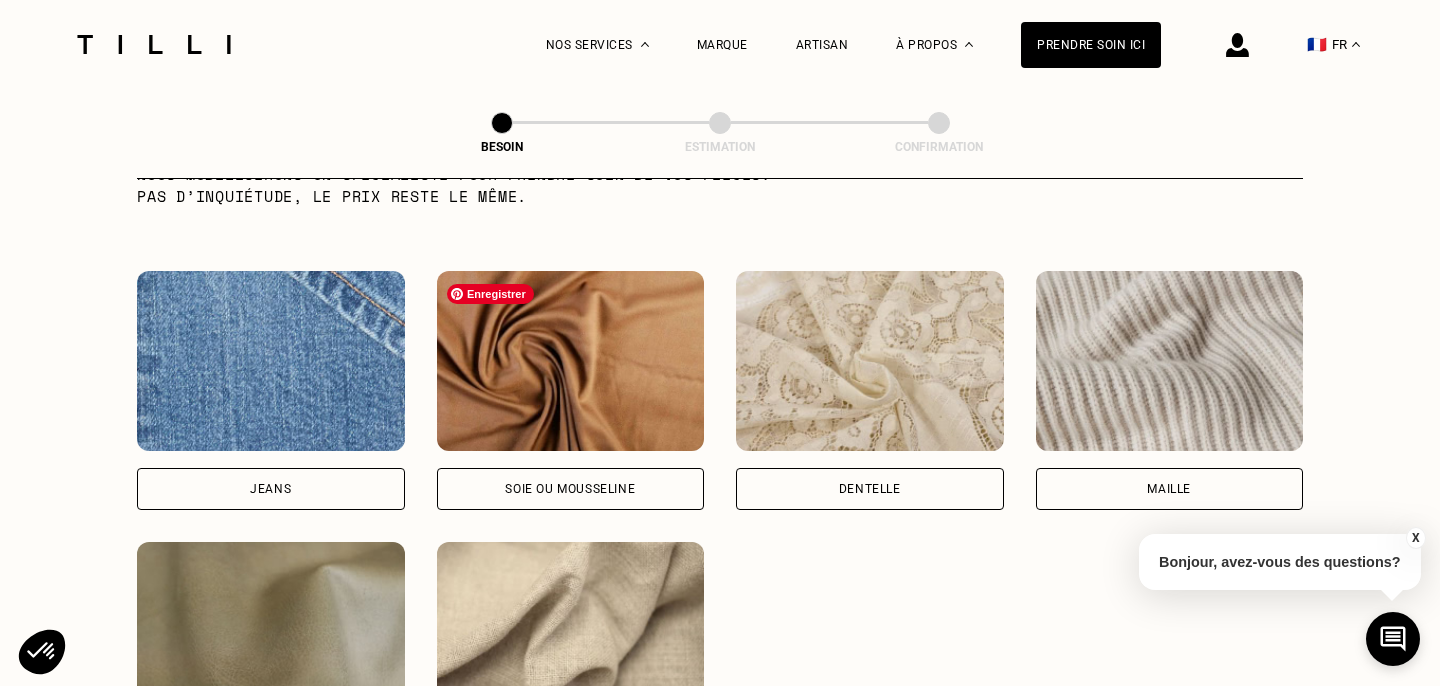 scroll, scrollTop: 2088, scrollLeft: 0, axis: vertical 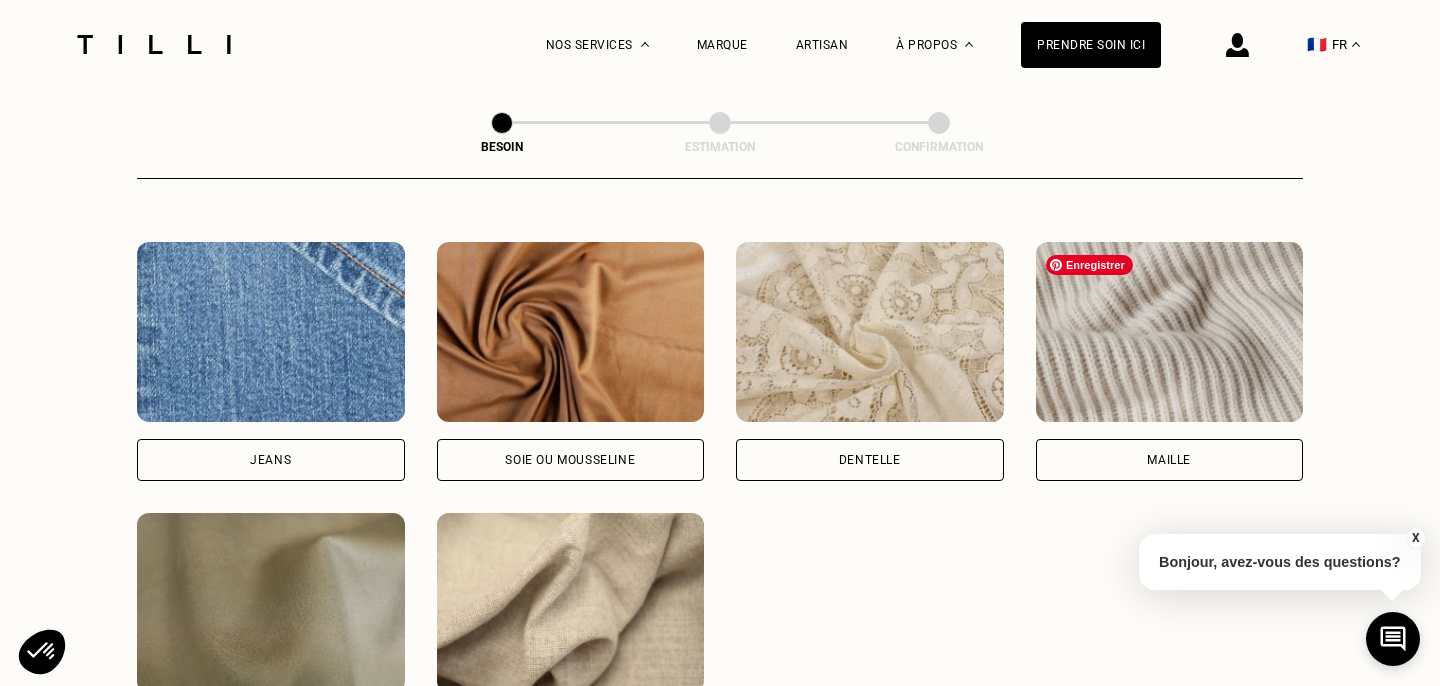 click at bounding box center [1170, 332] 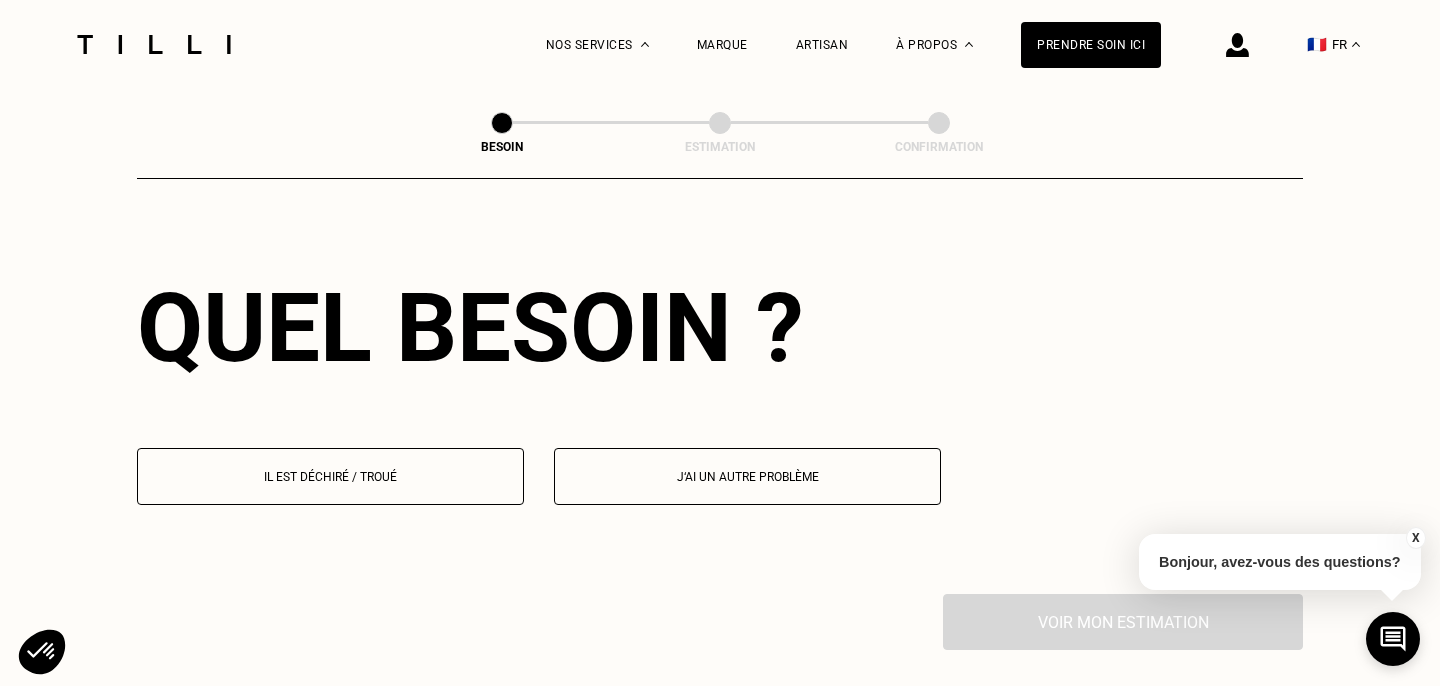 scroll, scrollTop: 2701, scrollLeft: 0, axis: vertical 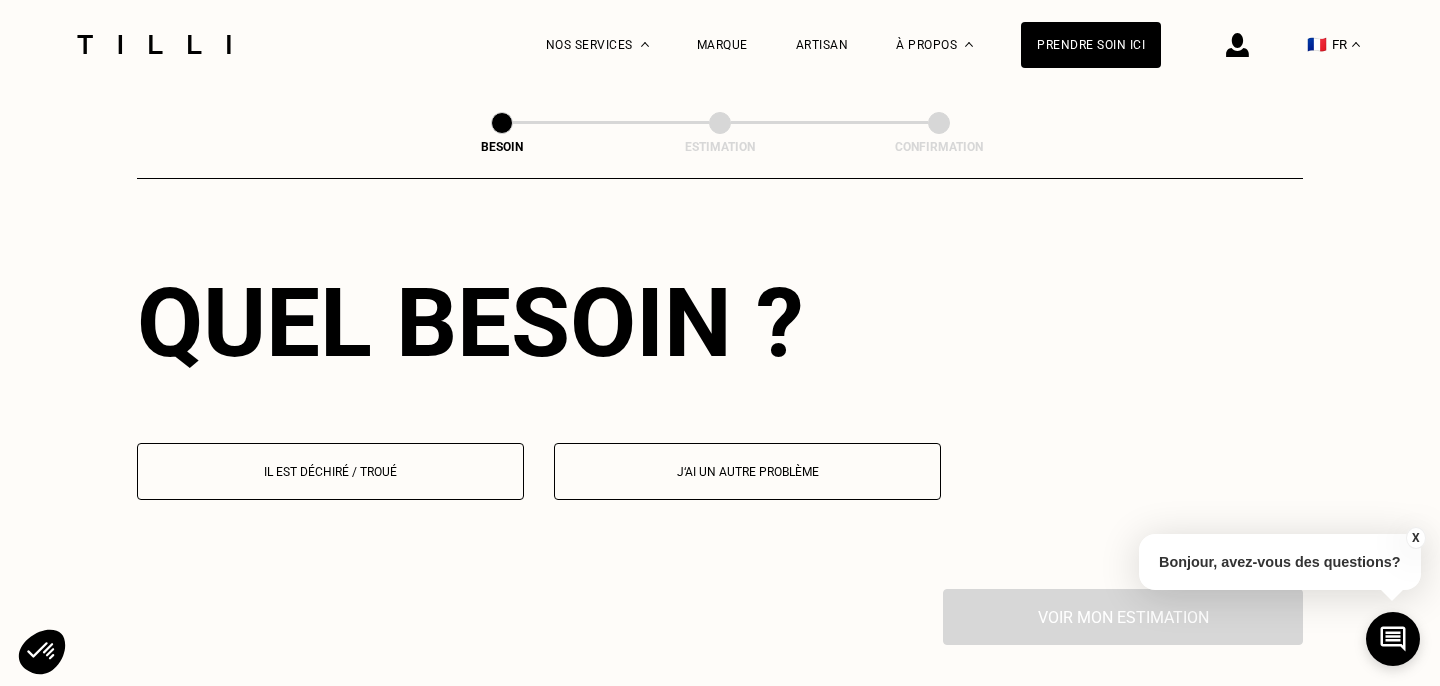 click on "Il est déchiré / troué" at bounding box center [330, 472] 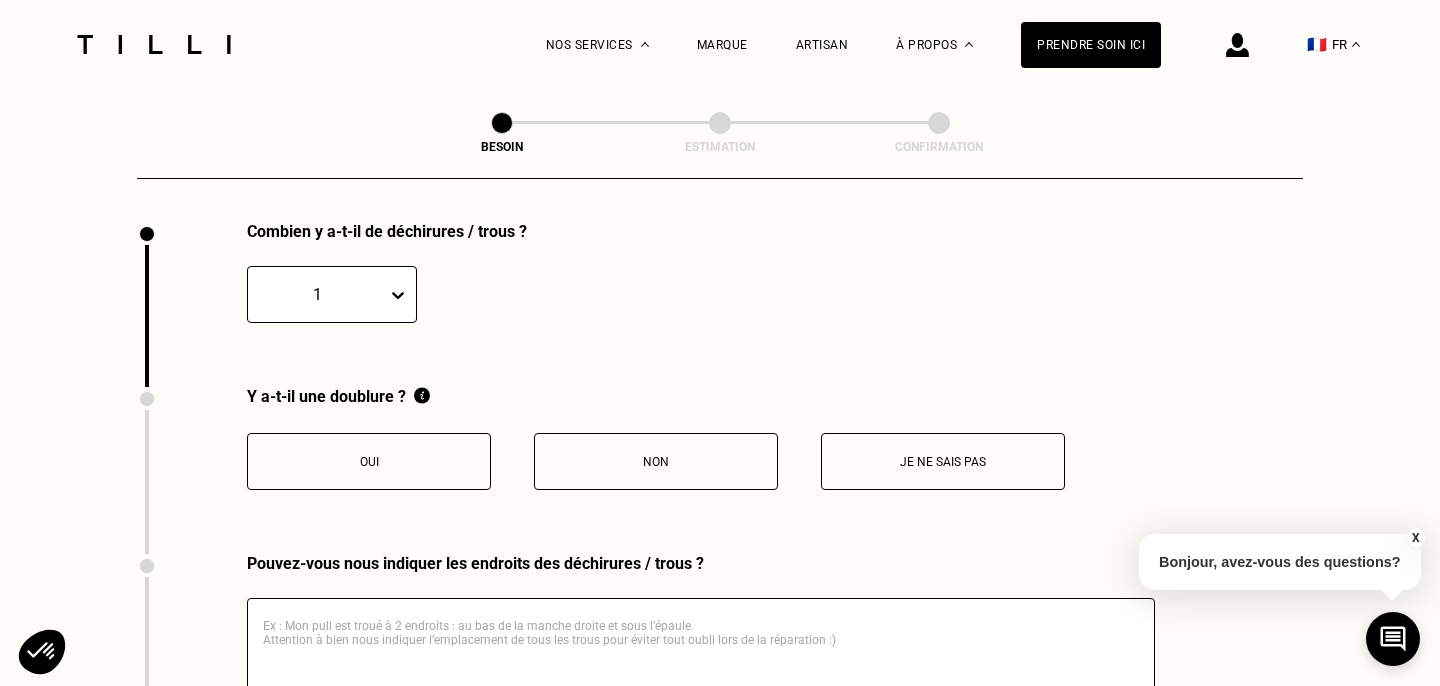 scroll, scrollTop: 3069, scrollLeft: 0, axis: vertical 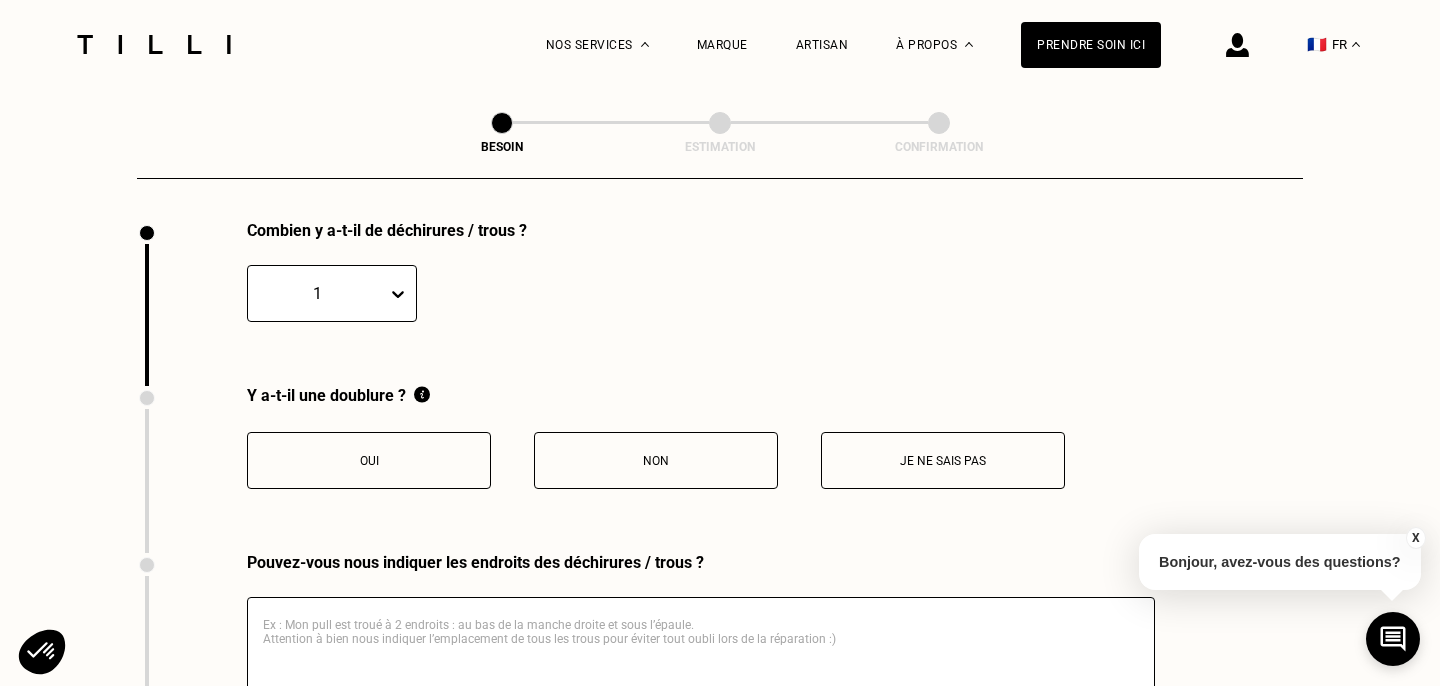click on "Non" at bounding box center (656, 461) 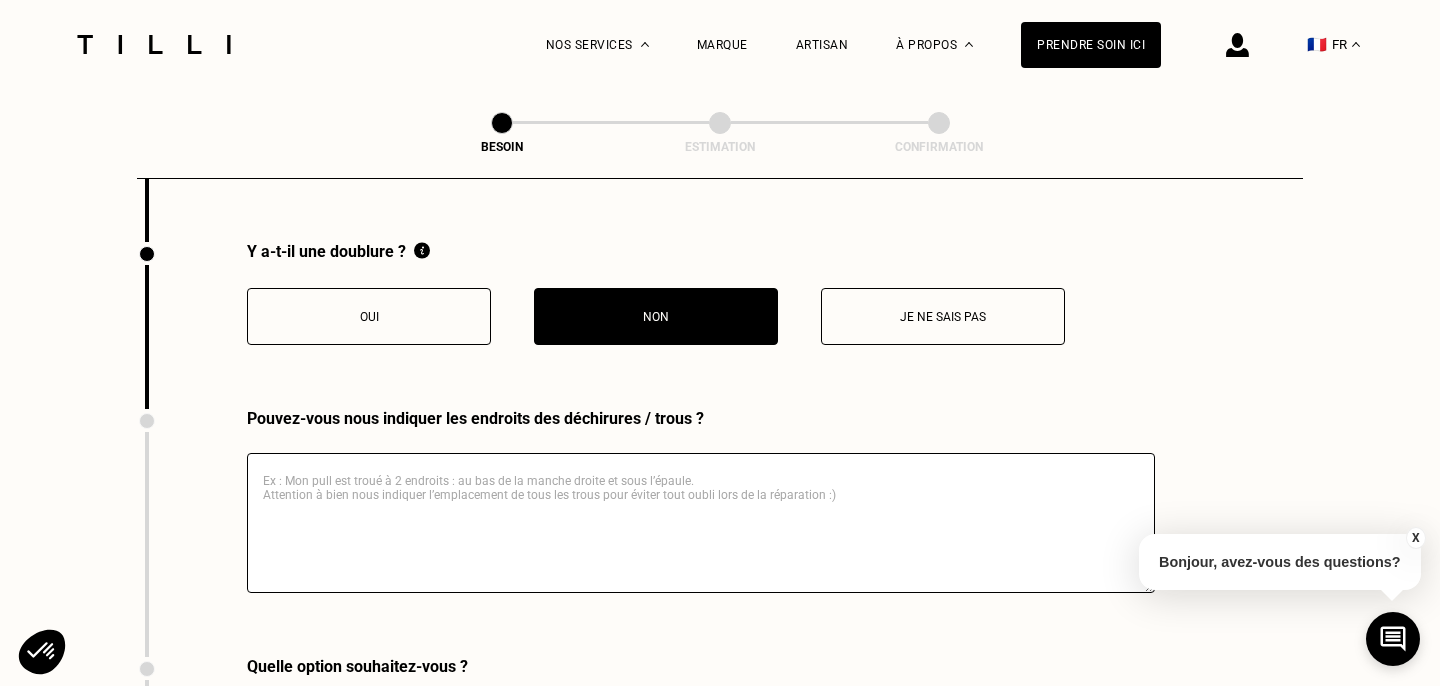 scroll, scrollTop: 3221, scrollLeft: 0, axis: vertical 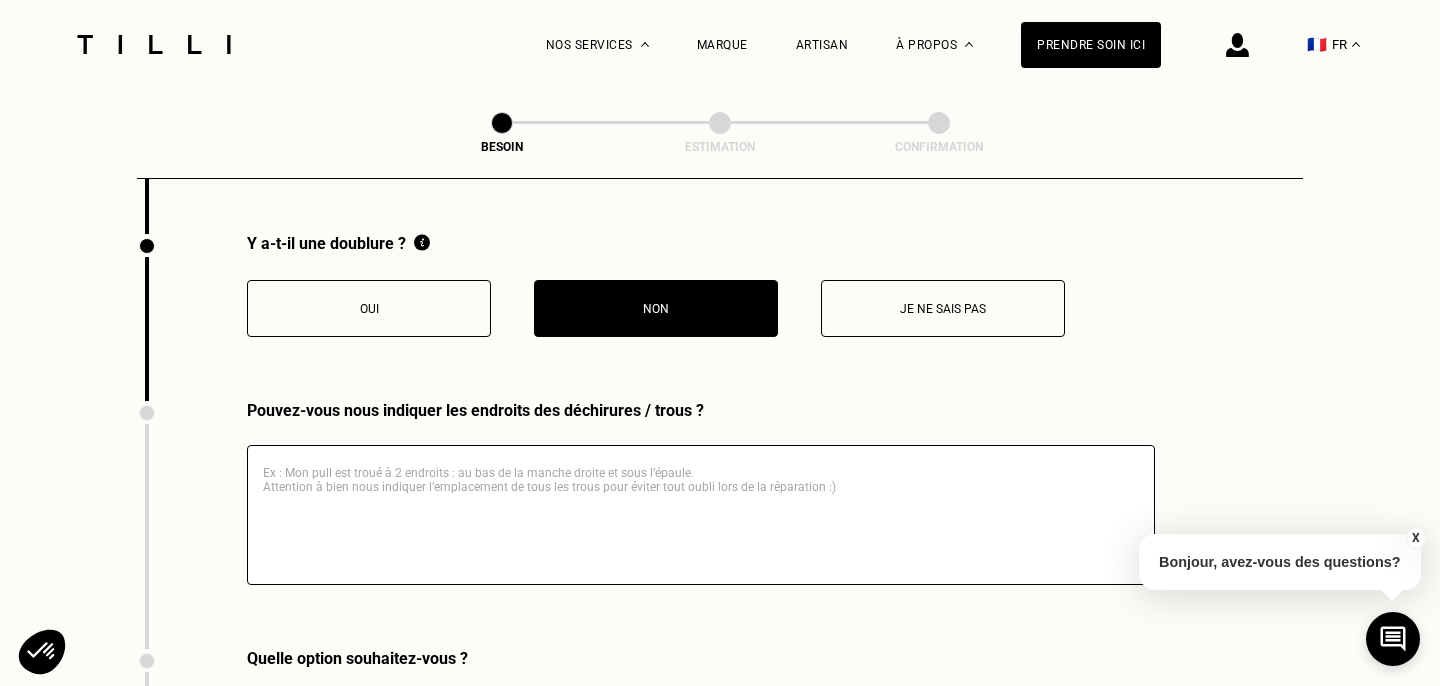 click at bounding box center [701, 515] 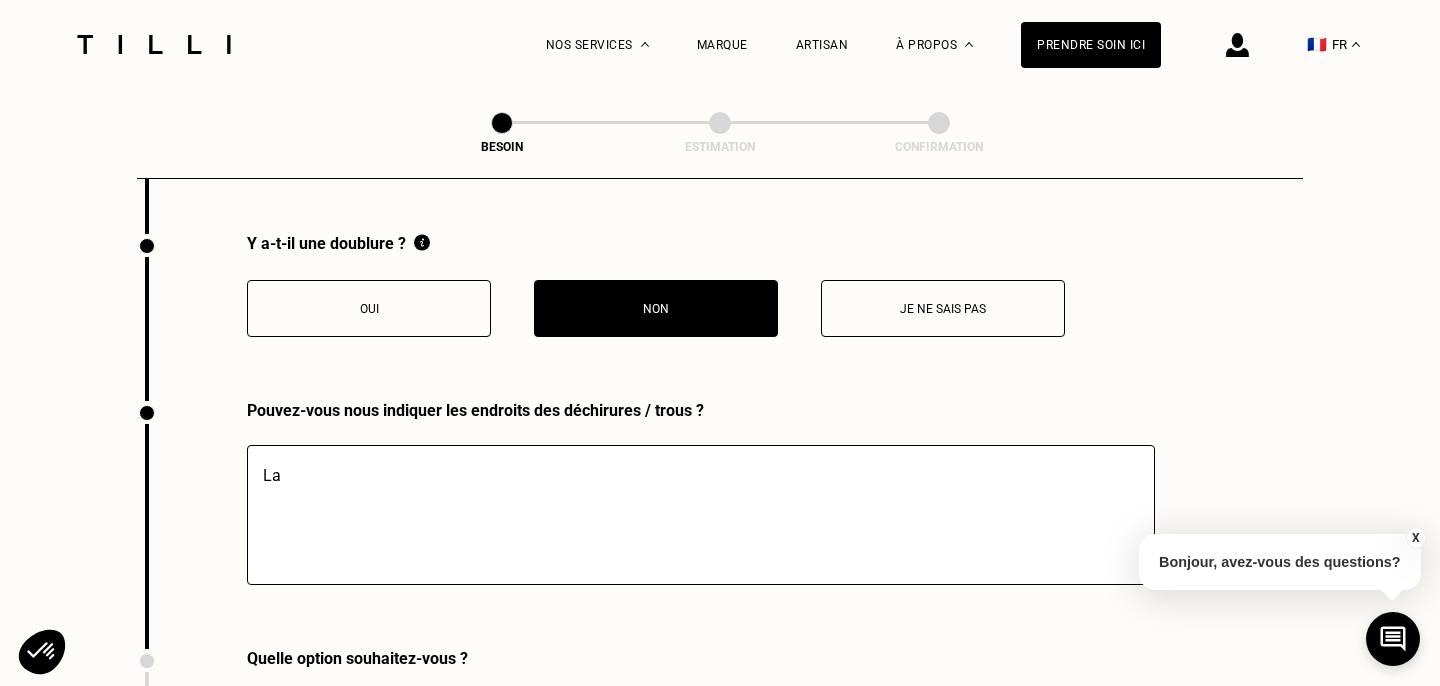 type on "L" 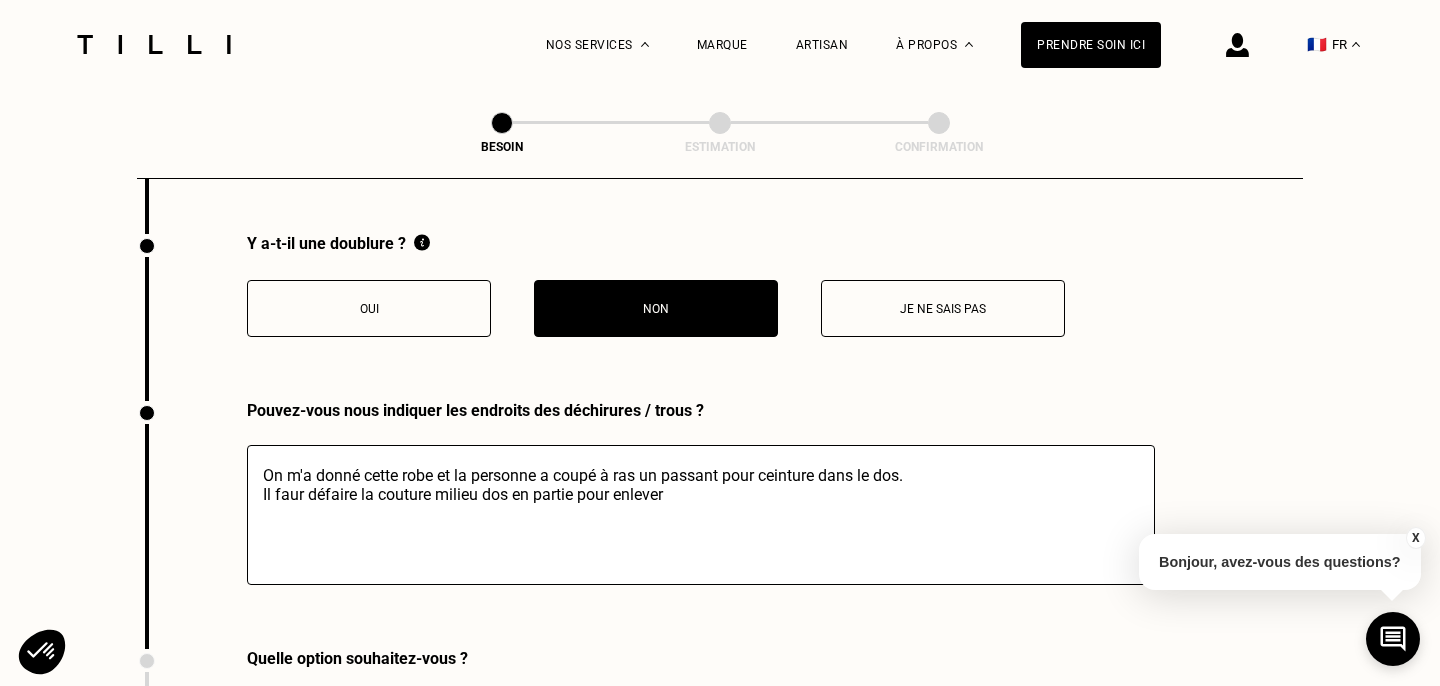 click on "On m'a donné cette robe et la personne a coupé à ras un passant pour ceinture dans le dos.
Il faur défaire la couture milieu dos en partie pour enlever" at bounding box center (701, 515) 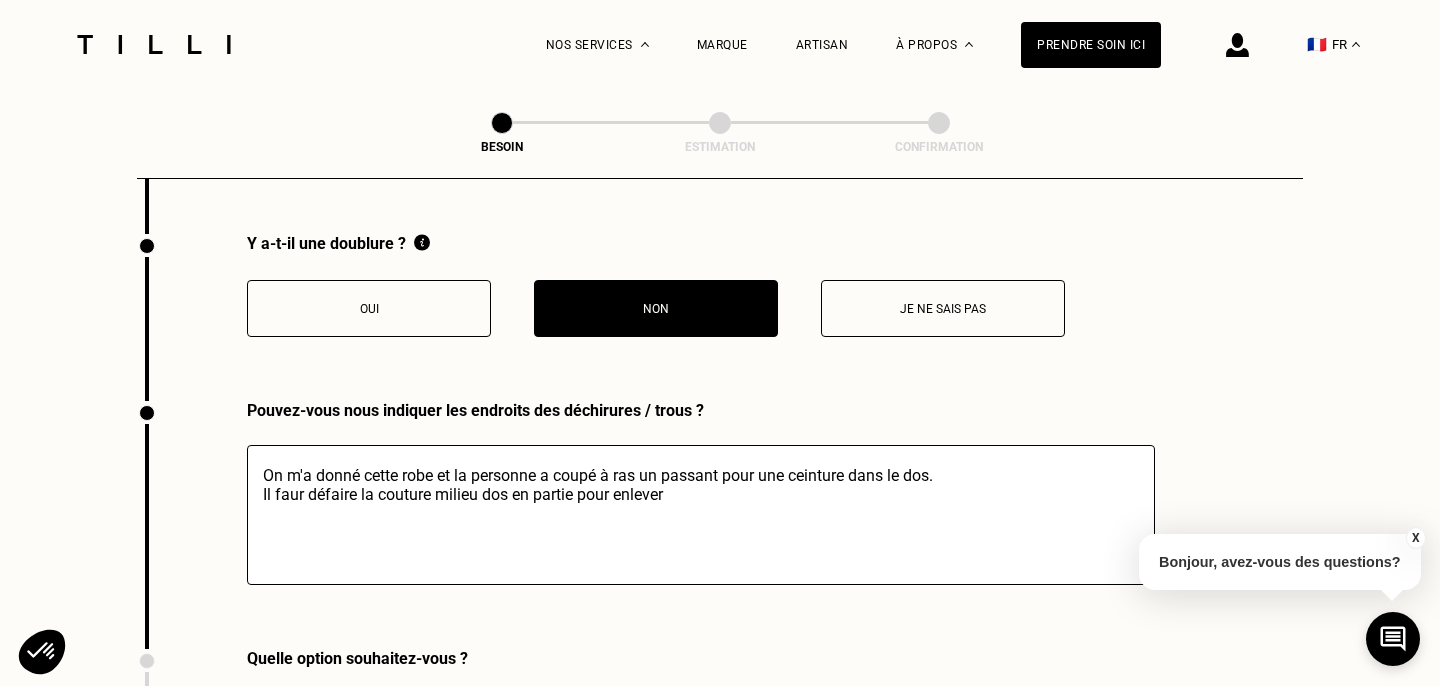 click on "On m'a donné cette robe et la personne a coupé à ras un passant pour une ceinture dans le dos.
Il faur défaire la couture milieu dos en partie pour enlever" at bounding box center (701, 515) 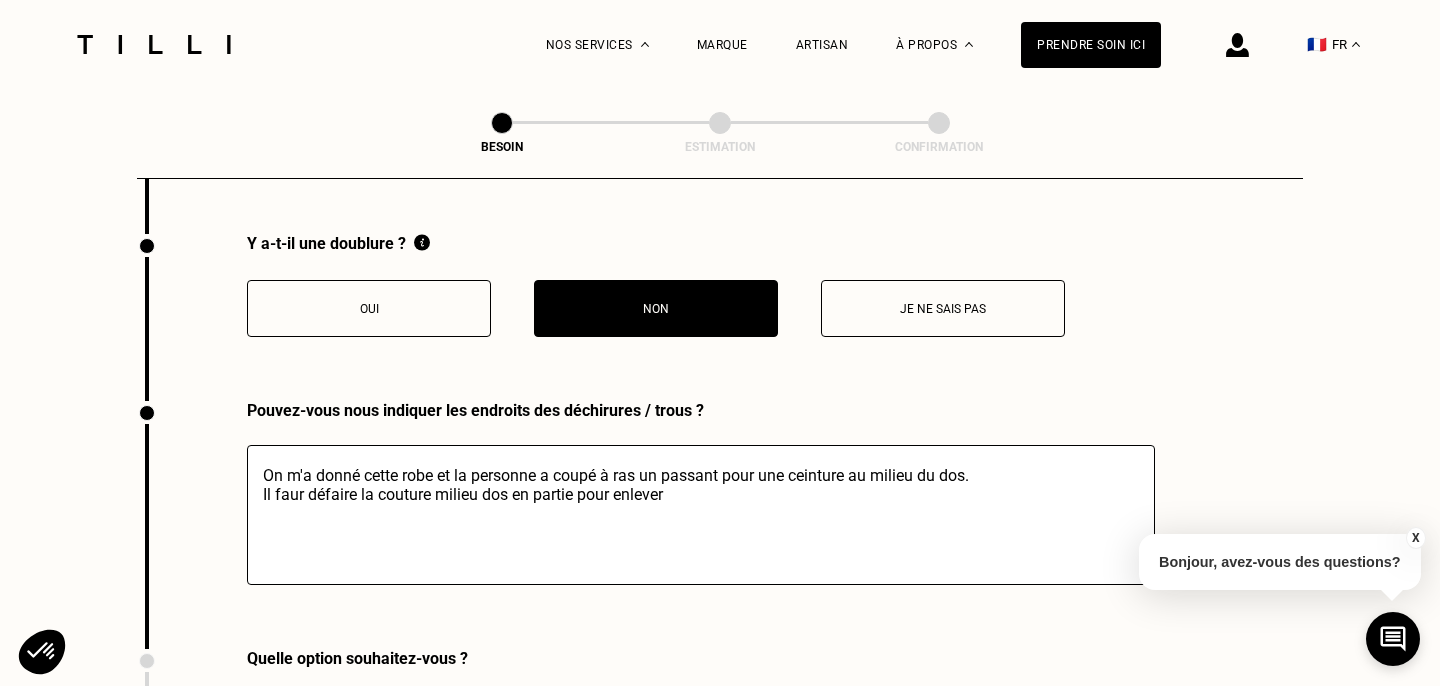 click on "On m'a donné cette robe et la personne a coupé à ras un passant pour une ceinture au milieu du dos.
Il faur défaire la couture milieu dos en partie pour enlever" at bounding box center [701, 515] 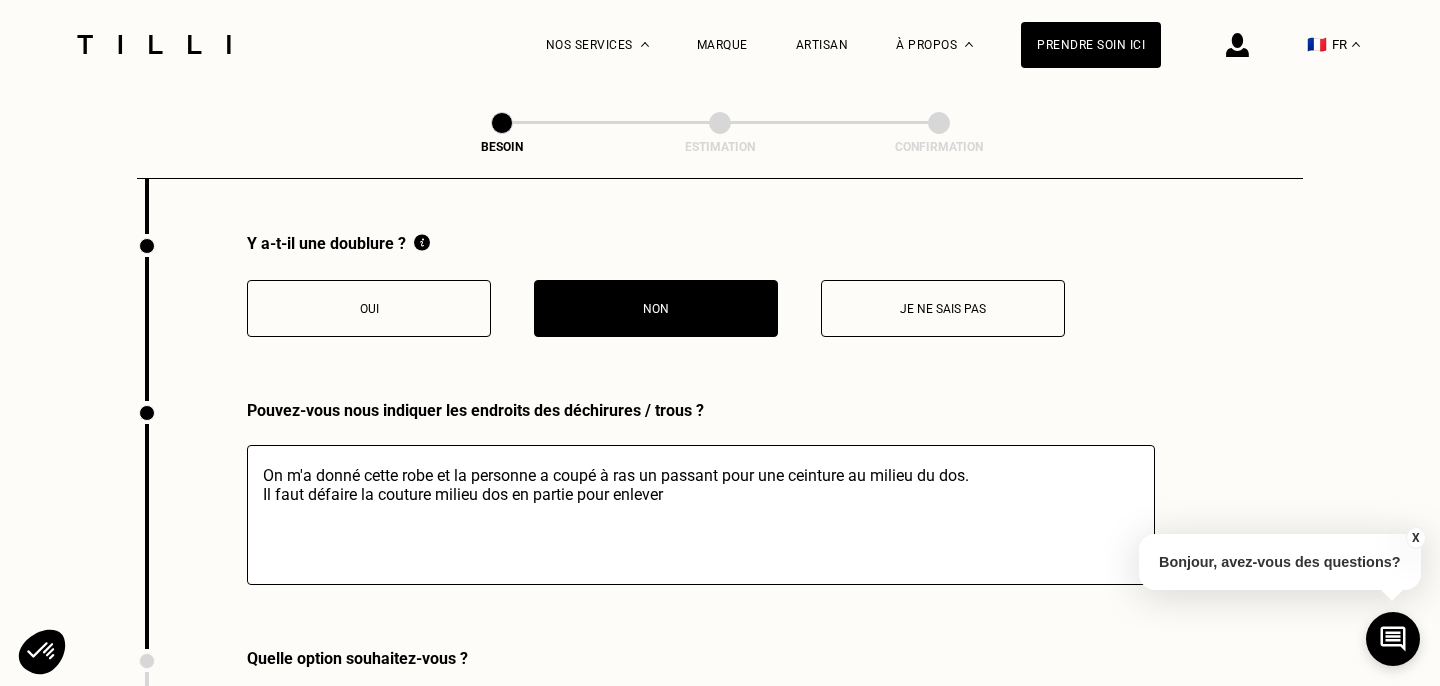click on "On m'a donné cette robe et la personne a coupé à ras un passant pour une ceinture au milieu du dos.
Il faut défaire la couture milieu dos en partie pour enlever" at bounding box center (701, 515) 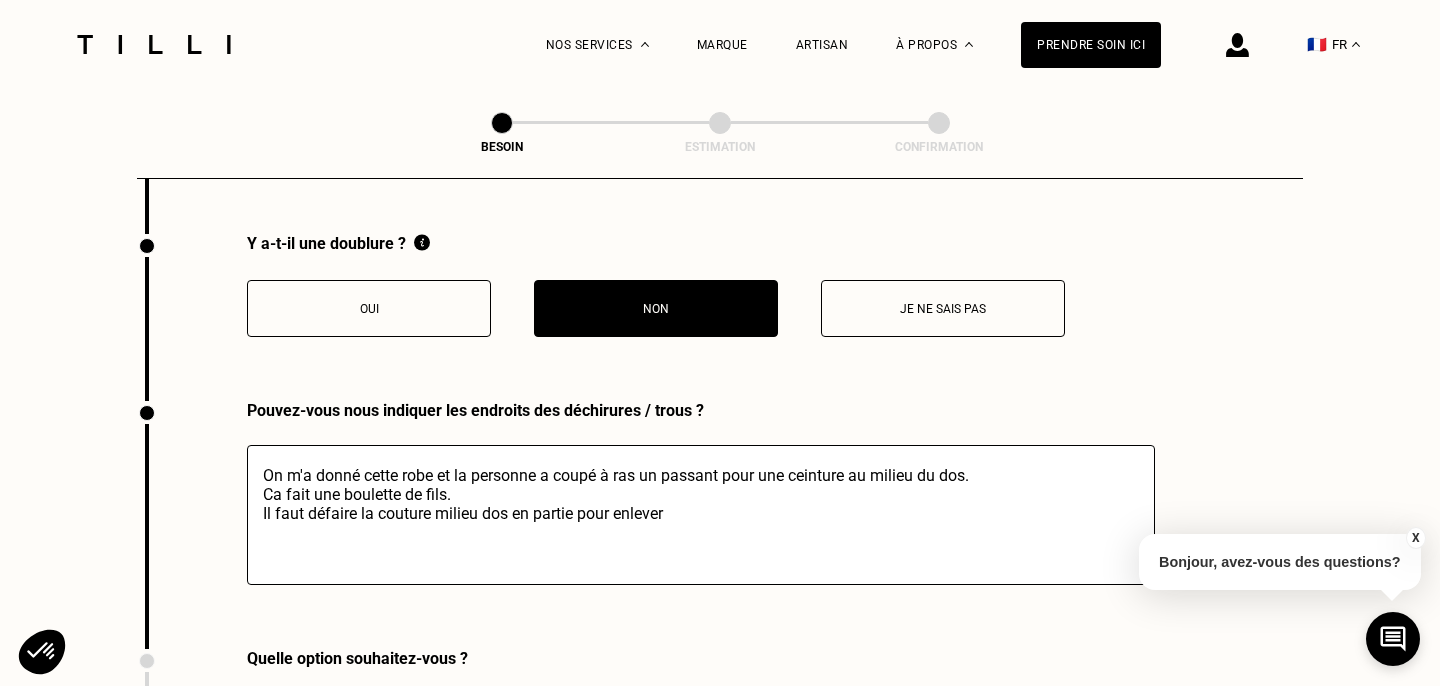 click on "On m'a donné cette robe et la personne a coupé à ras un passant pour une ceinture au milieu du dos.
Ca fait une boulette de fils.
Il faut défaire la couture milieu dos en partie pour enlever" at bounding box center [701, 515] 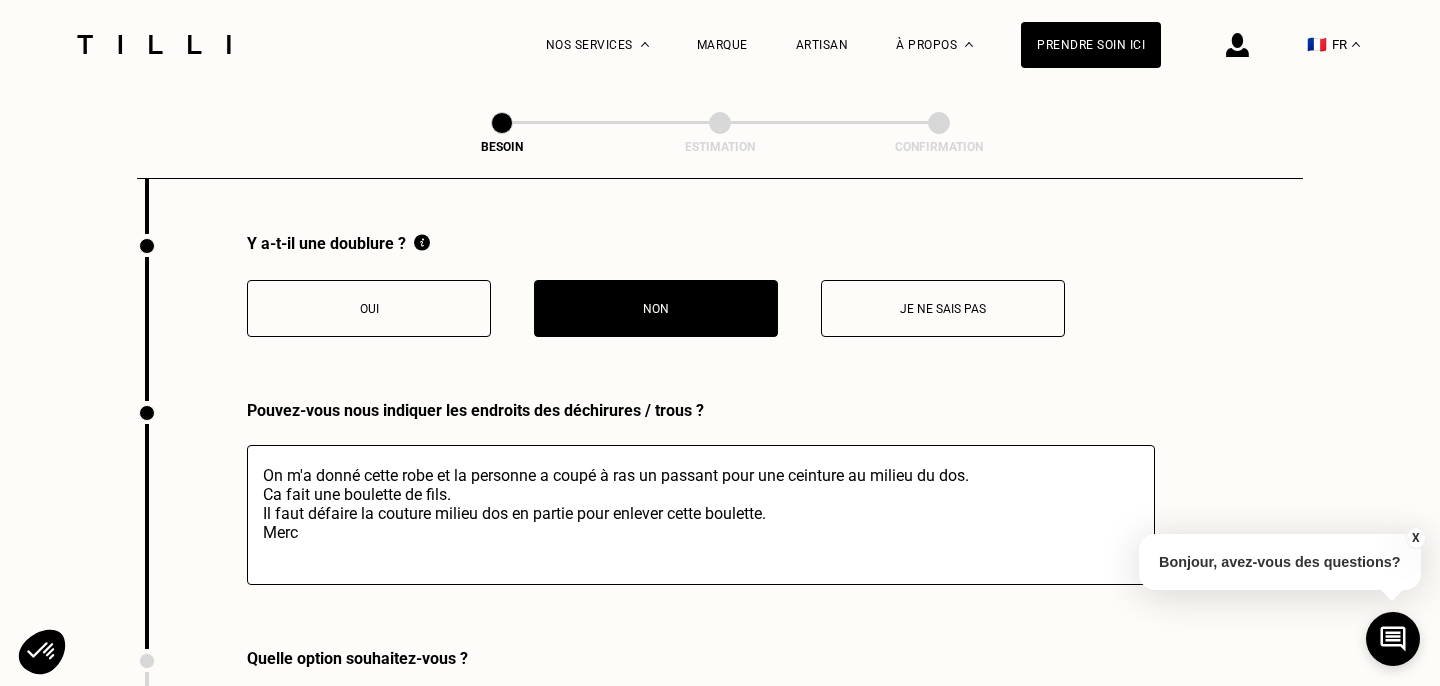 type on "On m'a donné cette robe et la personne a coupé à ras un passant pour une ceinture au milieu du dos.
Ca fait une boulette de fils.
Il faut défaire la couture milieu dos en partie pour enlever cette boulette.
Merci" 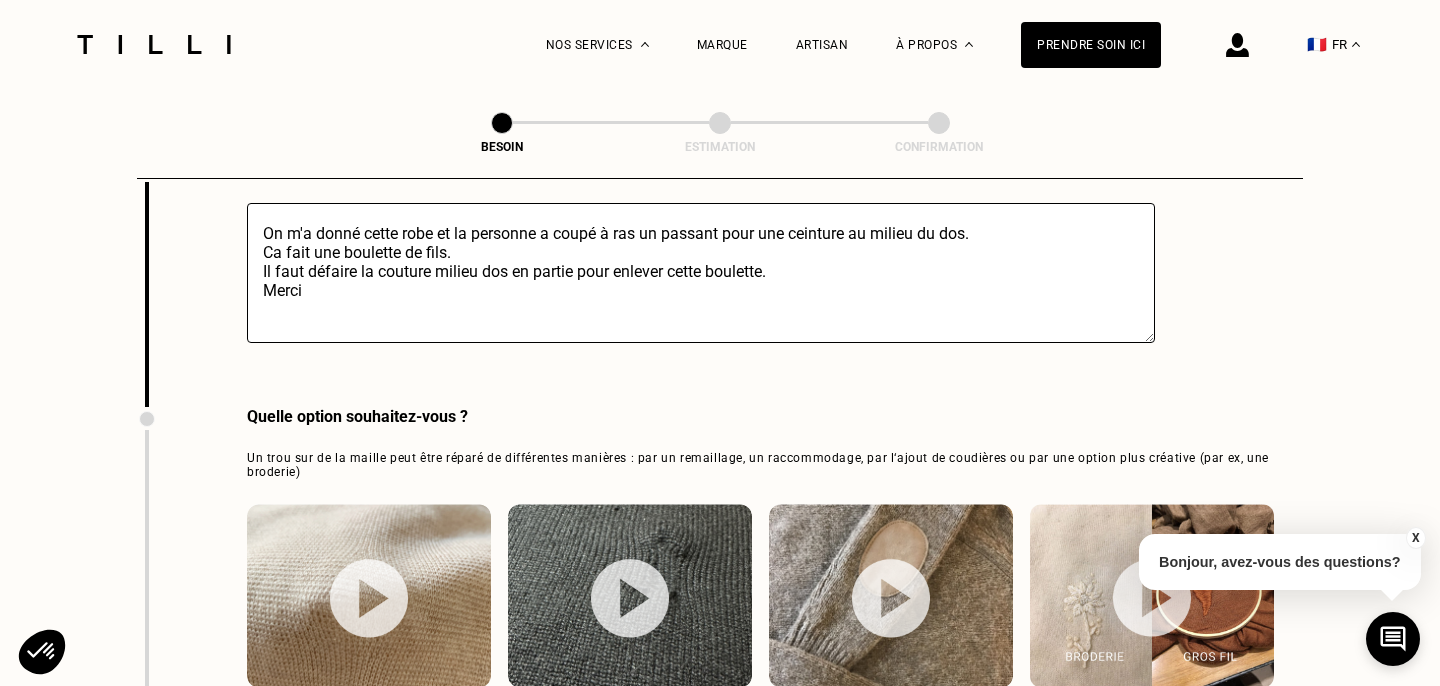 scroll, scrollTop: 3384, scrollLeft: 0, axis: vertical 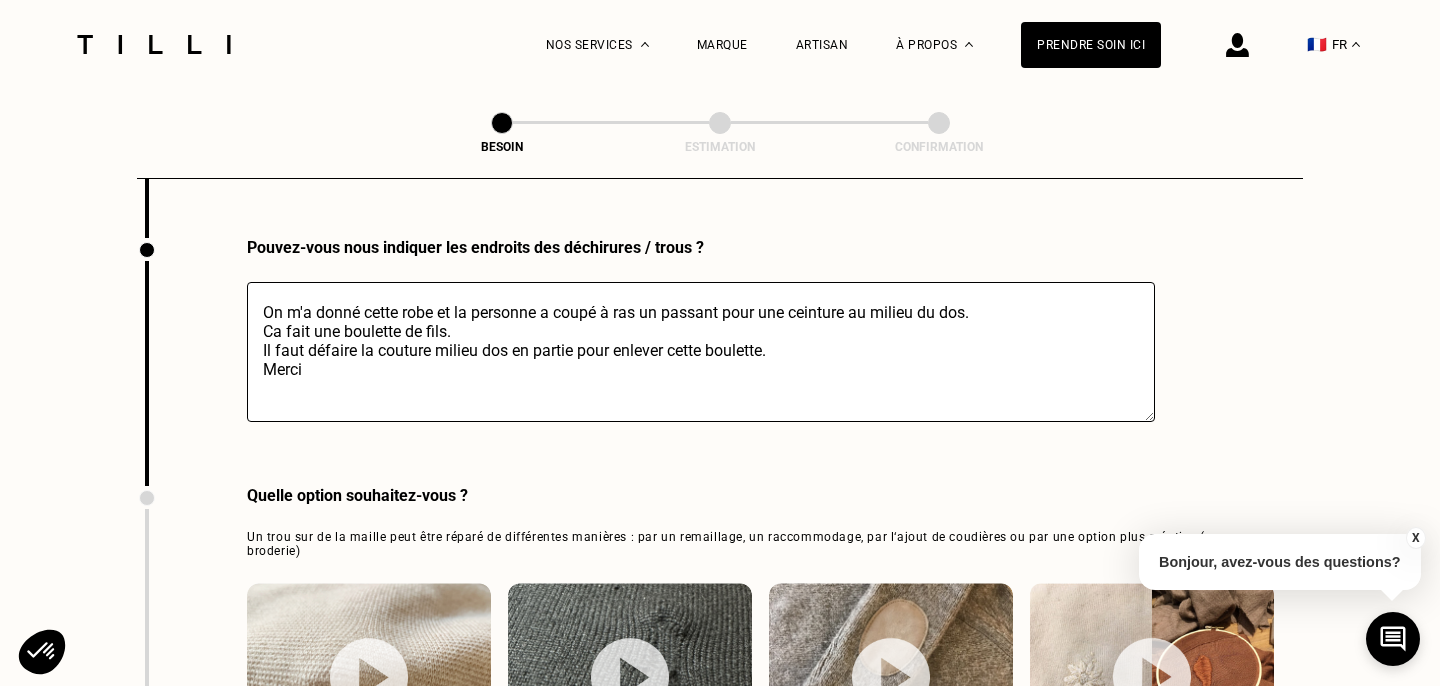 click on "On m'a donné cette robe et la personne a coupé à ras un passant pour une ceinture au milieu du dos.
Ca fait une boulette de fils.
Il faut défaire la couture milieu dos en partie pour enlever cette boulette.
Merci" at bounding box center (701, 352) 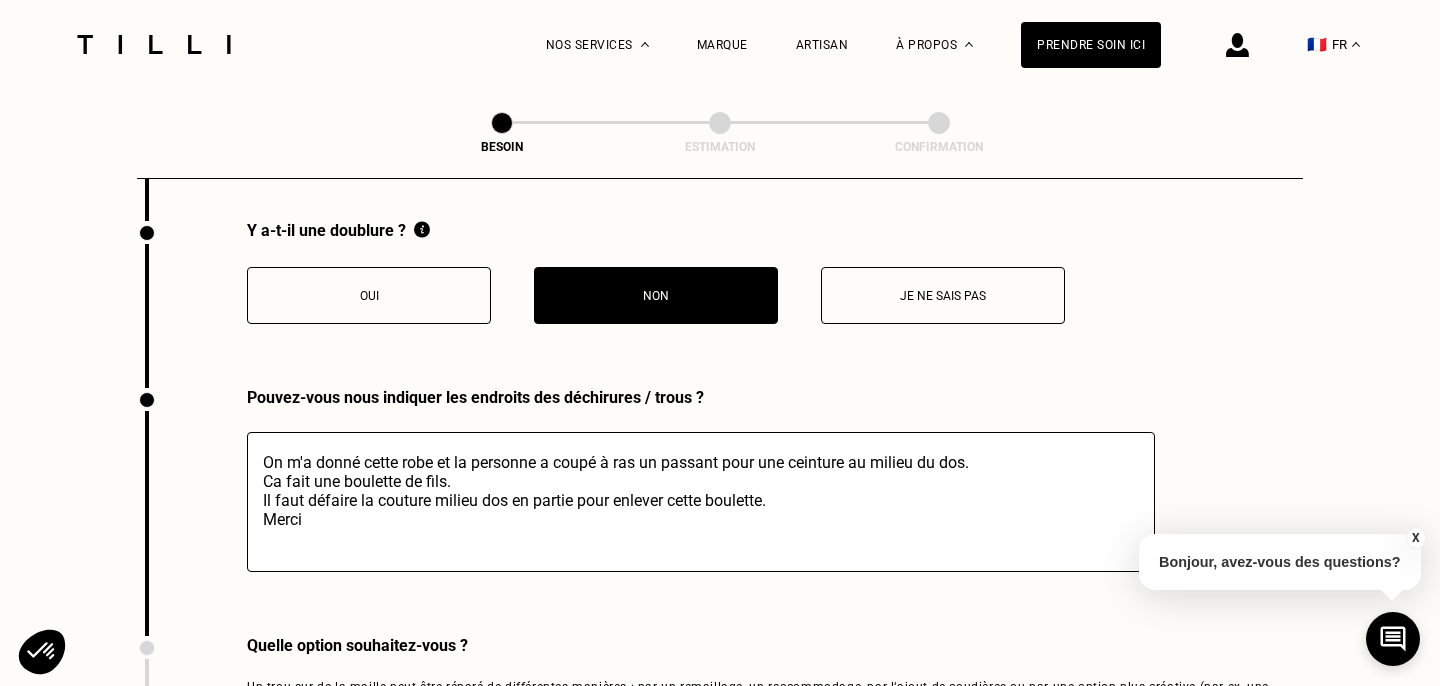 scroll, scrollTop: 3235, scrollLeft: 0, axis: vertical 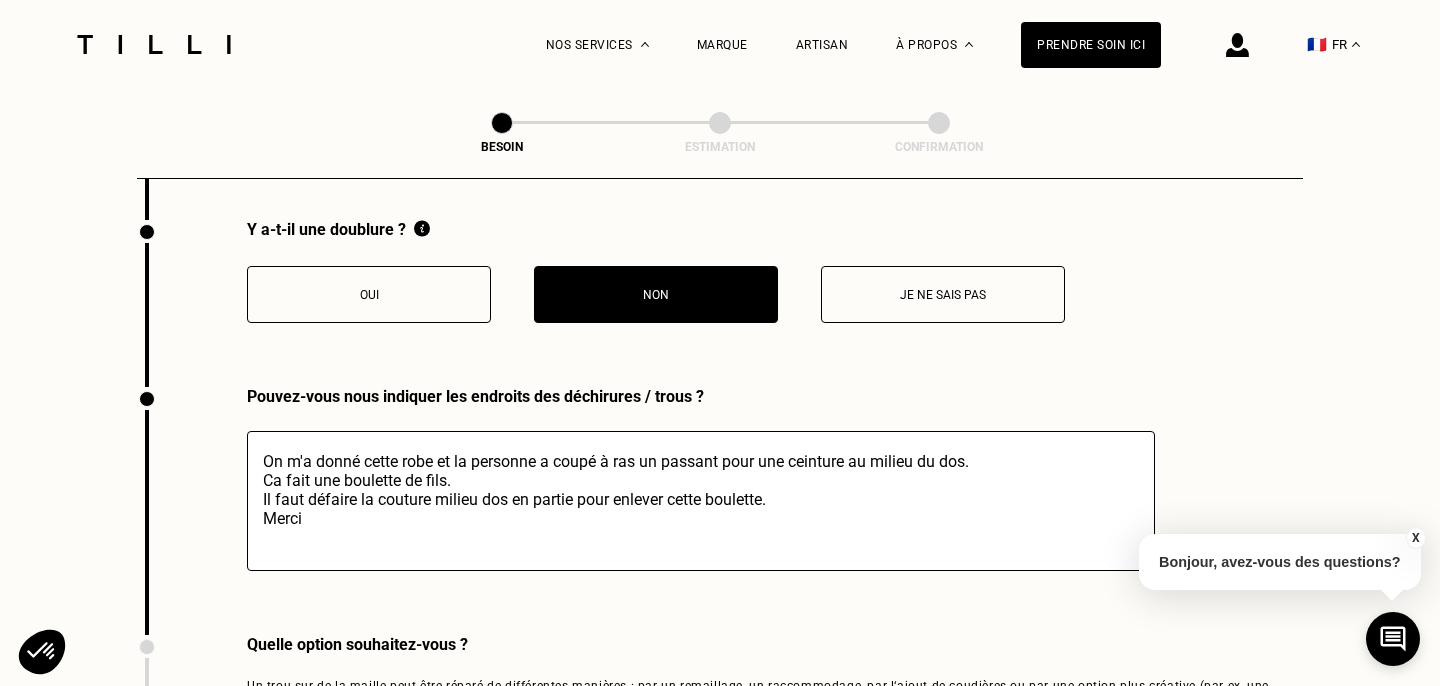 drag, startPoint x: 327, startPoint y: 527, endPoint x: 239, endPoint y: 454, distance: 114.33722 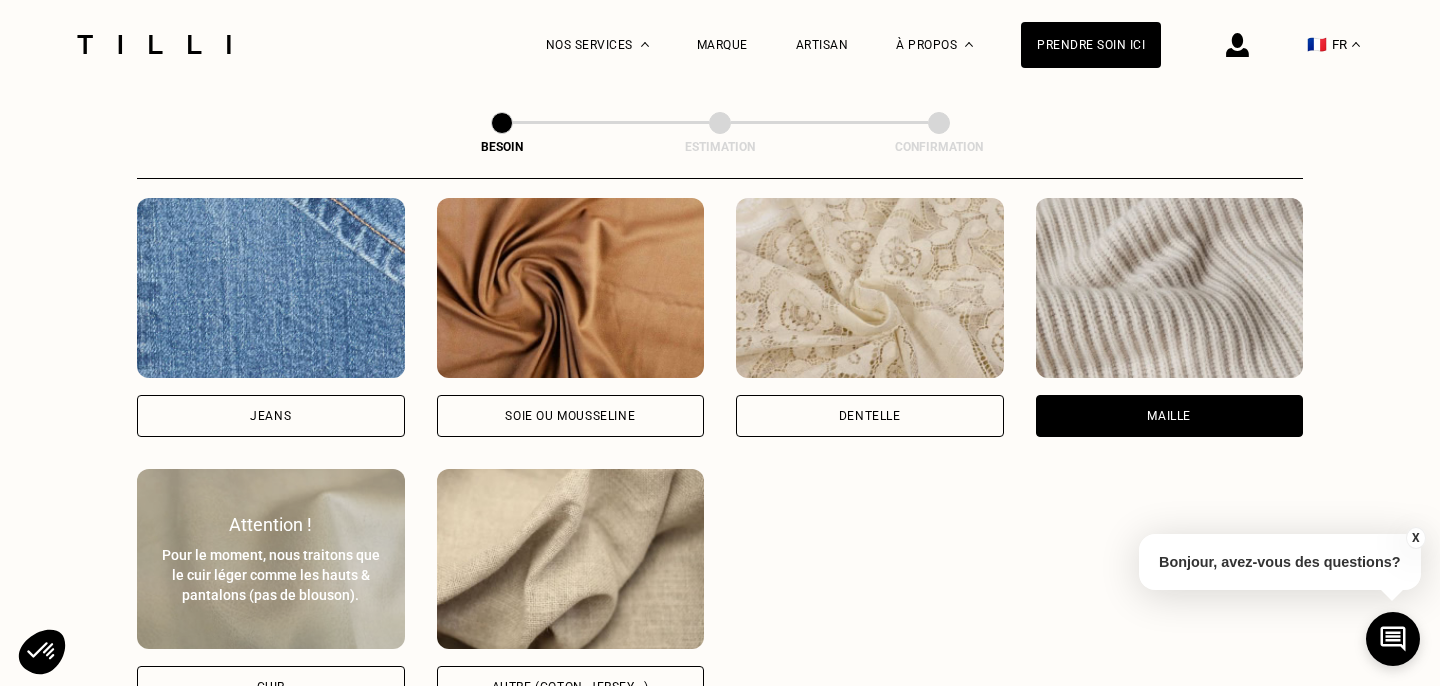 scroll, scrollTop: 2101, scrollLeft: 0, axis: vertical 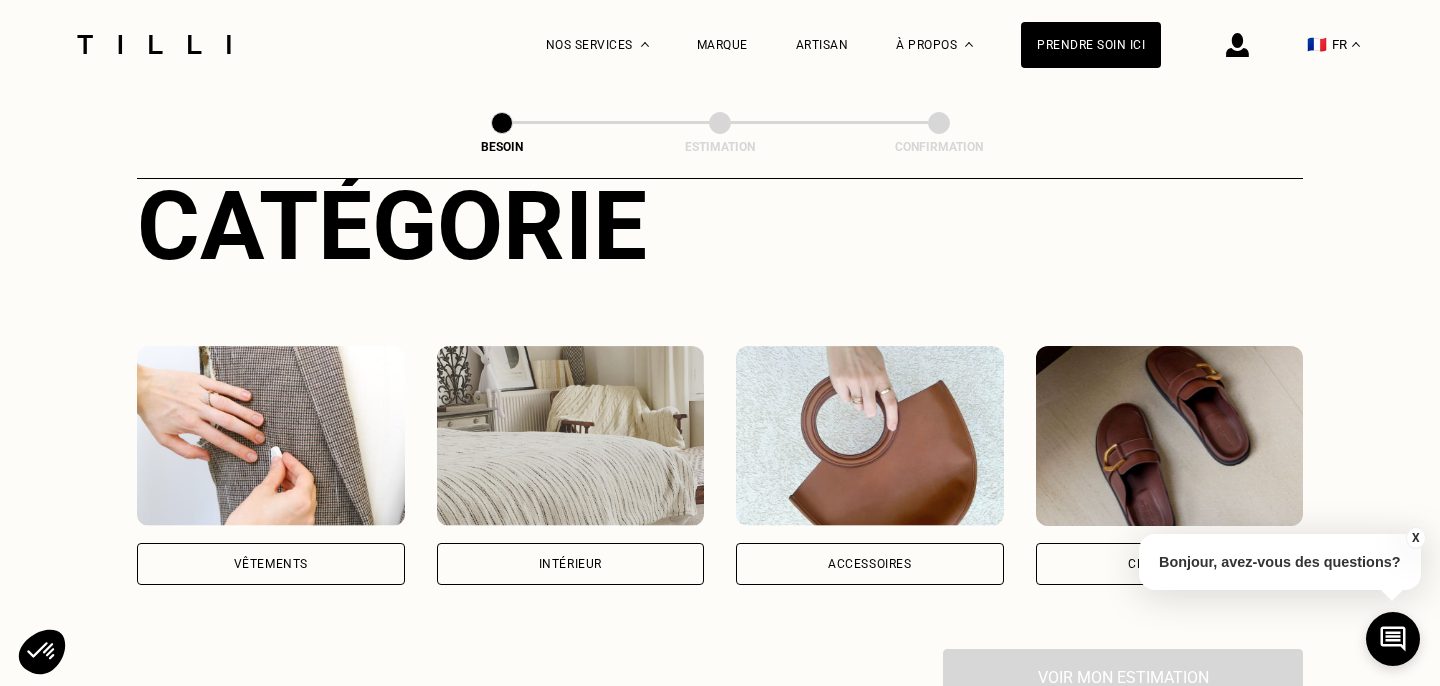 click on "Vêtements" at bounding box center (271, 564) 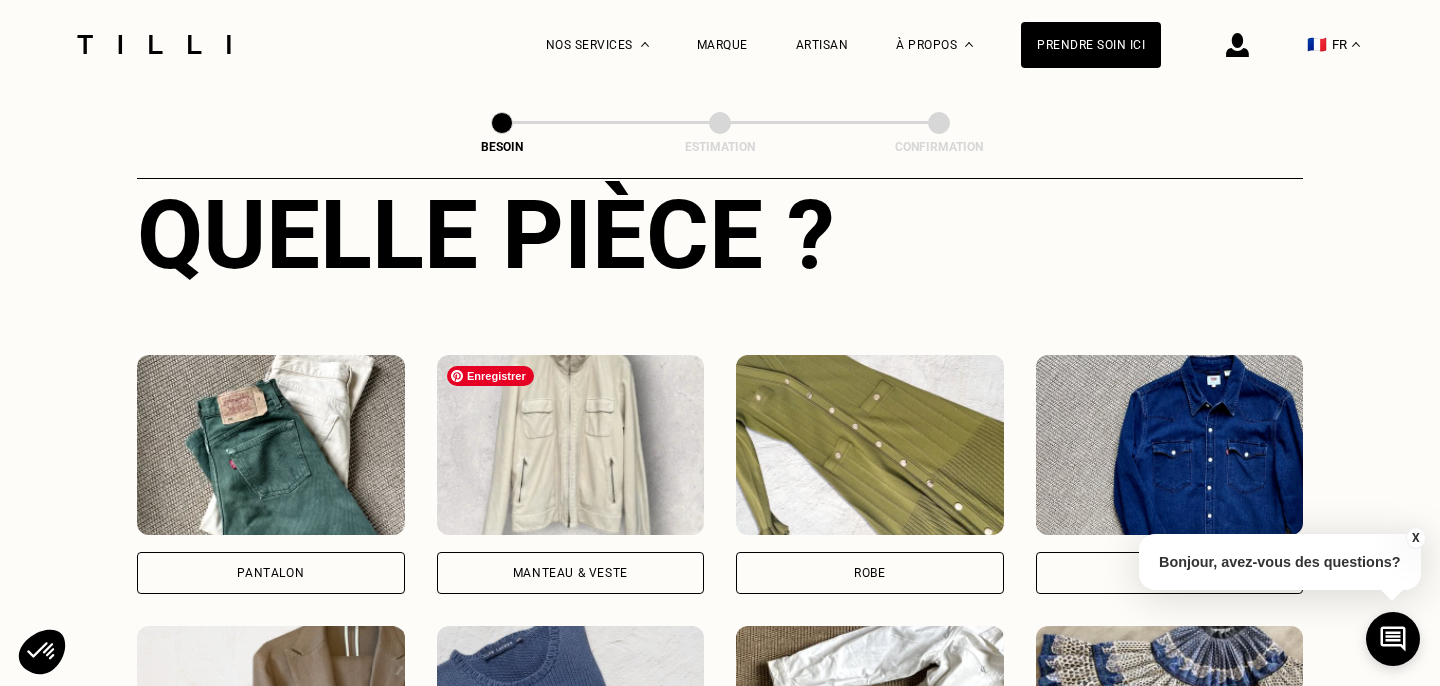 scroll, scrollTop: 827, scrollLeft: 0, axis: vertical 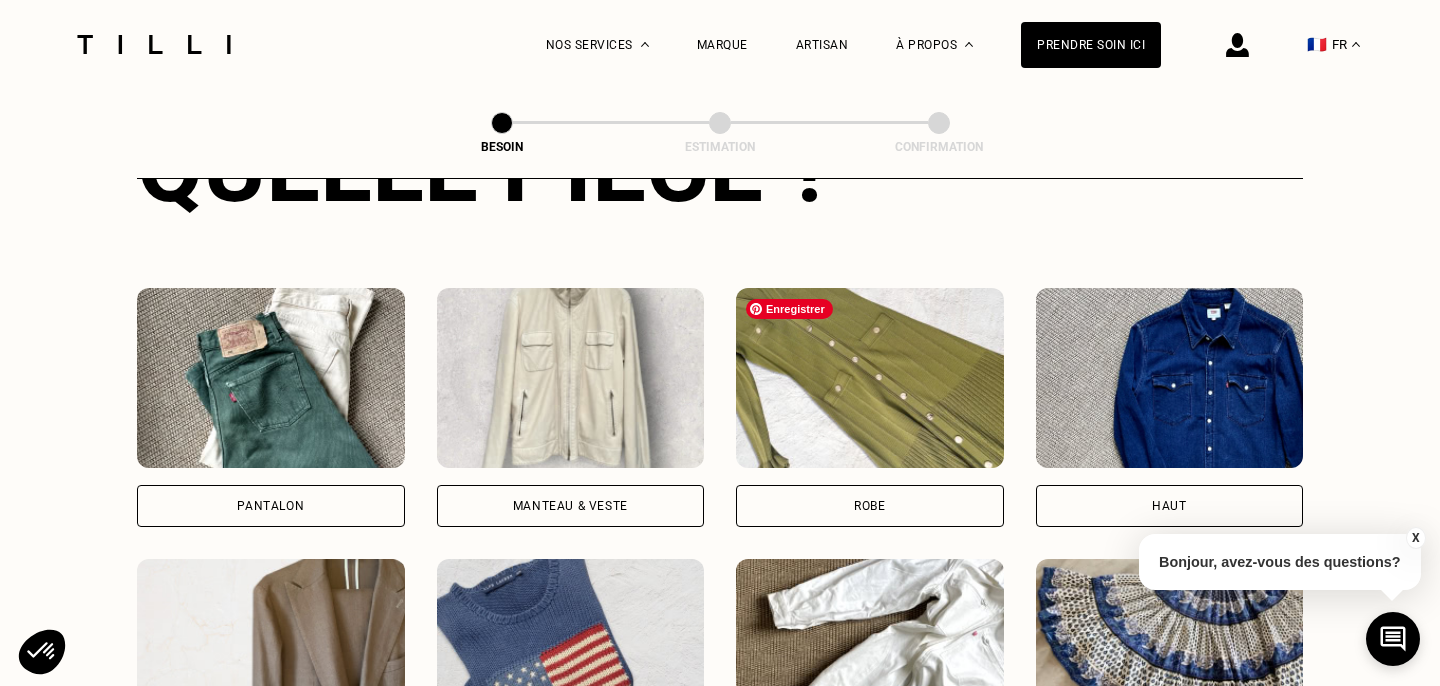 click at bounding box center [870, 378] 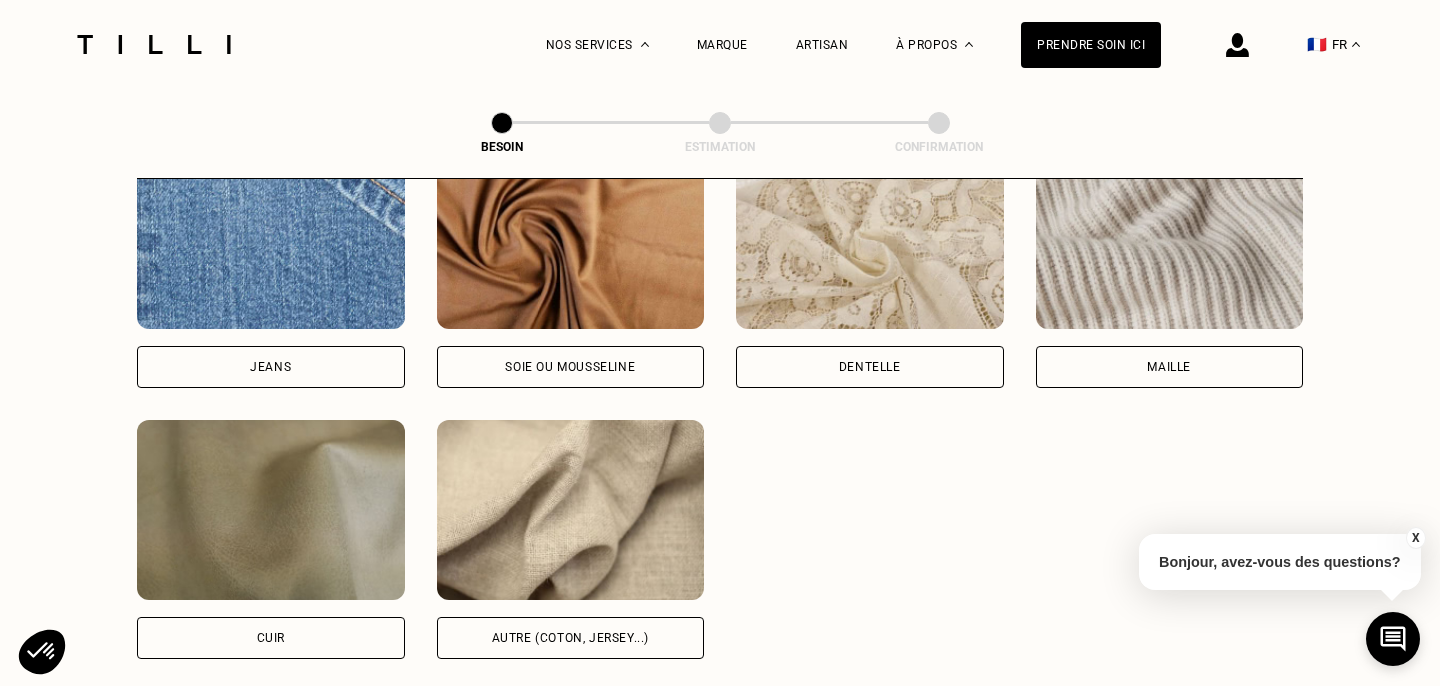 scroll, scrollTop: 2180, scrollLeft: 0, axis: vertical 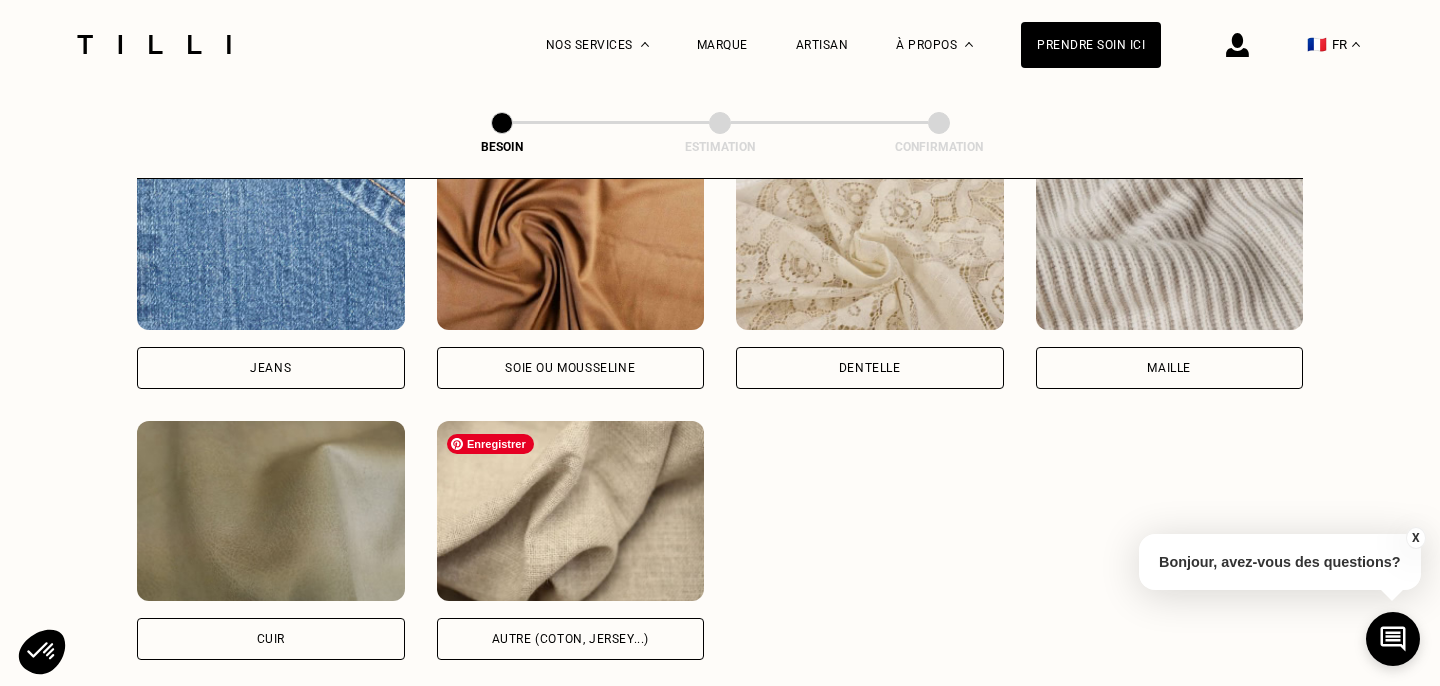 click at bounding box center (571, 511) 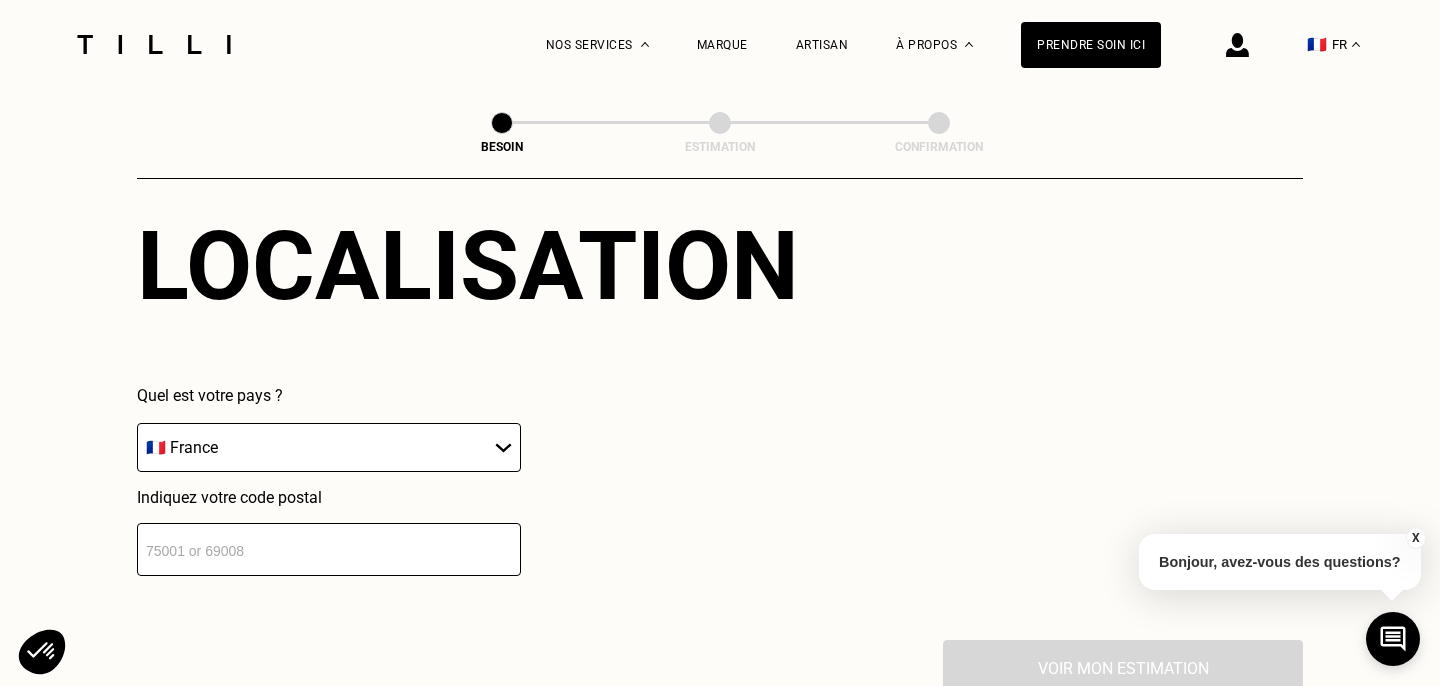 scroll, scrollTop: 2767, scrollLeft: 0, axis: vertical 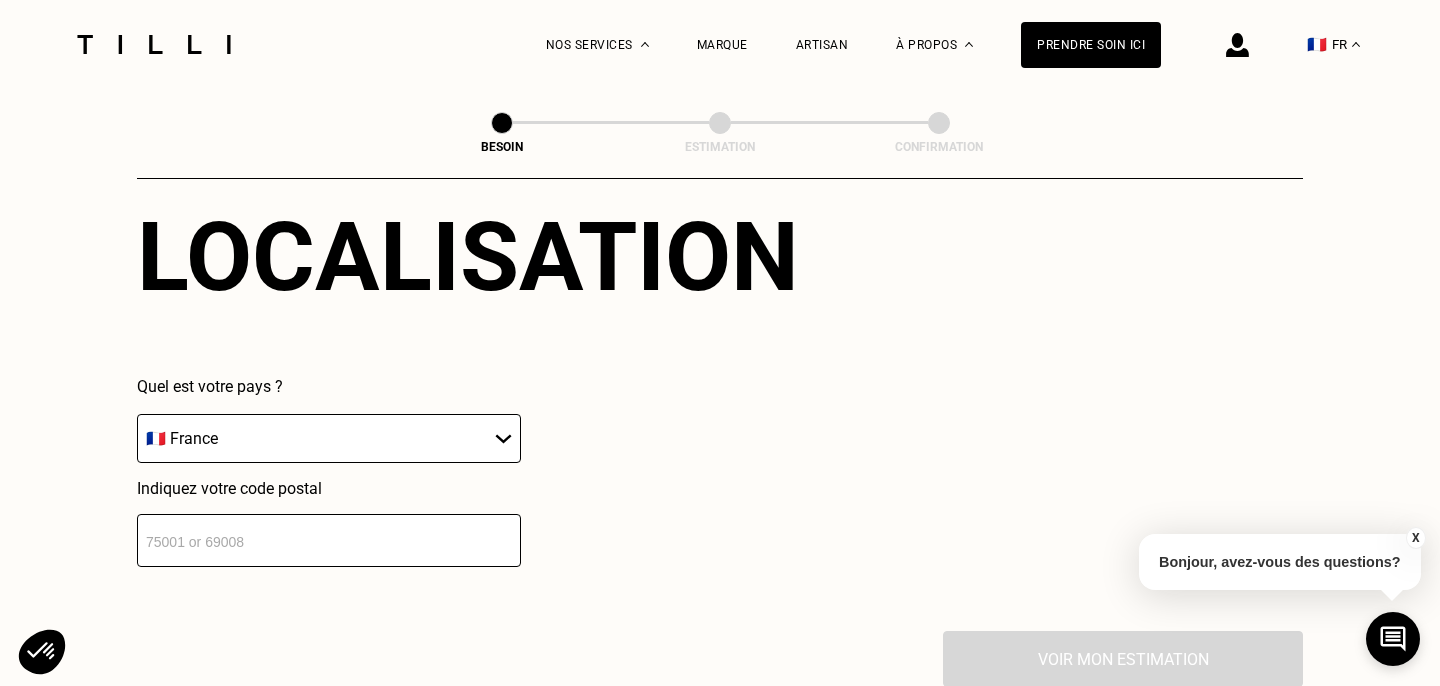 click at bounding box center [329, 540] 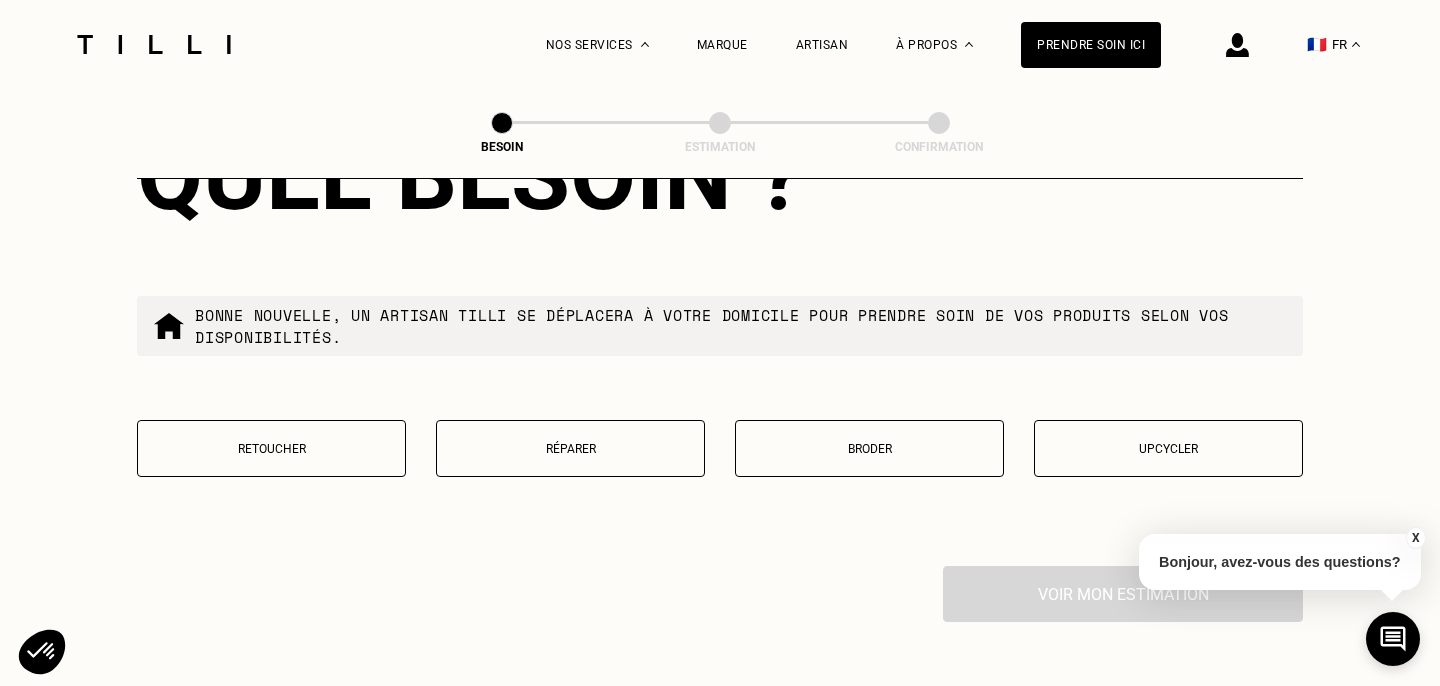 scroll, scrollTop: 3353, scrollLeft: 0, axis: vertical 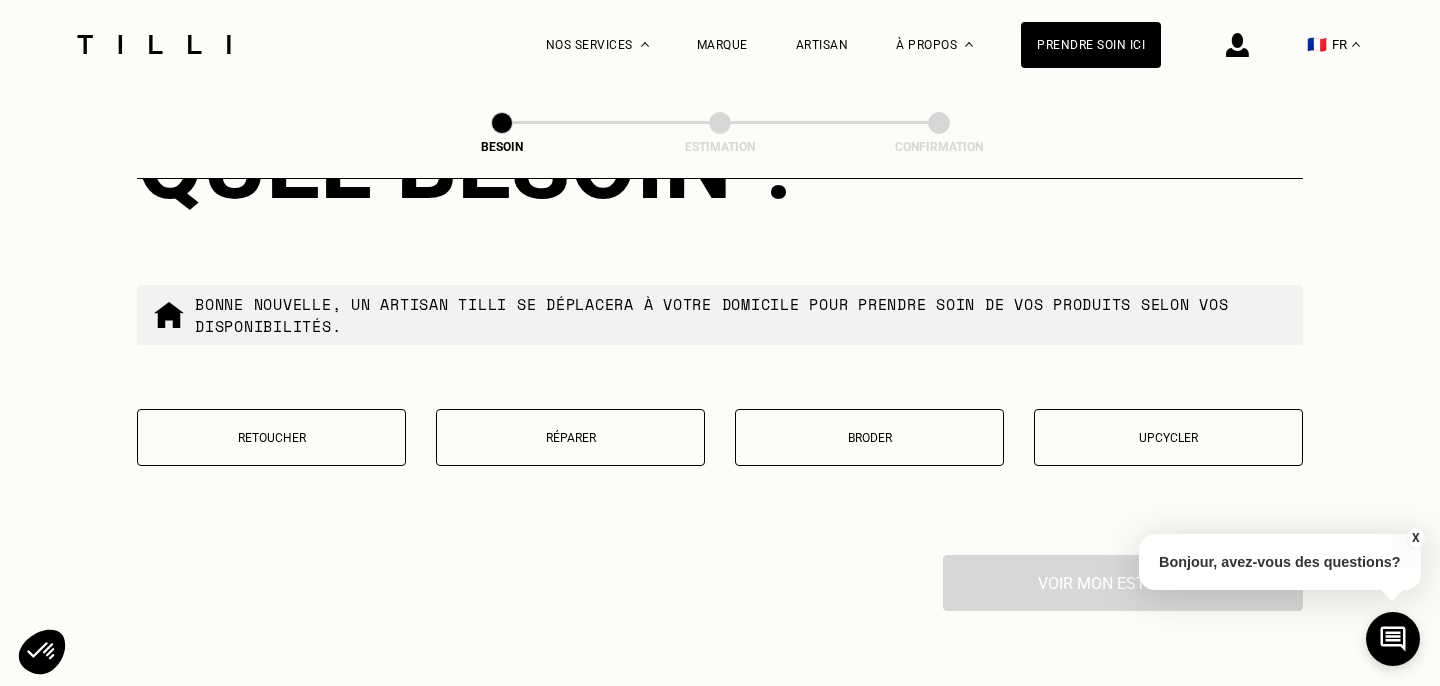 click on "Retoucher" at bounding box center (271, 438) 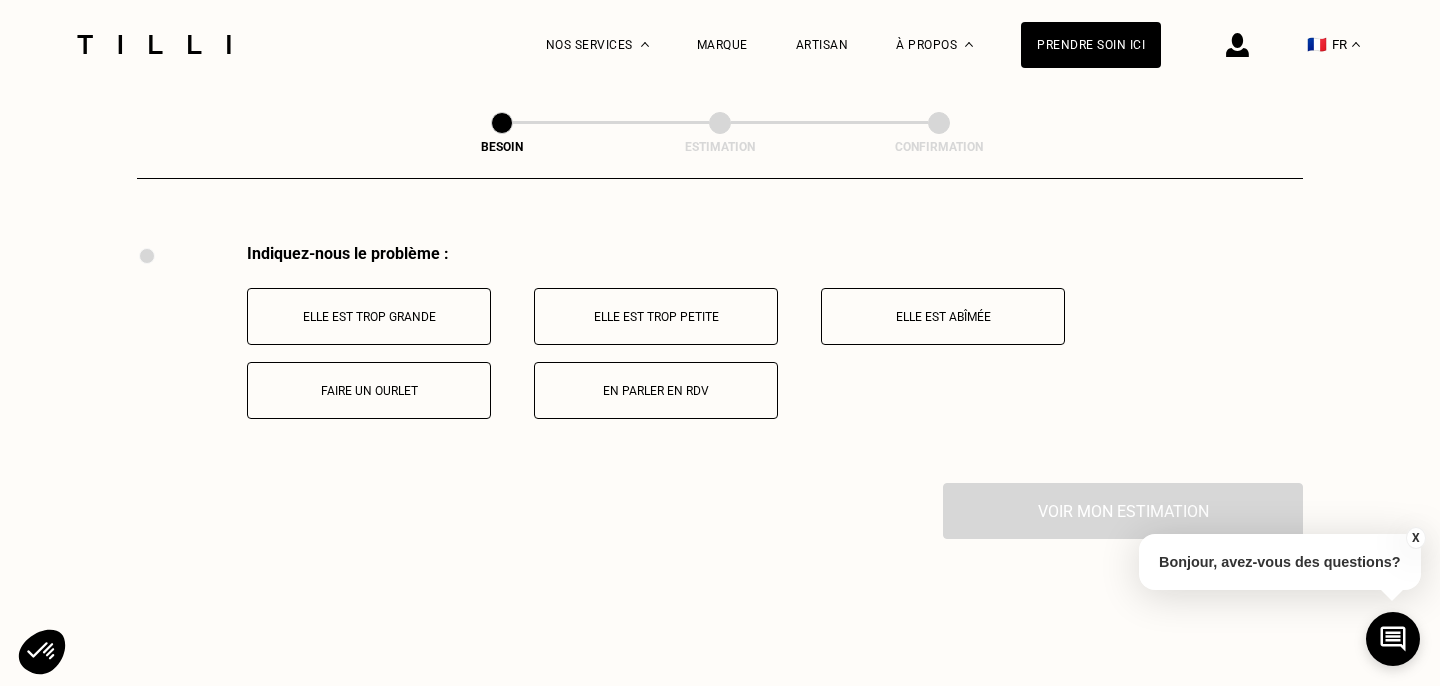 scroll, scrollTop: 3688, scrollLeft: 0, axis: vertical 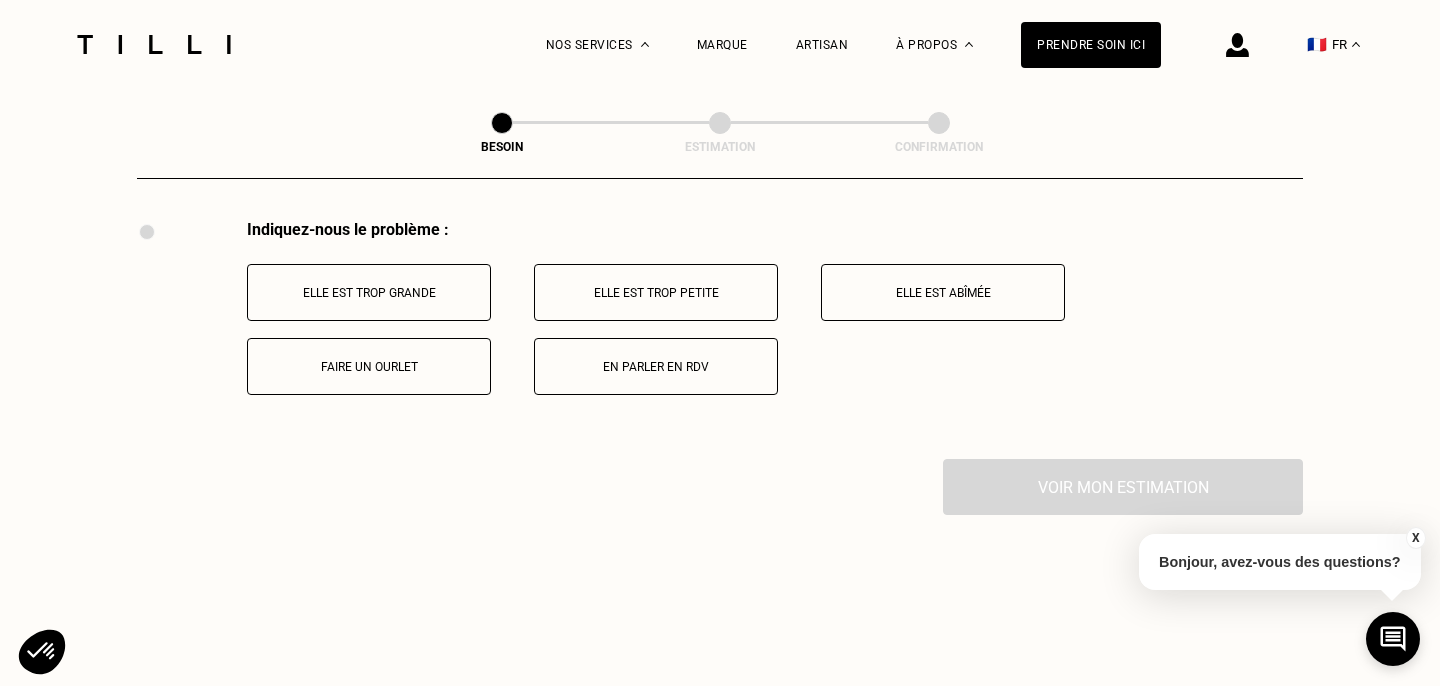 click on "Elle est trop grande" at bounding box center [369, 292] 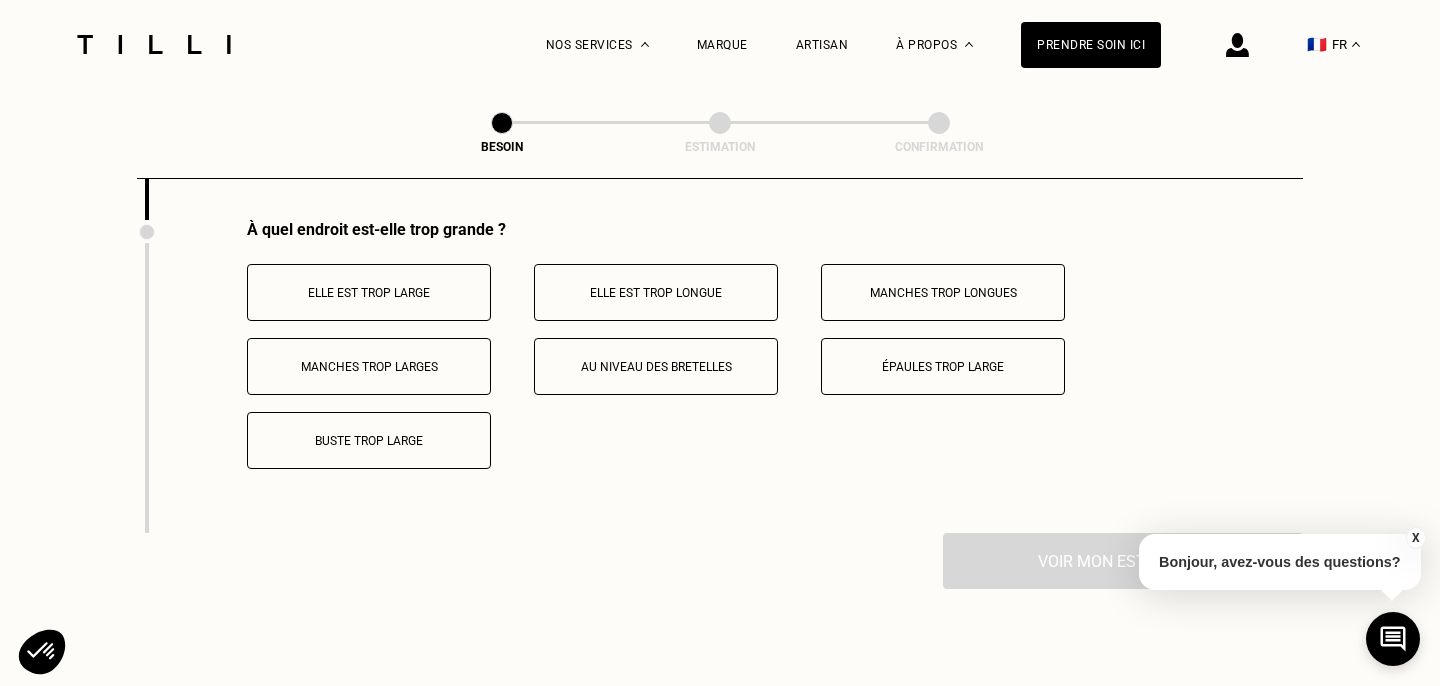 scroll, scrollTop: 3944, scrollLeft: 0, axis: vertical 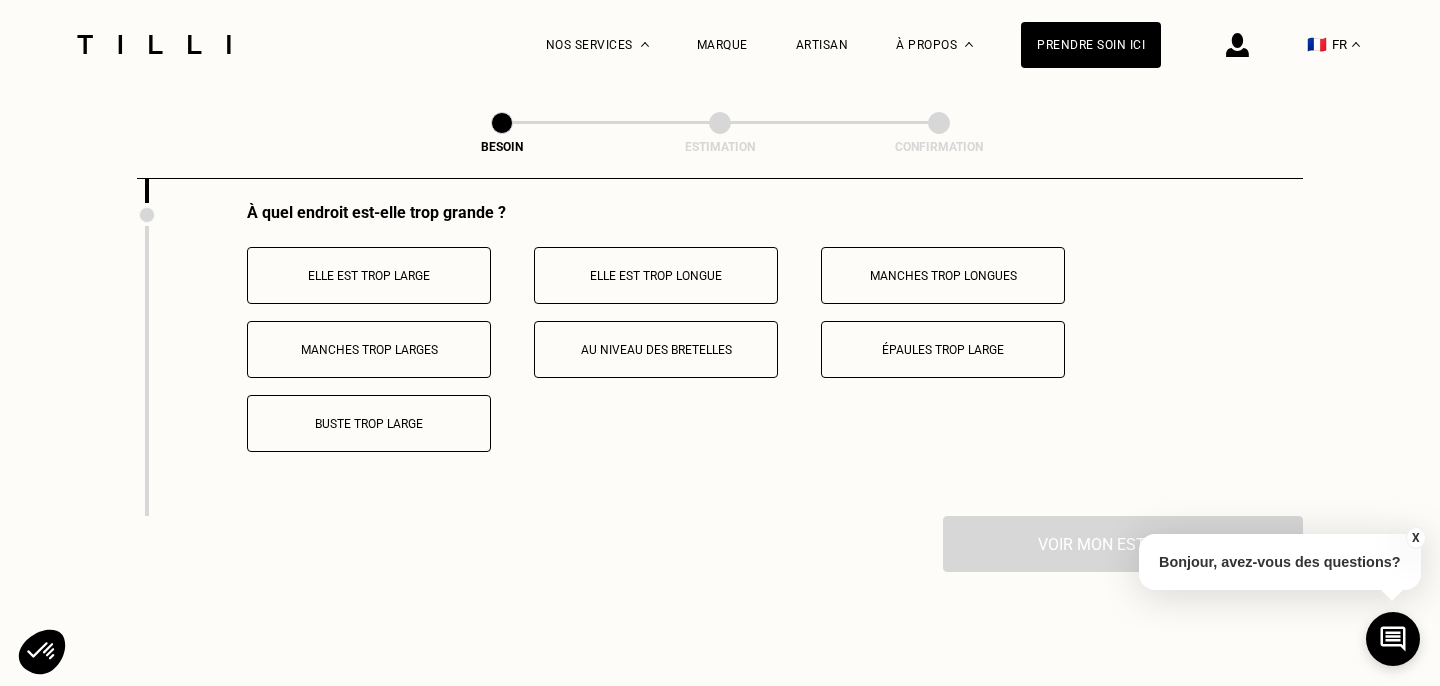 click on "Buste trop large" at bounding box center (369, 424) 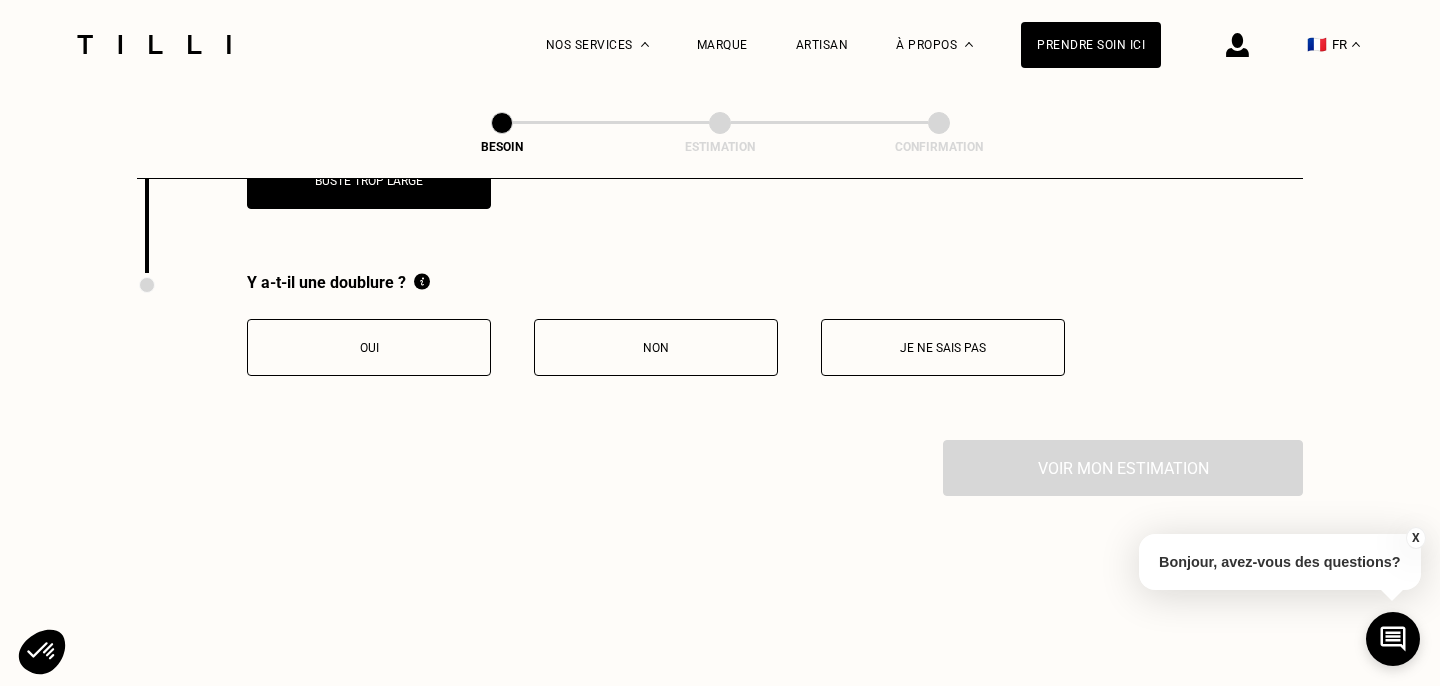 scroll, scrollTop: 4248, scrollLeft: 0, axis: vertical 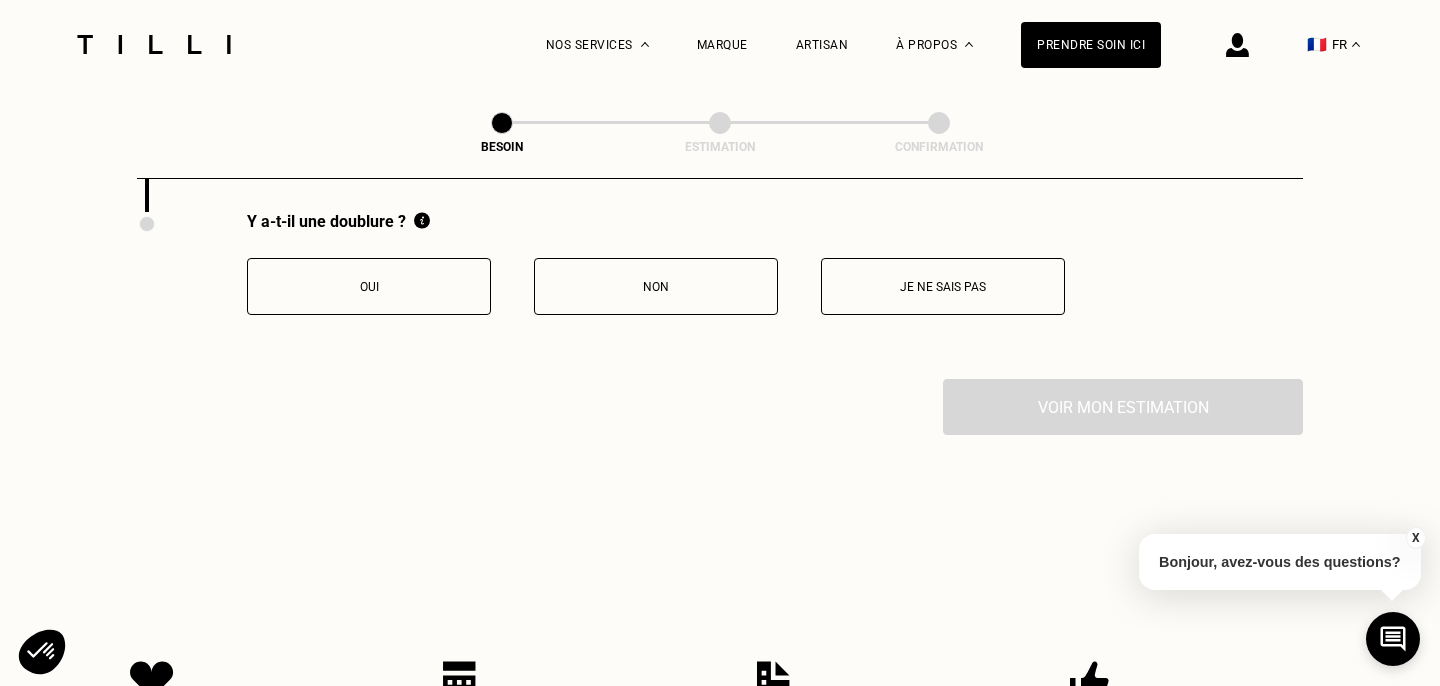 click on "Non" at bounding box center [656, 287] 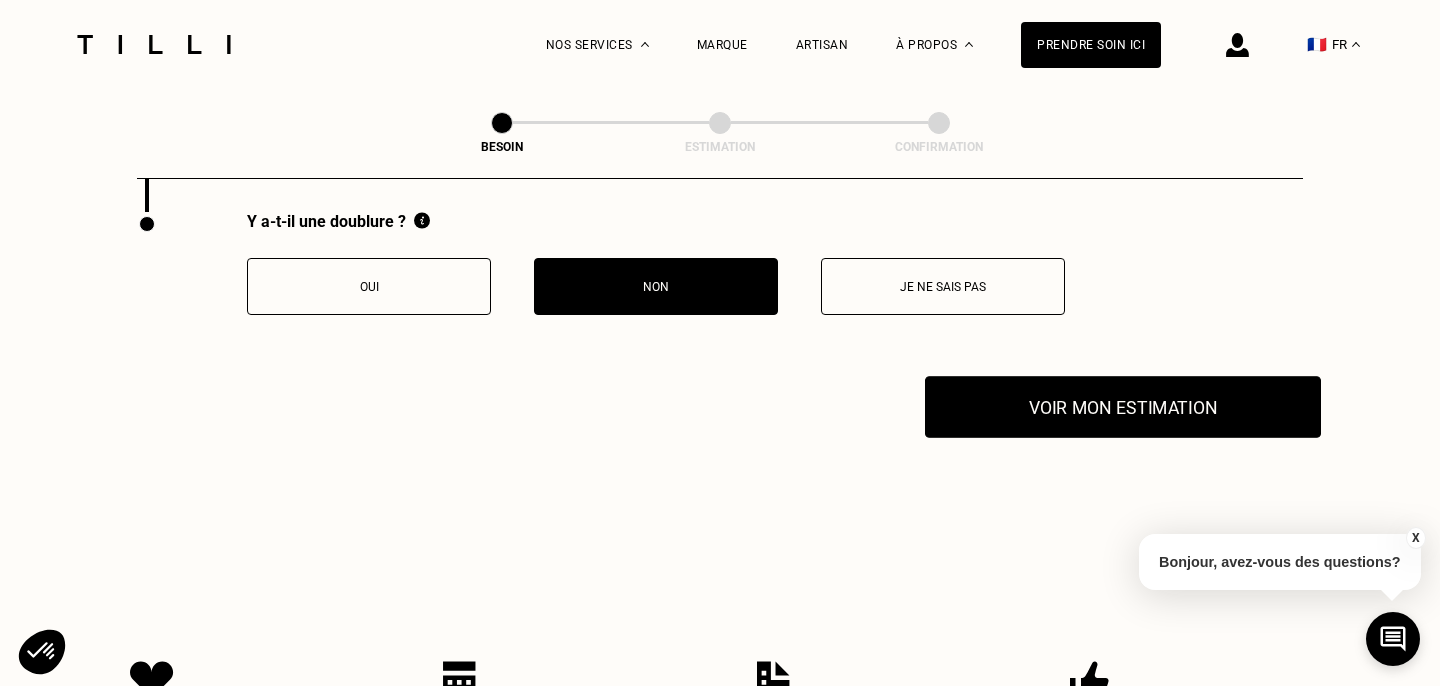 click on "Voir mon estimation" at bounding box center (1123, 407) 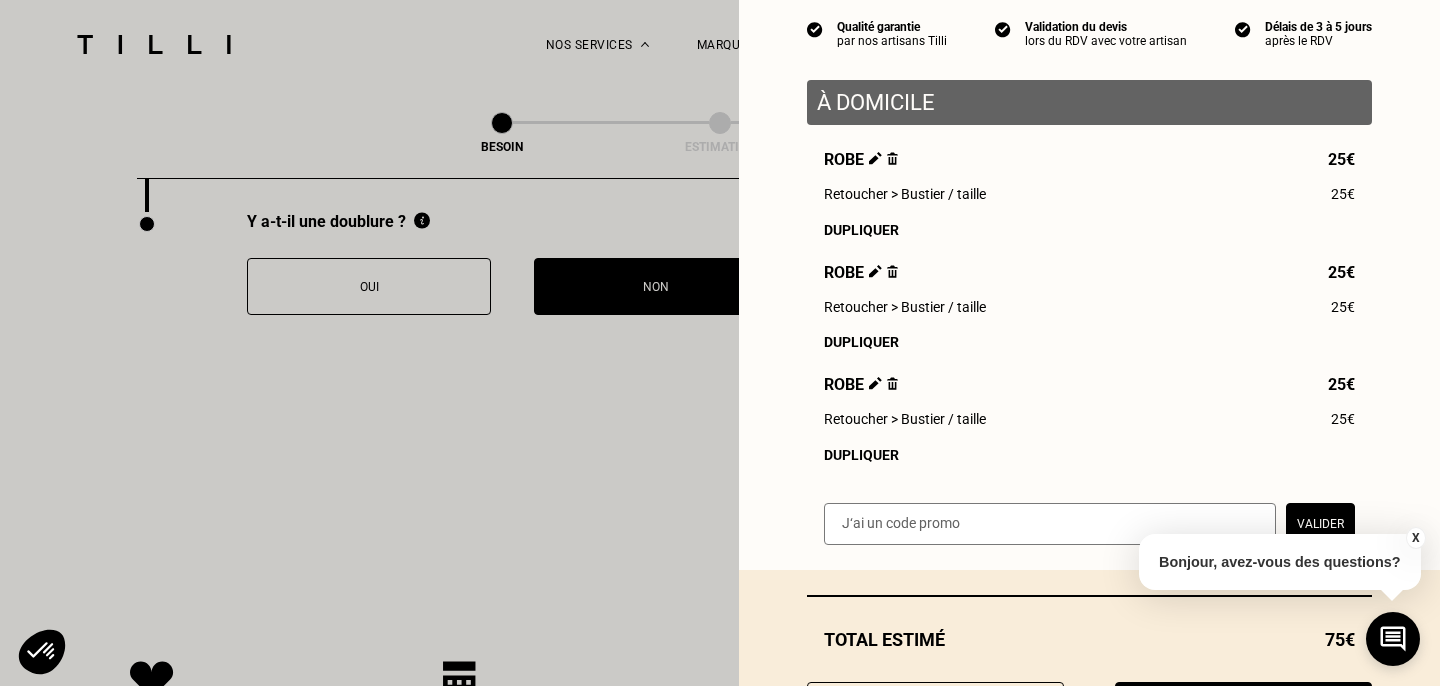 scroll, scrollTop: 189, scrollLeft: 0, axis: vertical 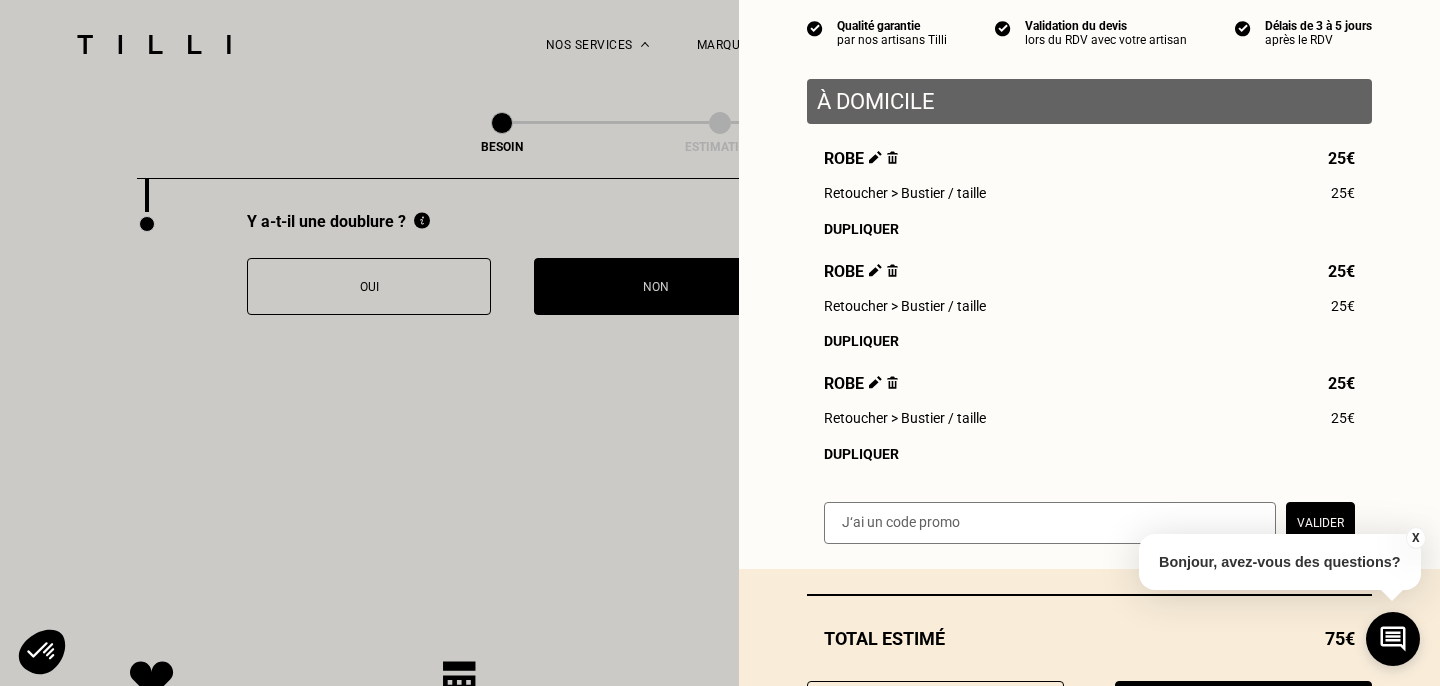click at bounding box center (892, 382) 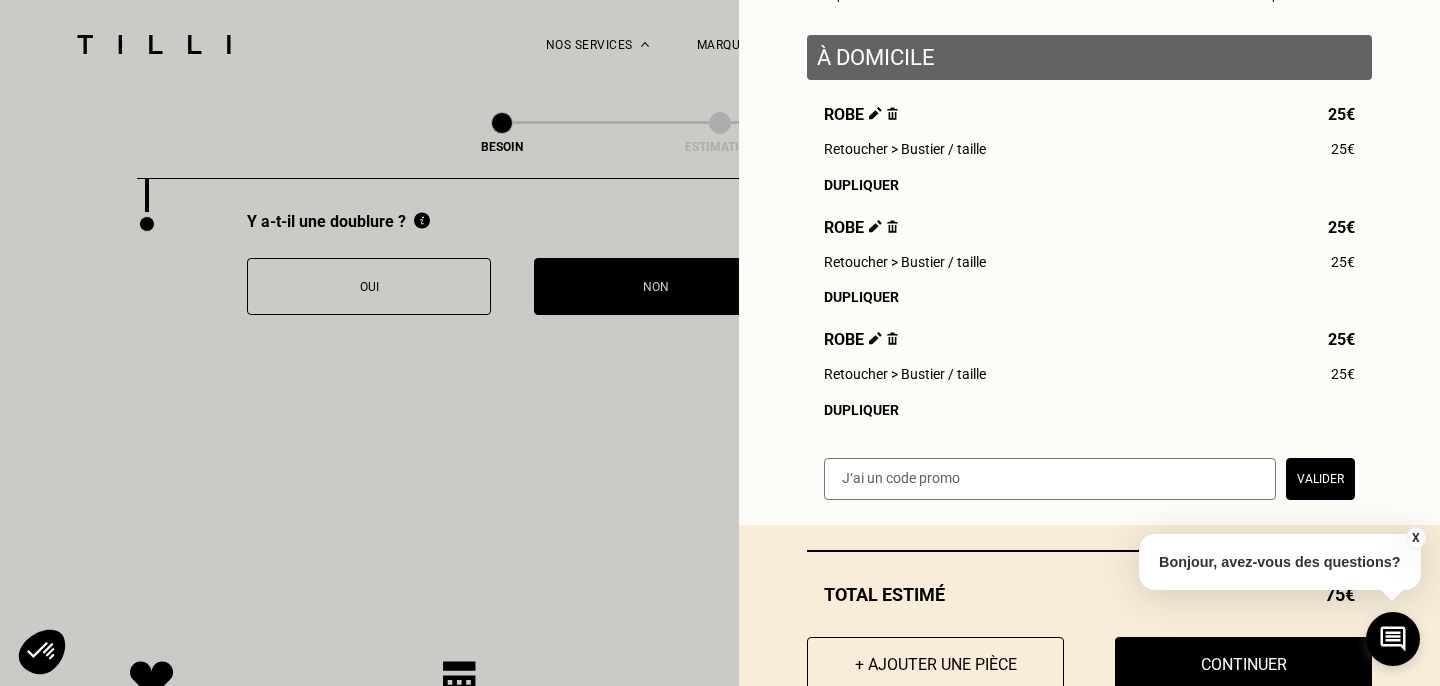 scroll, scrollTop: 293, scrollLeft: 0, axis: vertical 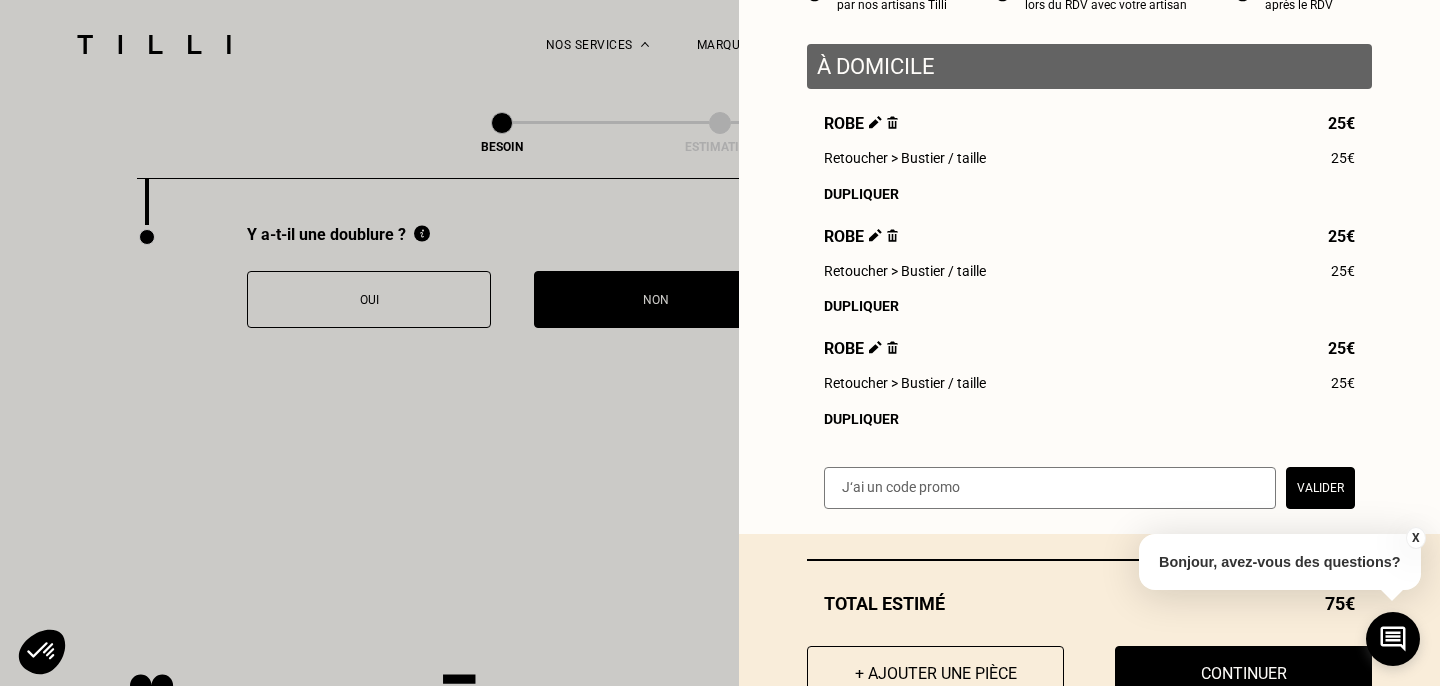 click on "Robe" at bounding box center (861, 348) 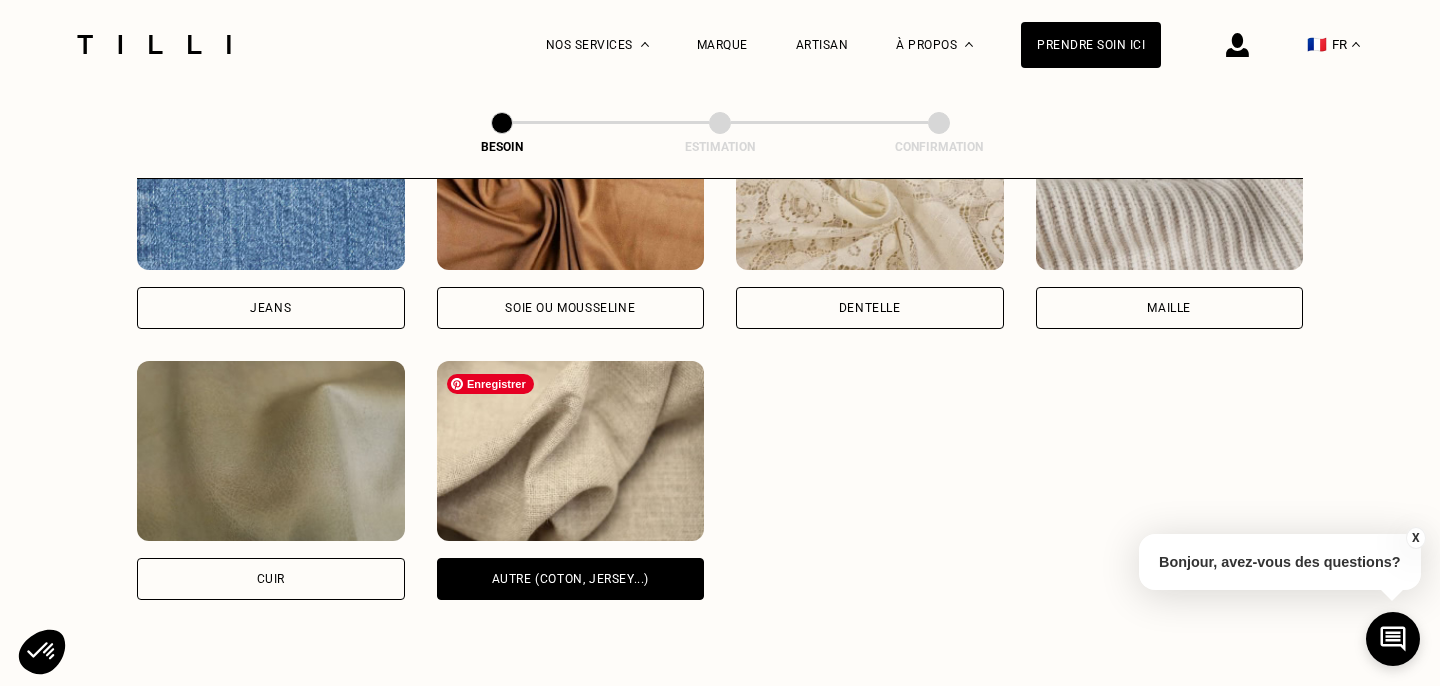 scroll, scrollTop: 2235, scrollLeft: 0, axis: vertical 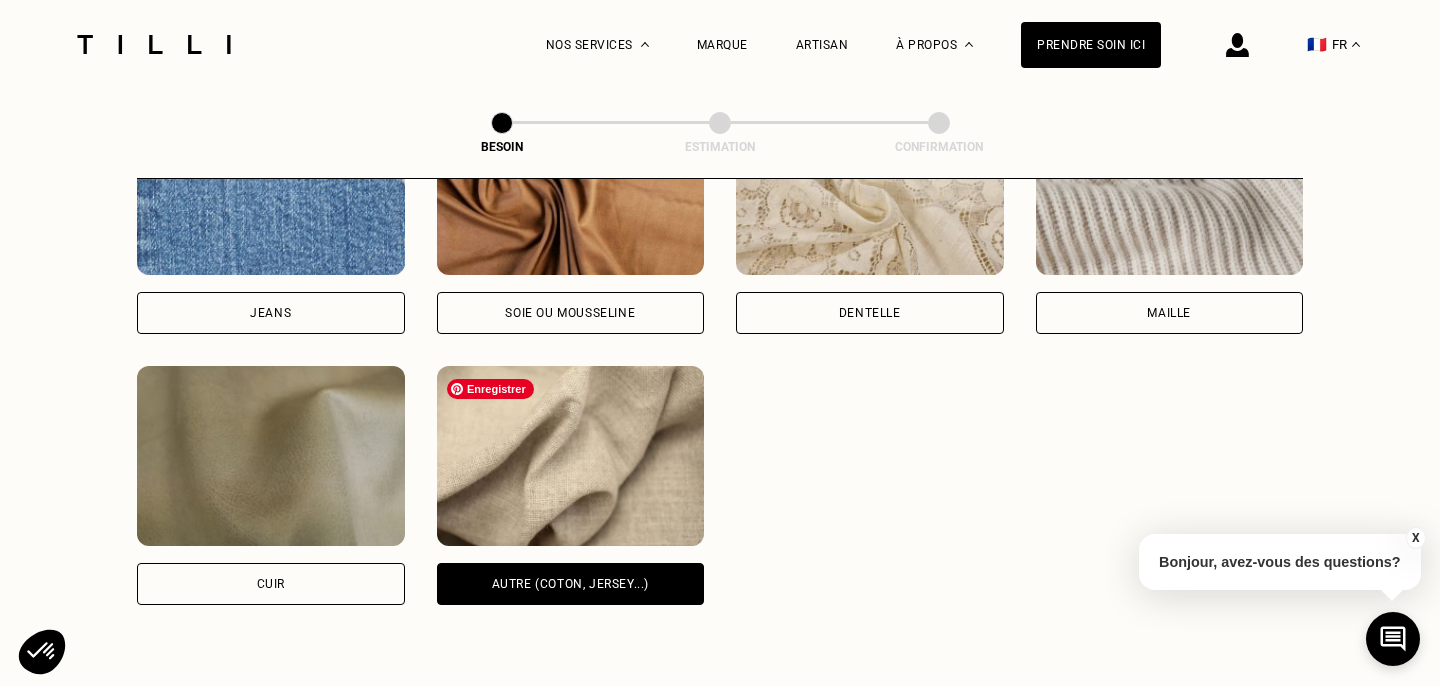 click at bounding box center [571, 456] 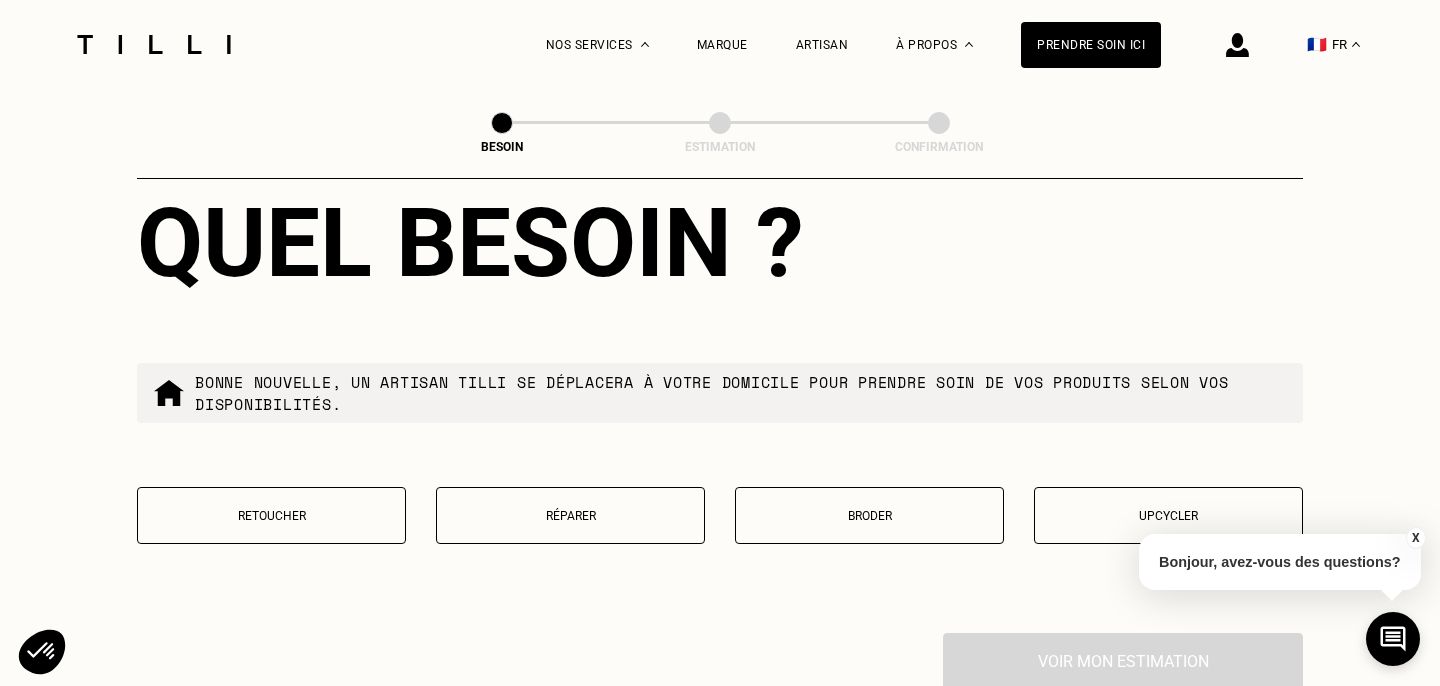 scroll, scrollTop: 3277, scrollLeft: 0, axis: vertical 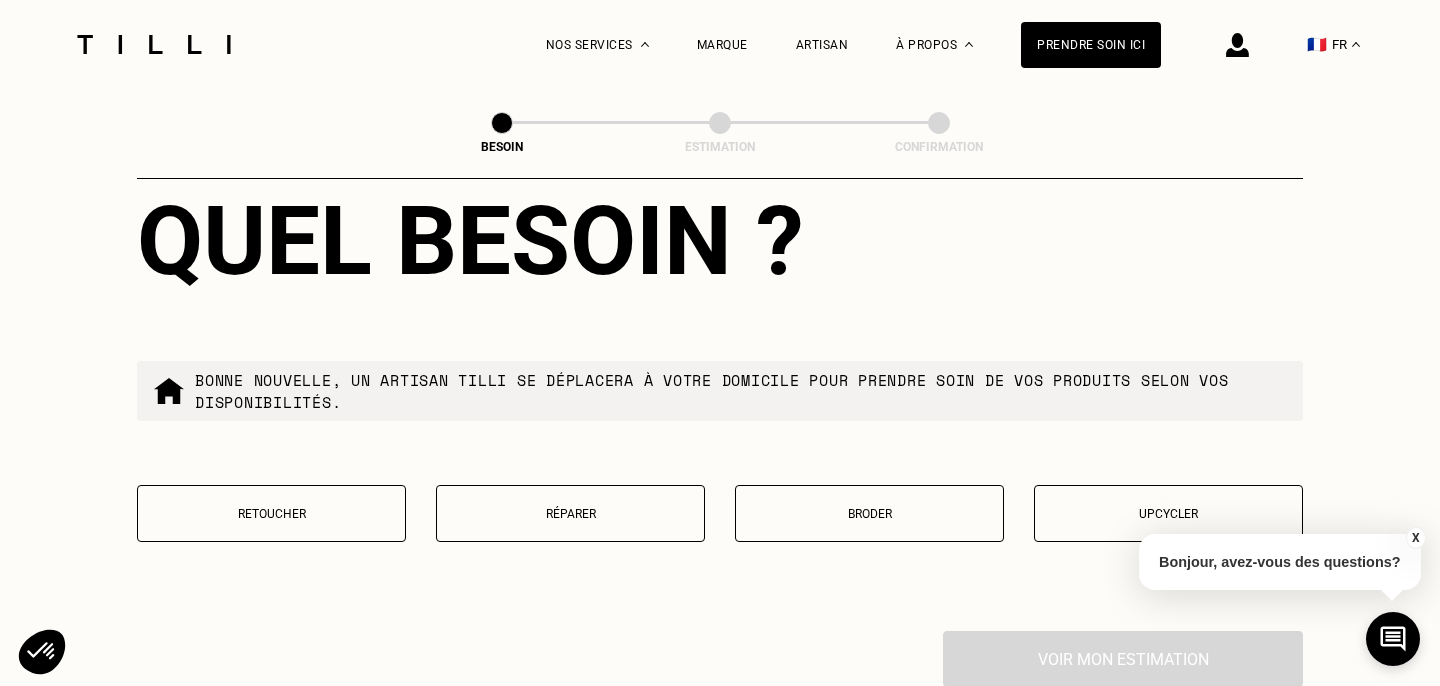 click on "Réparer" at bounding box center [570, 514] 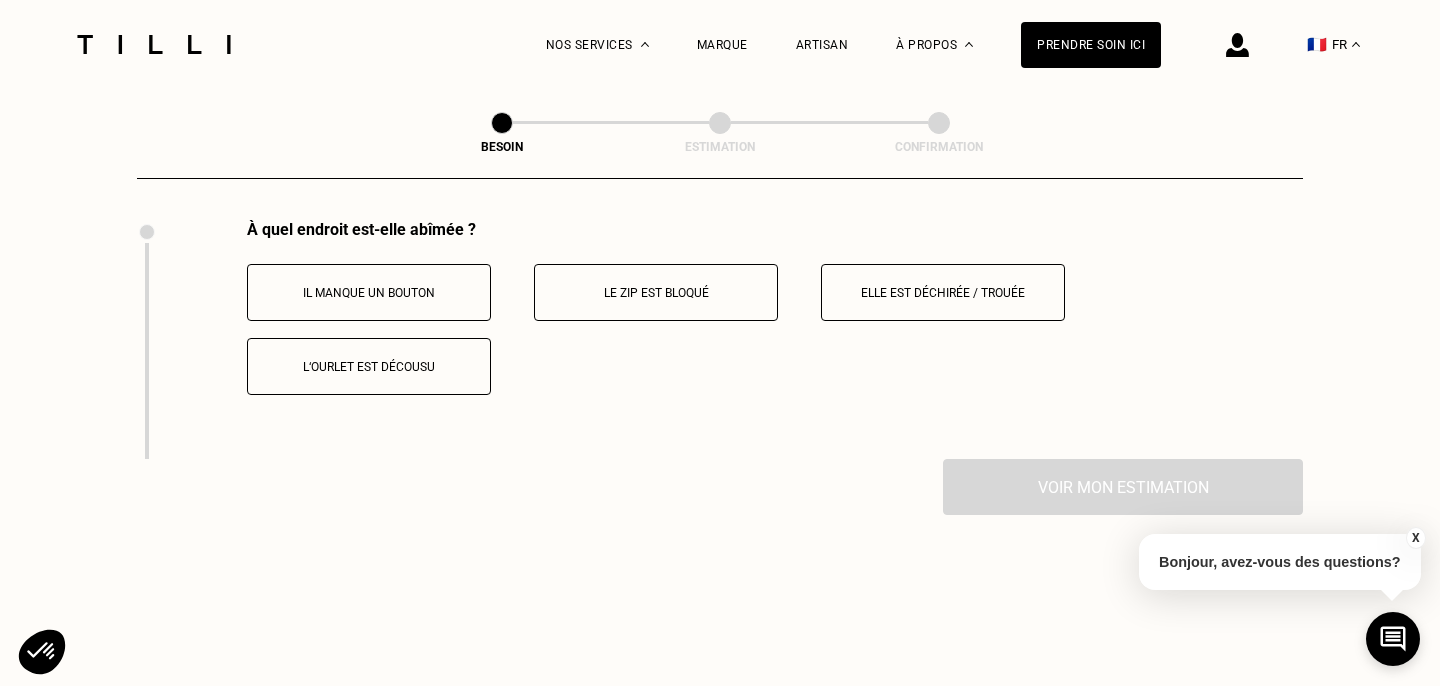 scroll, scrollTop: 3683, scrollLeft: 0, axis: vertical 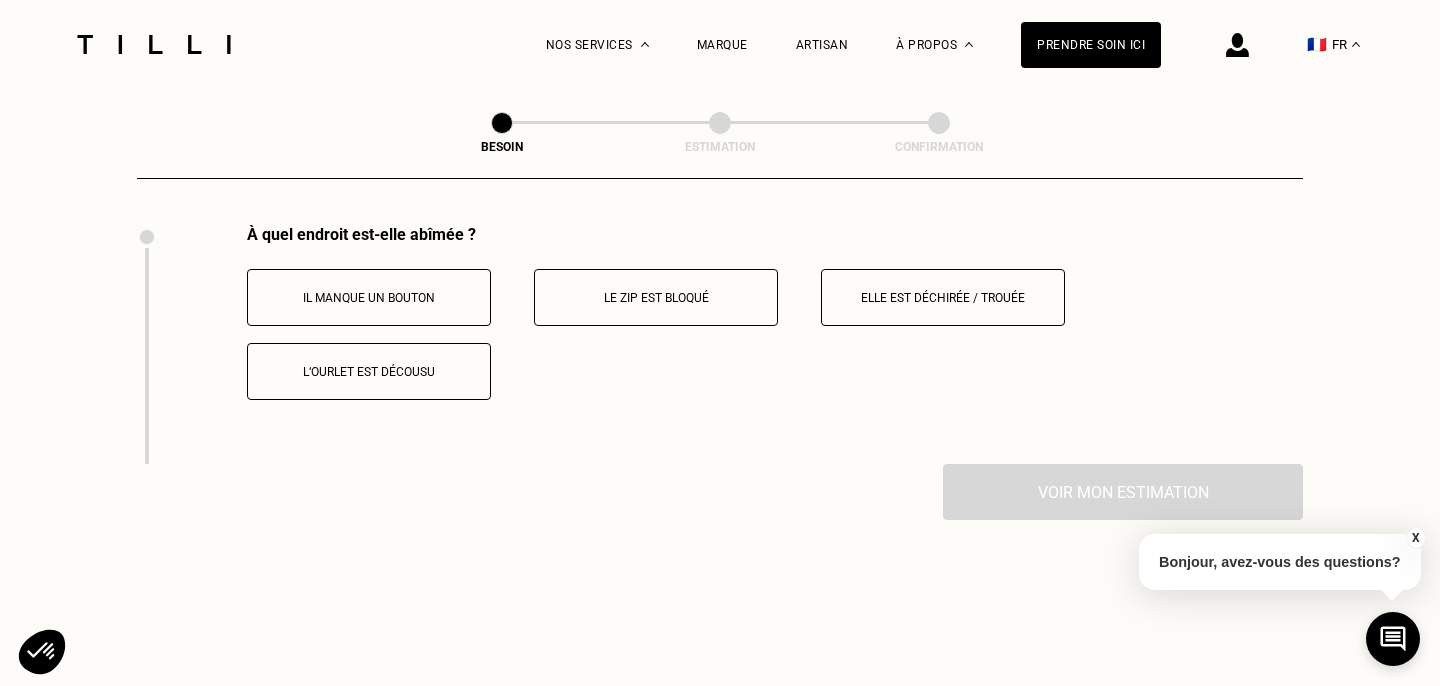 click on "Elle est déchirée / trouée" at bounding box center [943, 298] 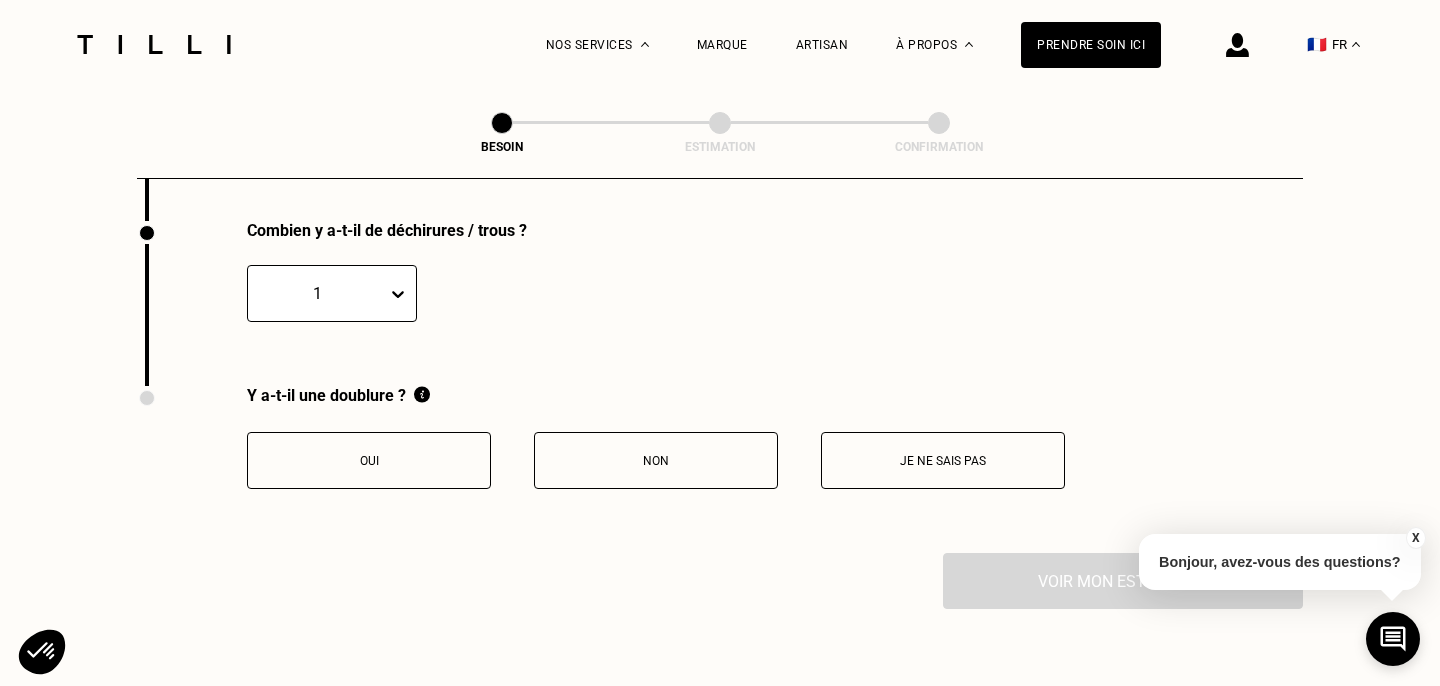 scroll, scrollTop: 3927, scrollLeft: 0, axis: vertical 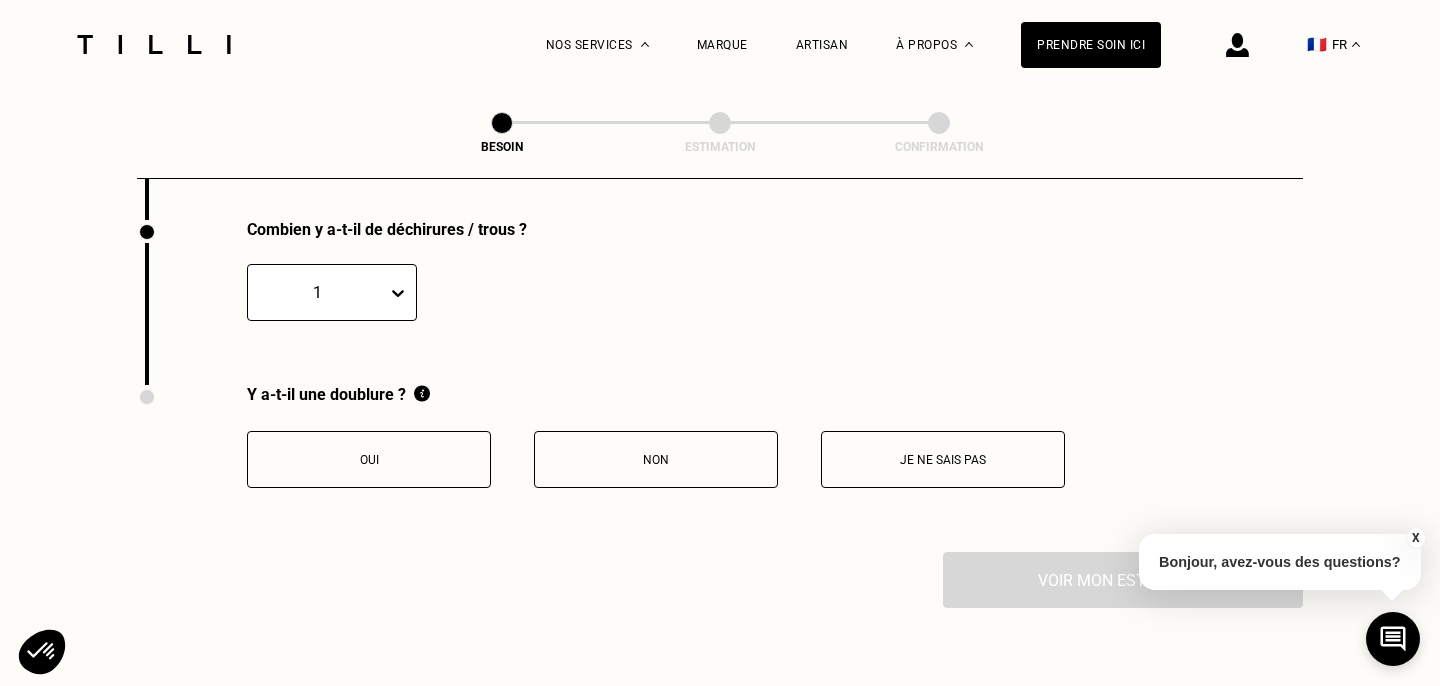 click on "Non" at bounding box center [656, 459] 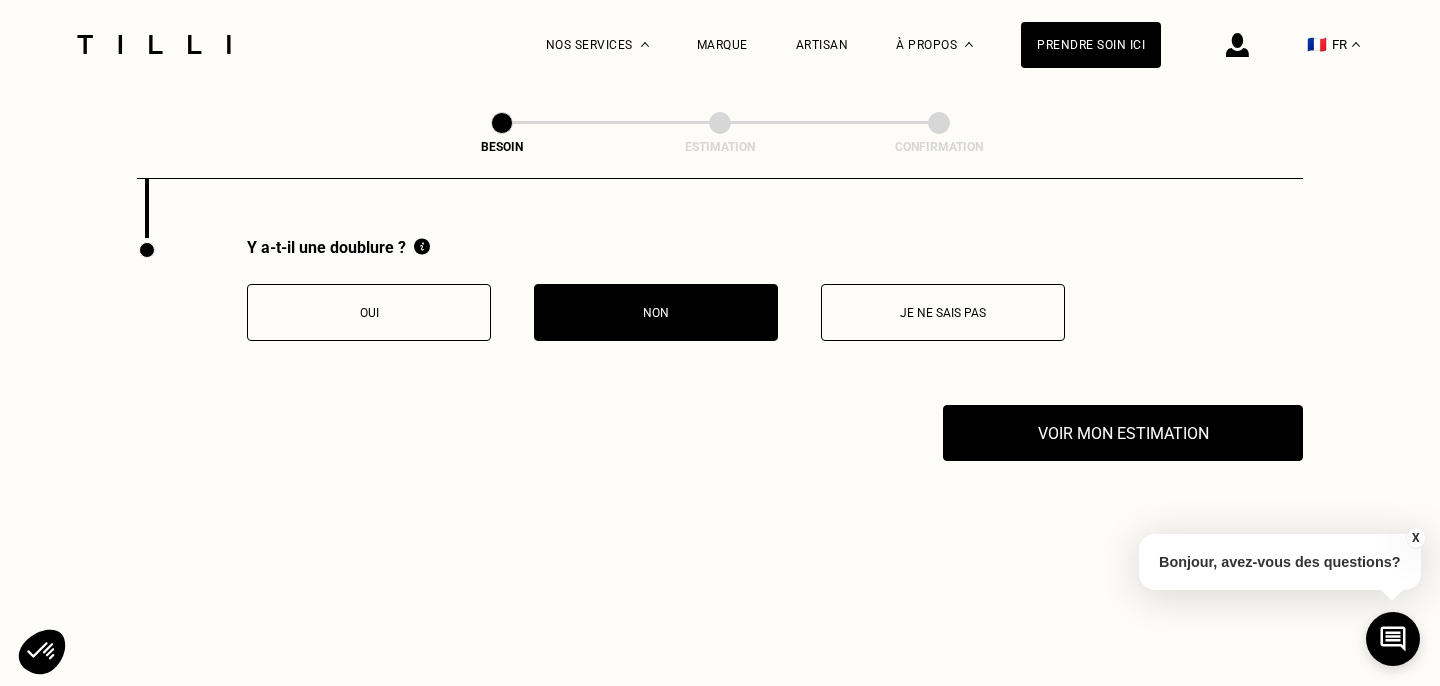 scroll, scrollTop: 4106, scrollLeft: 0, axis: vertical 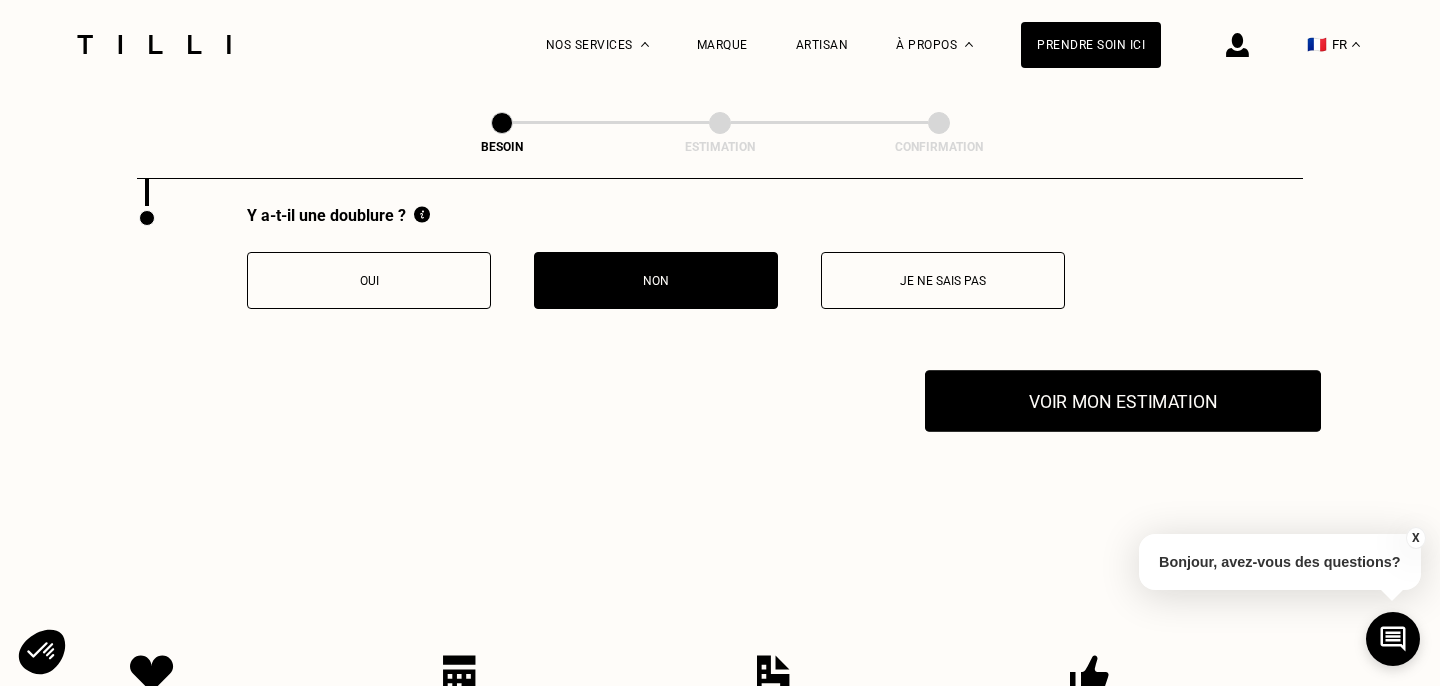 click on "Voir mon estimation" at bounding box center [1123, 401] 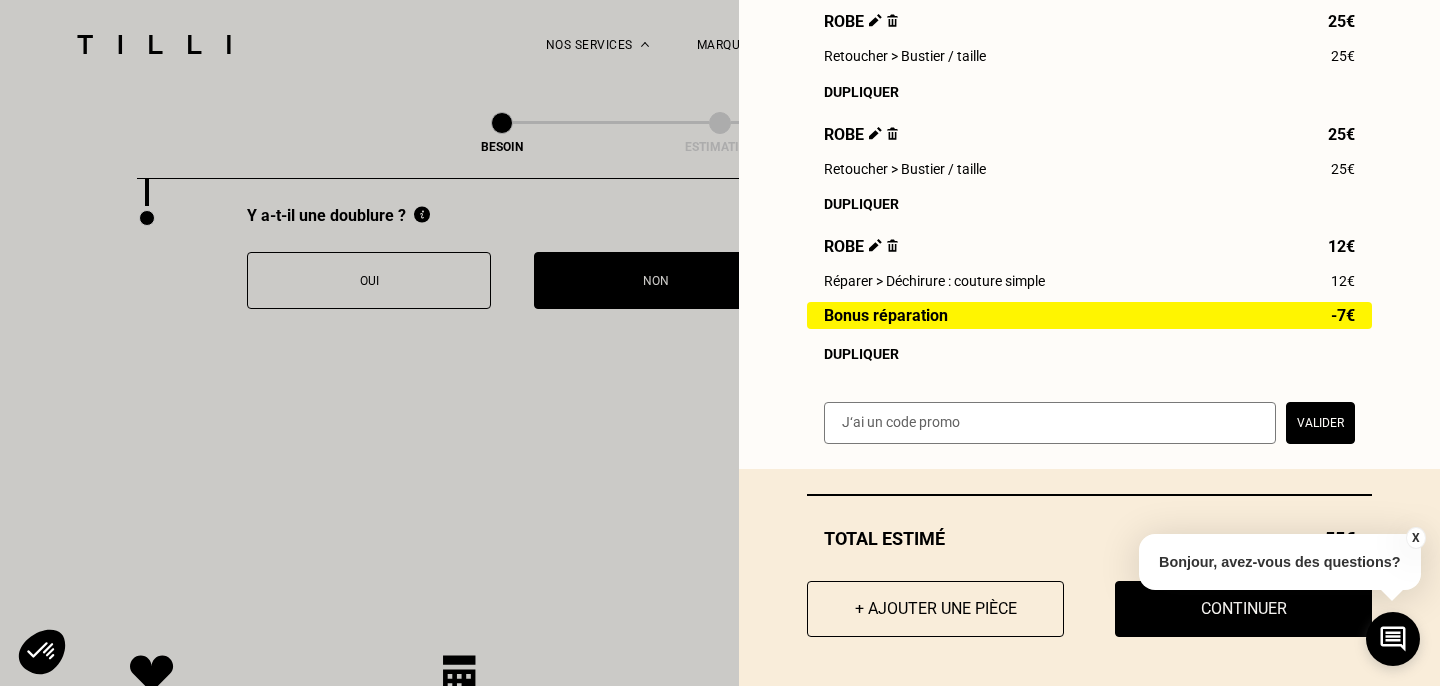 scroll, scrollTop: 330, scrollLeft: 0, axis: vertical 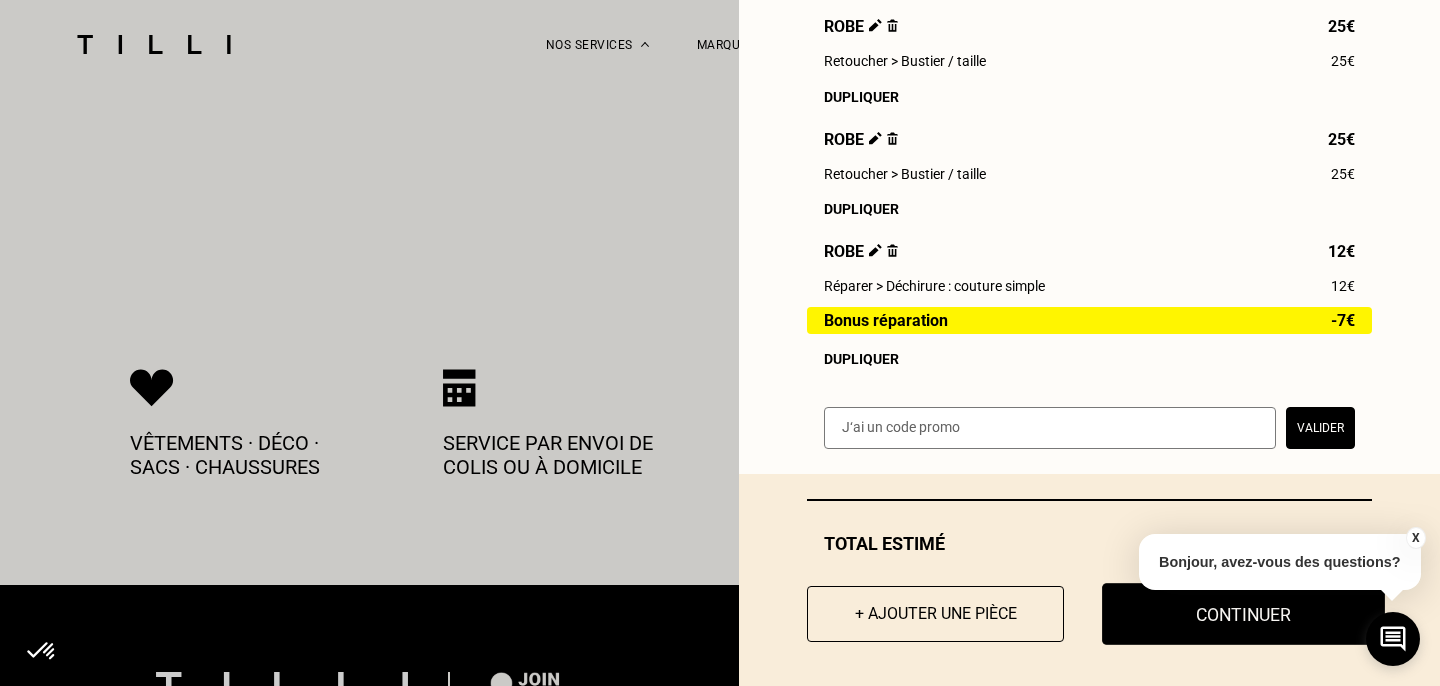 click on "Continuer" at bounding box center [1243, 614] 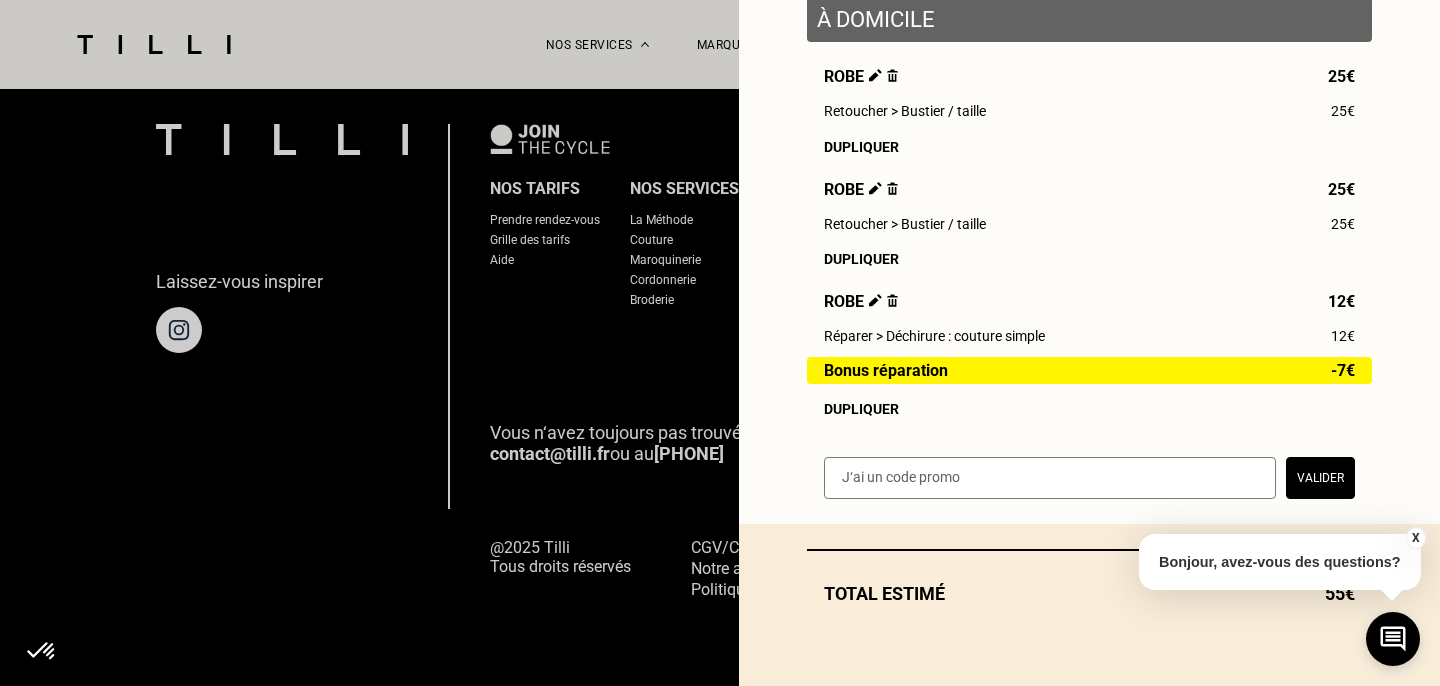 scroll, scrollTop: 1335, scrollLeft: 0, axis: vertical 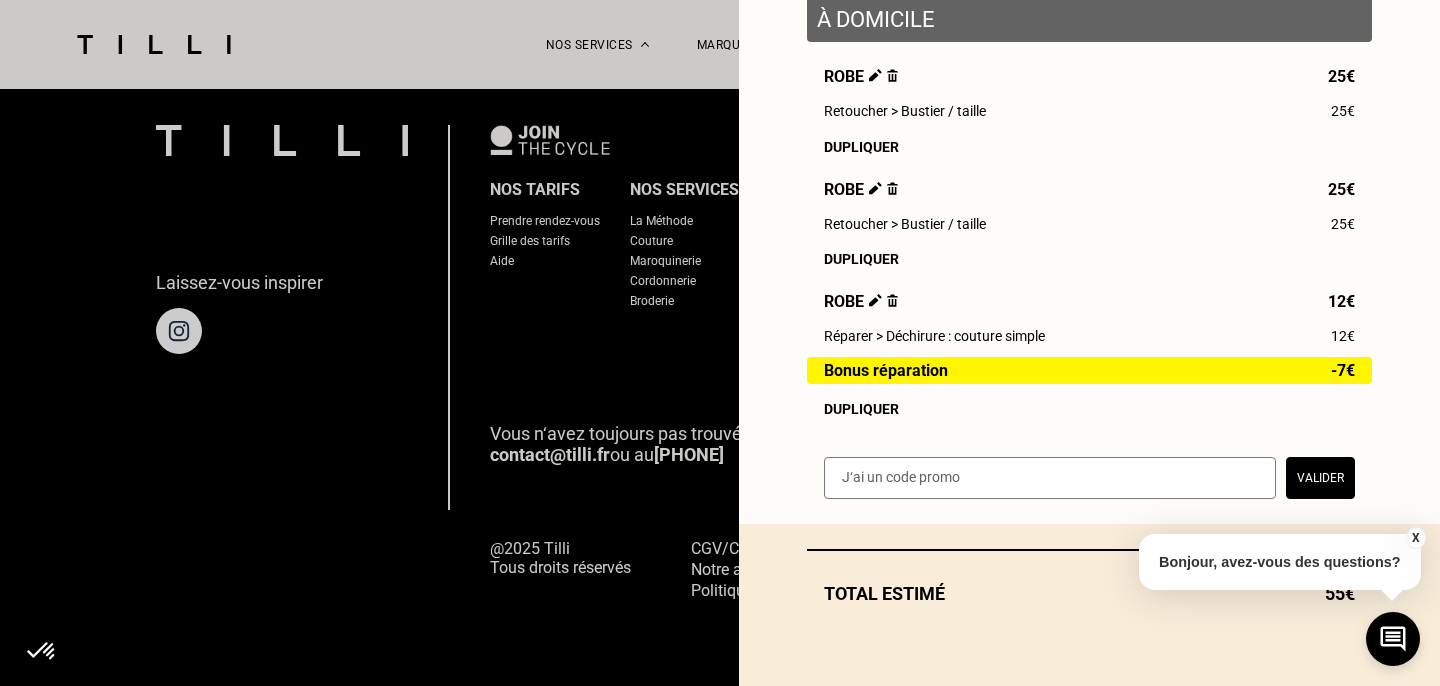 select on "FR" 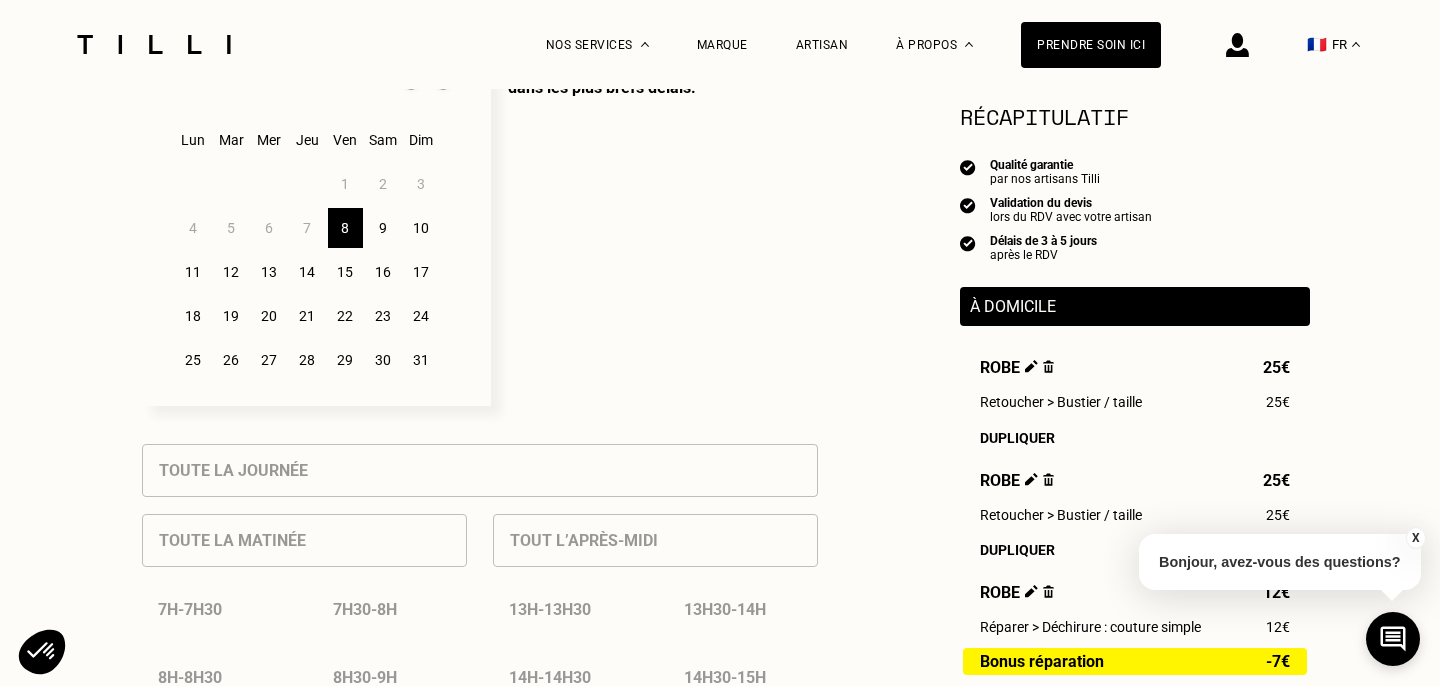 scroll, scrollTop: 565, scrollLeft: 0, axis: vertical 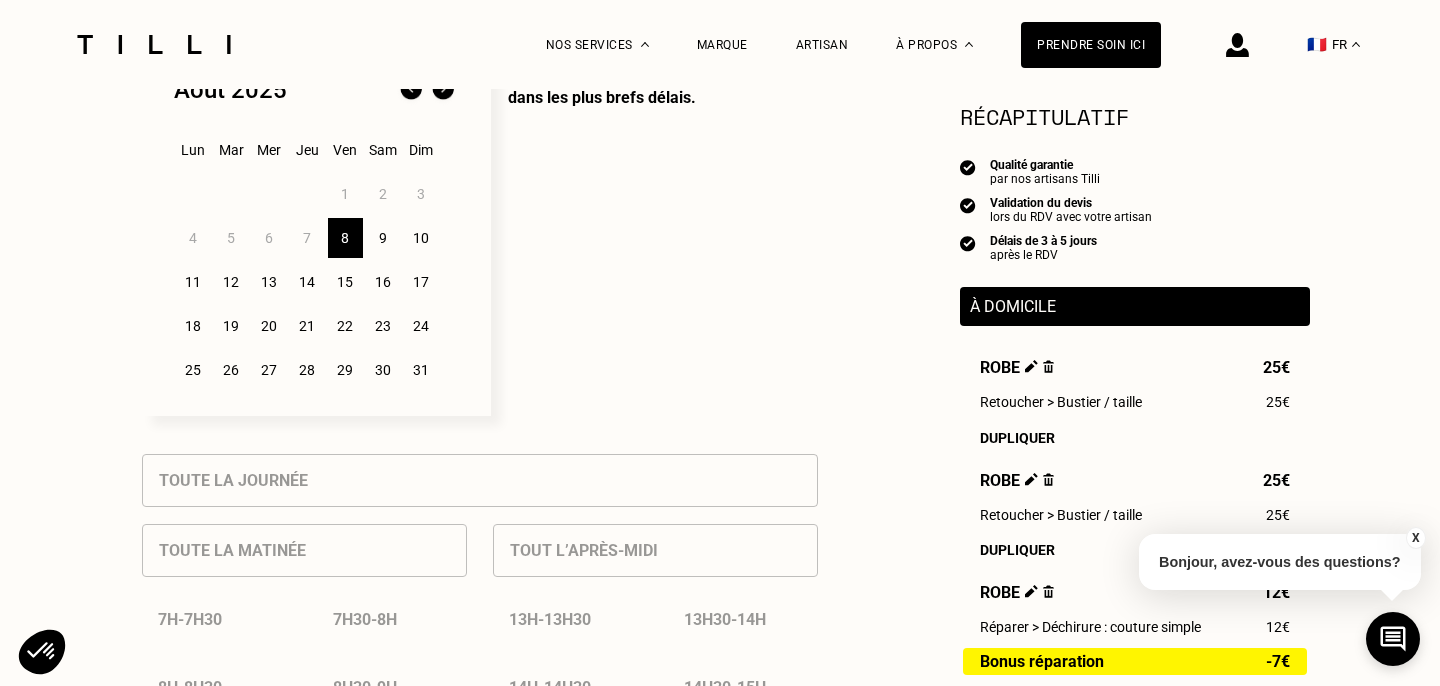click on "19" at bounding box center [231, 326] 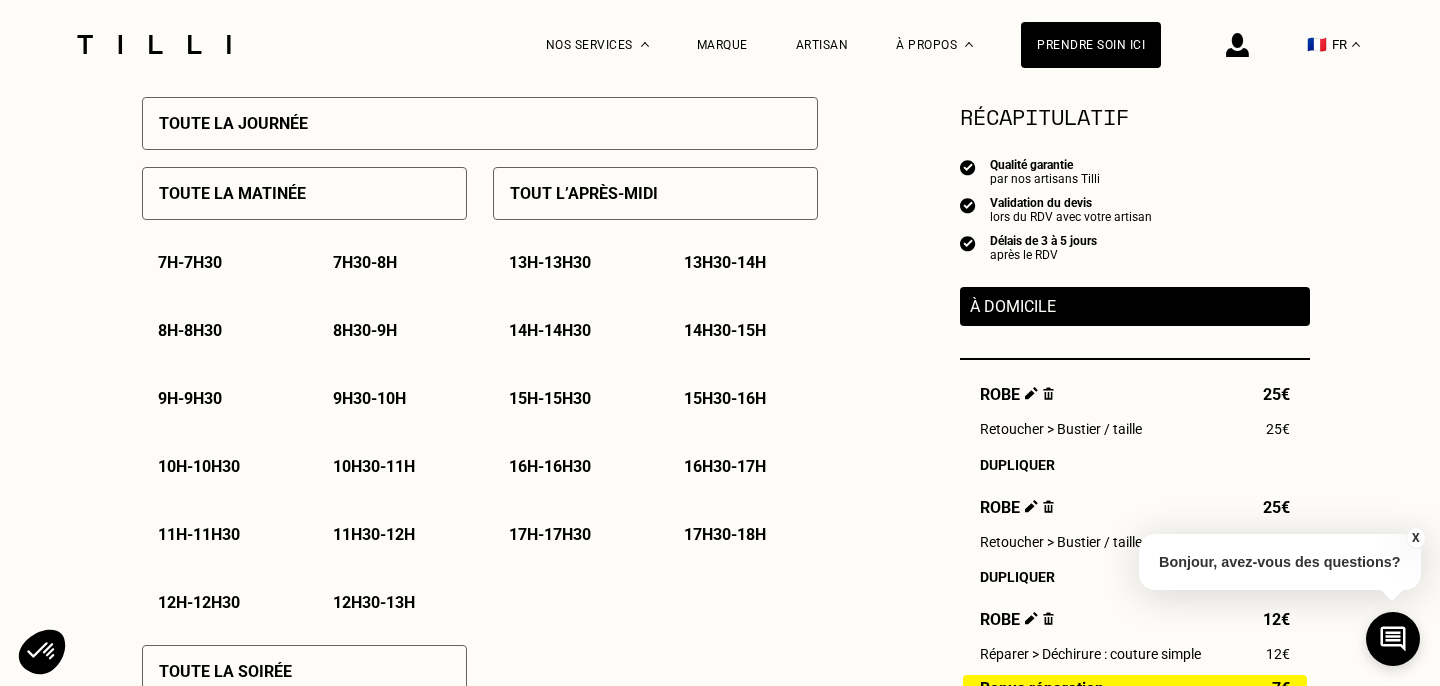 scroll, scrollTop: 923, scrollLeft: 0, axis: vertical 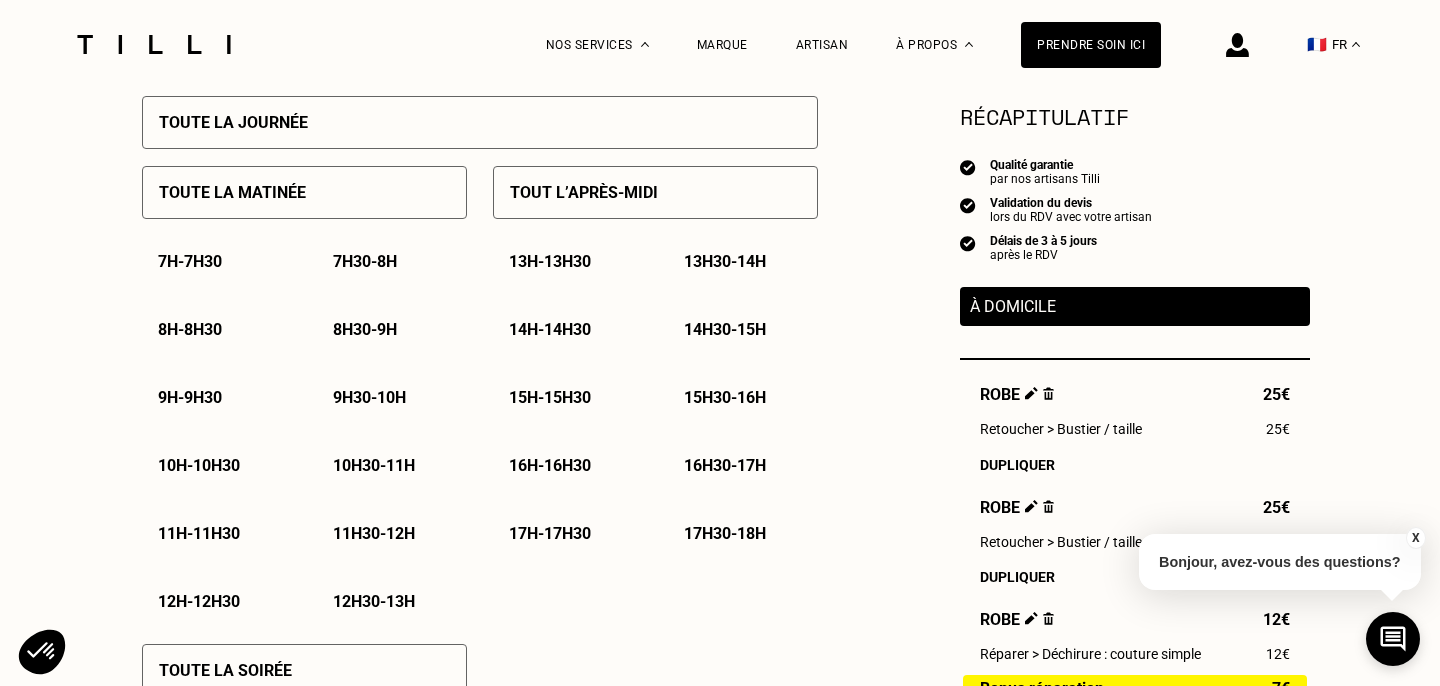 click on "14h  -  14h30" at bounding box center [550, 329] 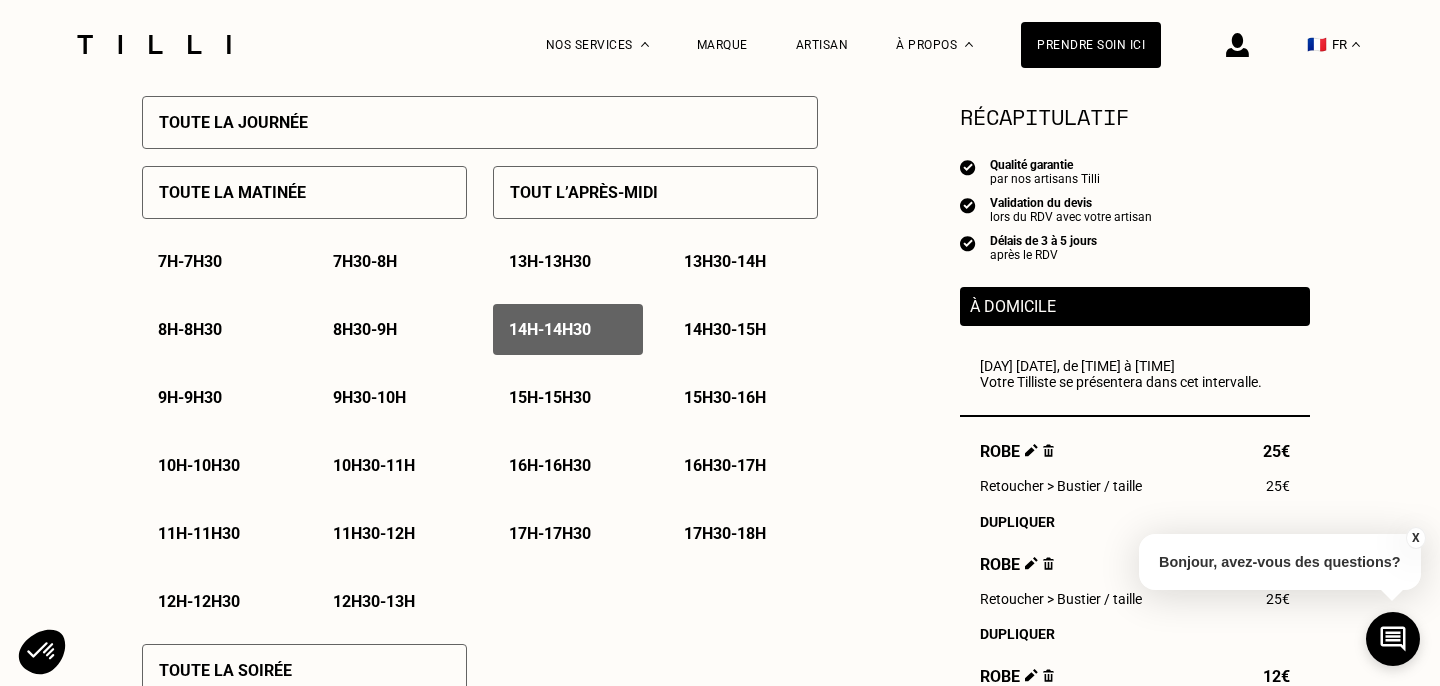 click on "13h  -  13h30 13h30  -  14h 14h  -  14h30 14h30  -  15h 15h  -  15h30 15h30  -  16h 16h  -  16h30 16h30  -  17h 17h  -  17h30 17h30  -  18h" at bounding box center (655, 397) 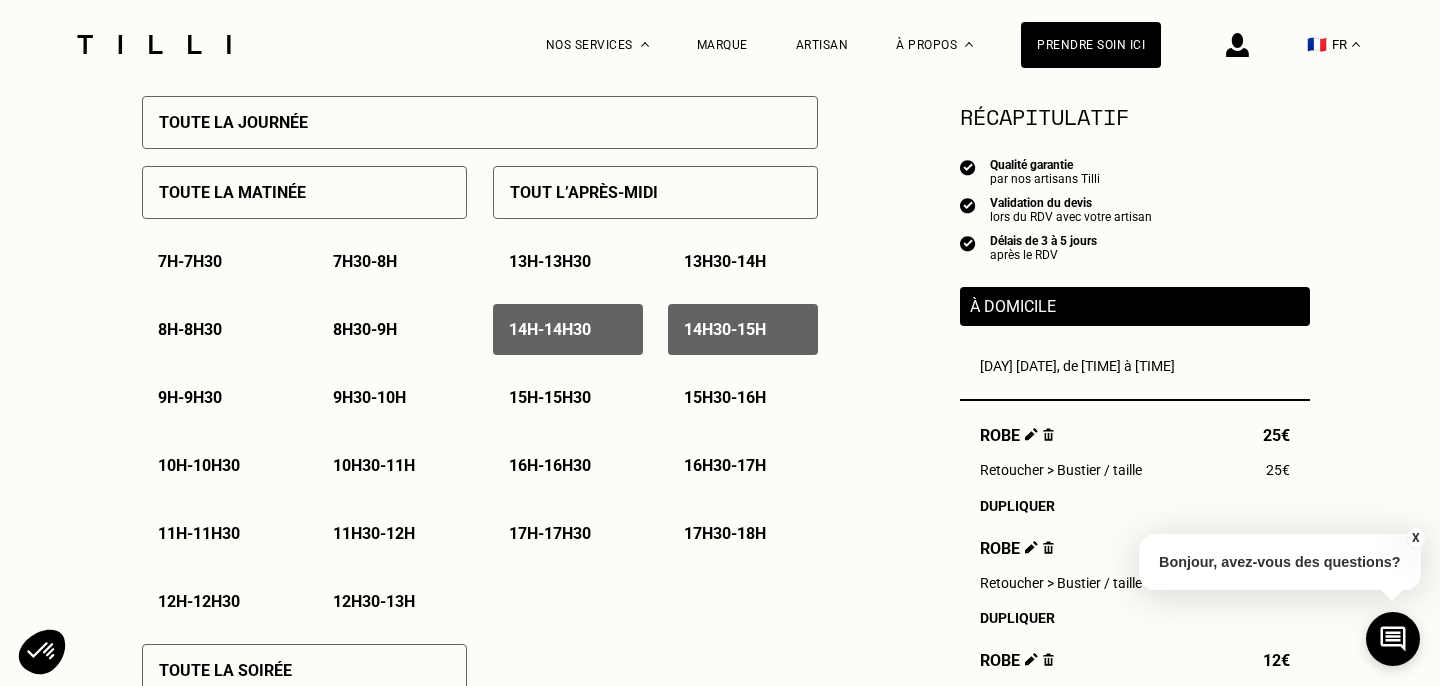 click on "15h  -  15h30" at bounding box center [550, 397] 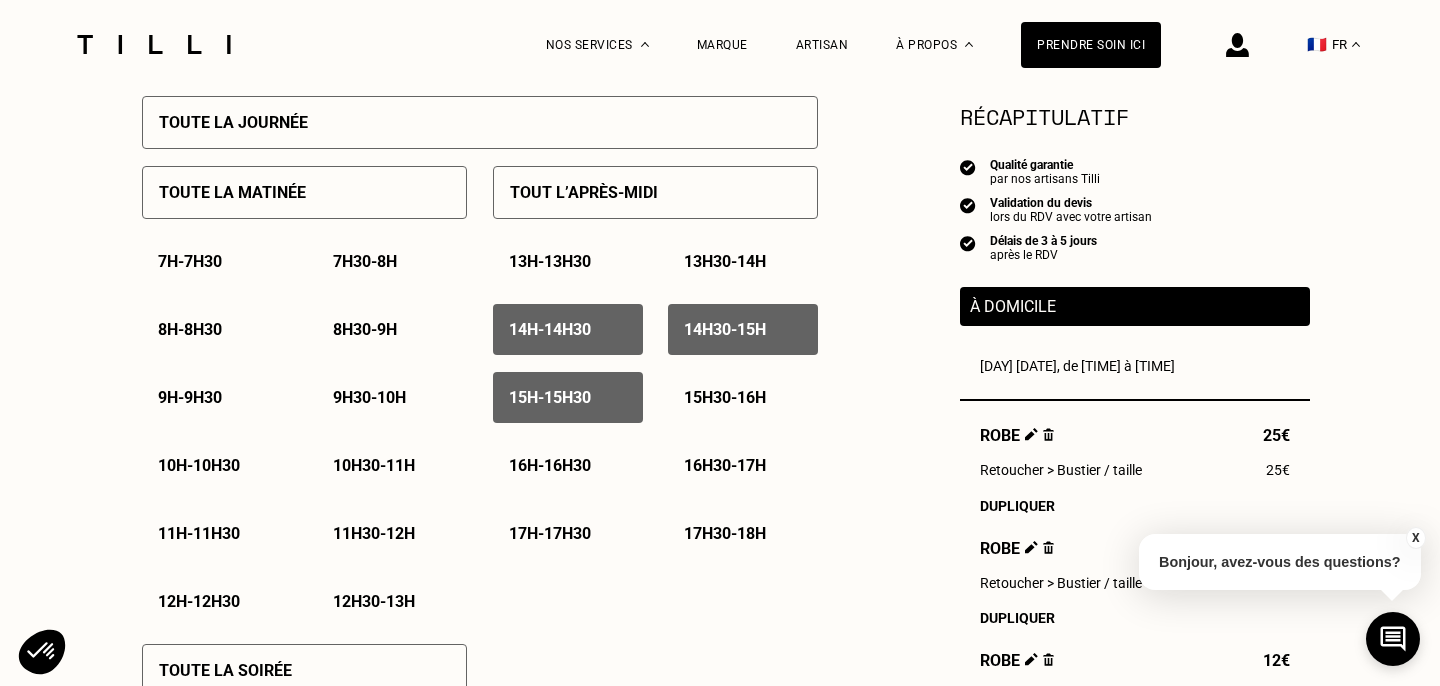 click on "15h30  -  16h" at bounding box center [725, 397] 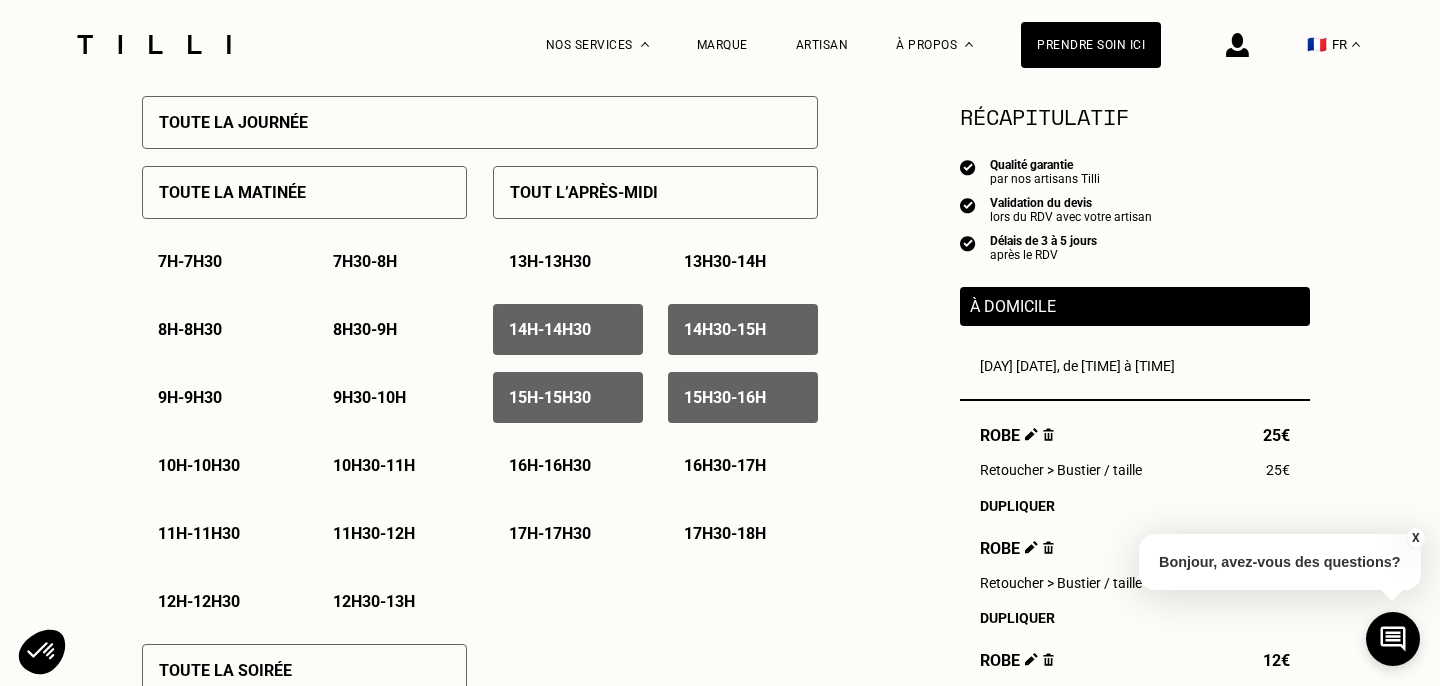 click on "16h  -  16h30" at bounding box center [550, 465] 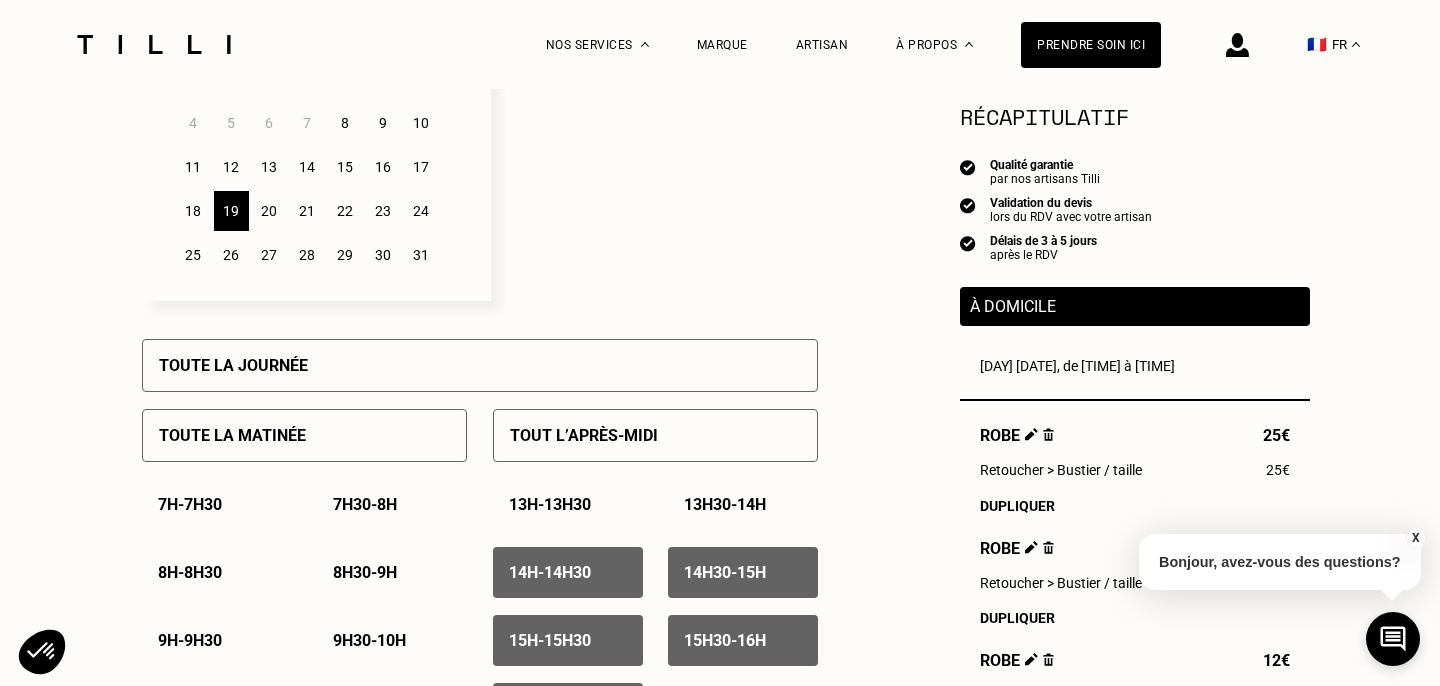 scroll, scrollTop: 681, scrollLeft: 0, axis: vertical 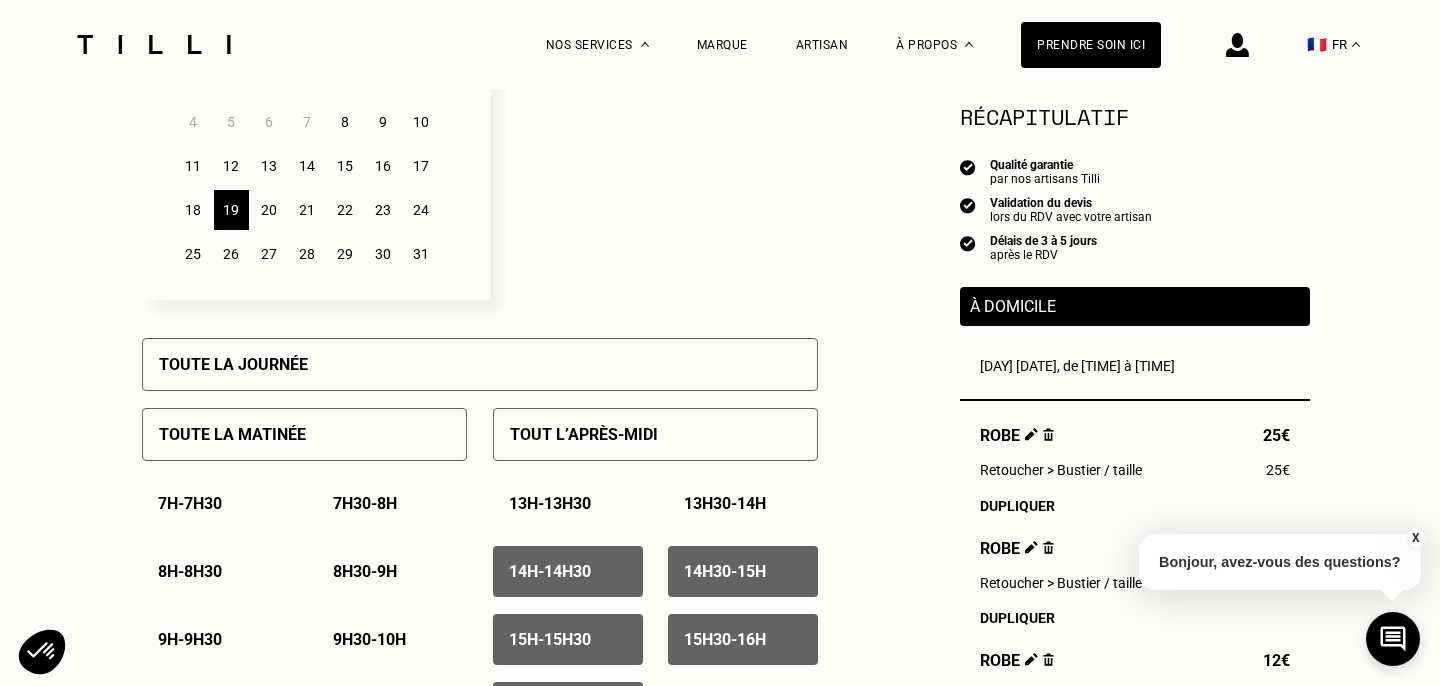 click on "20" at bounding box center (269, 210) 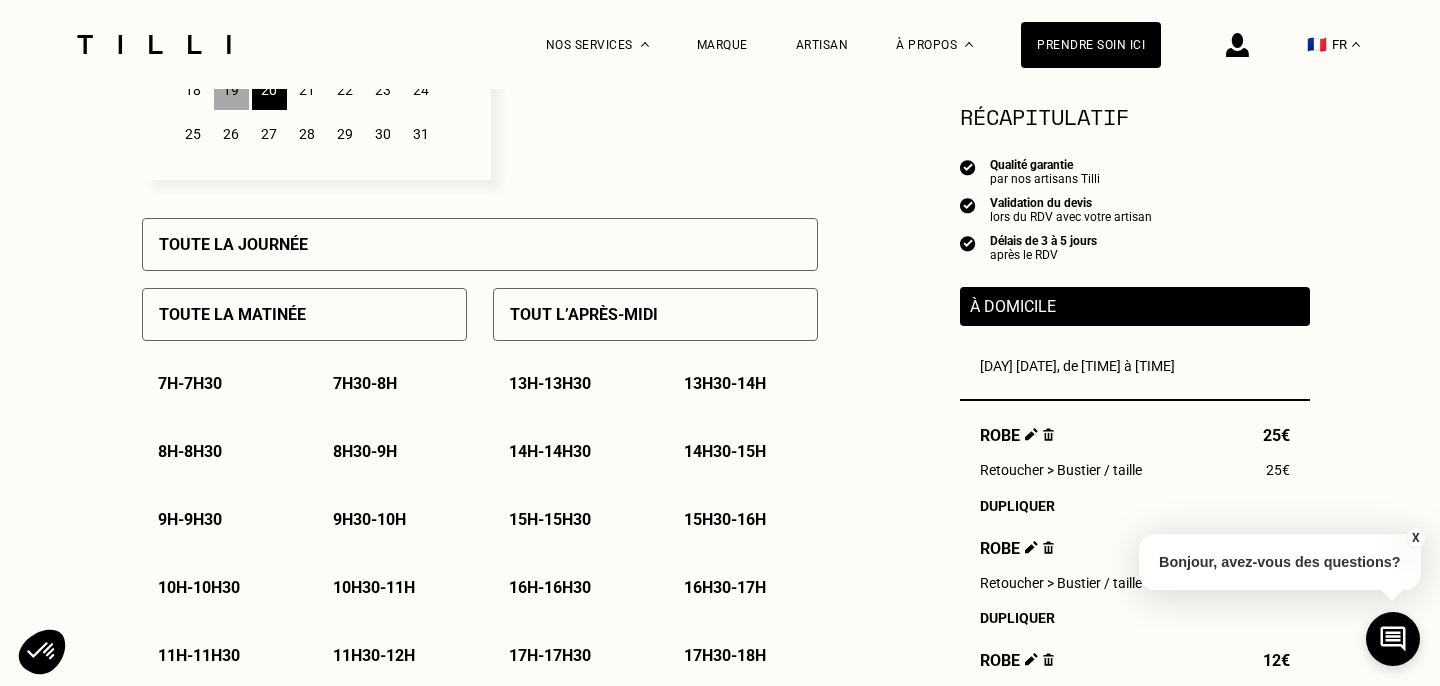 scroll, scrollTop: 866, scrollLeft: 0, axis: vertical 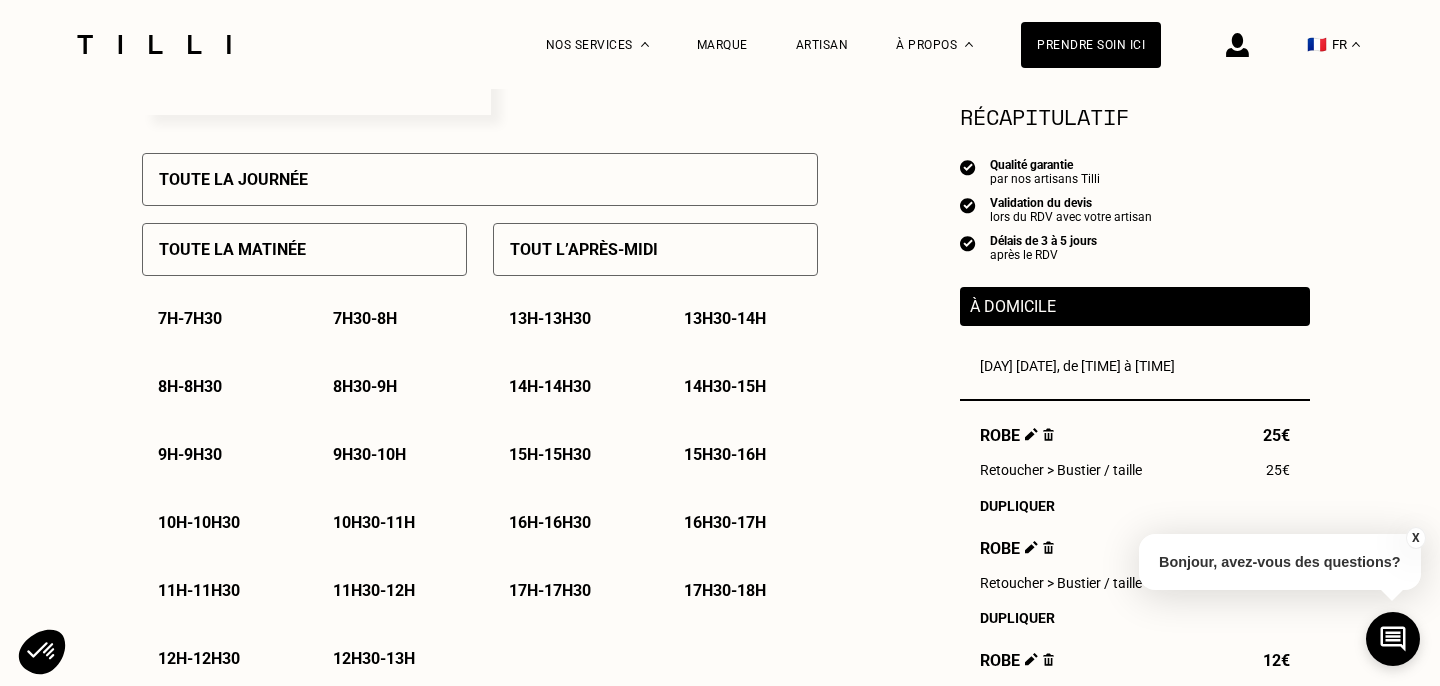 click on "9h30  -  10h" at bounding box center [369, 454] 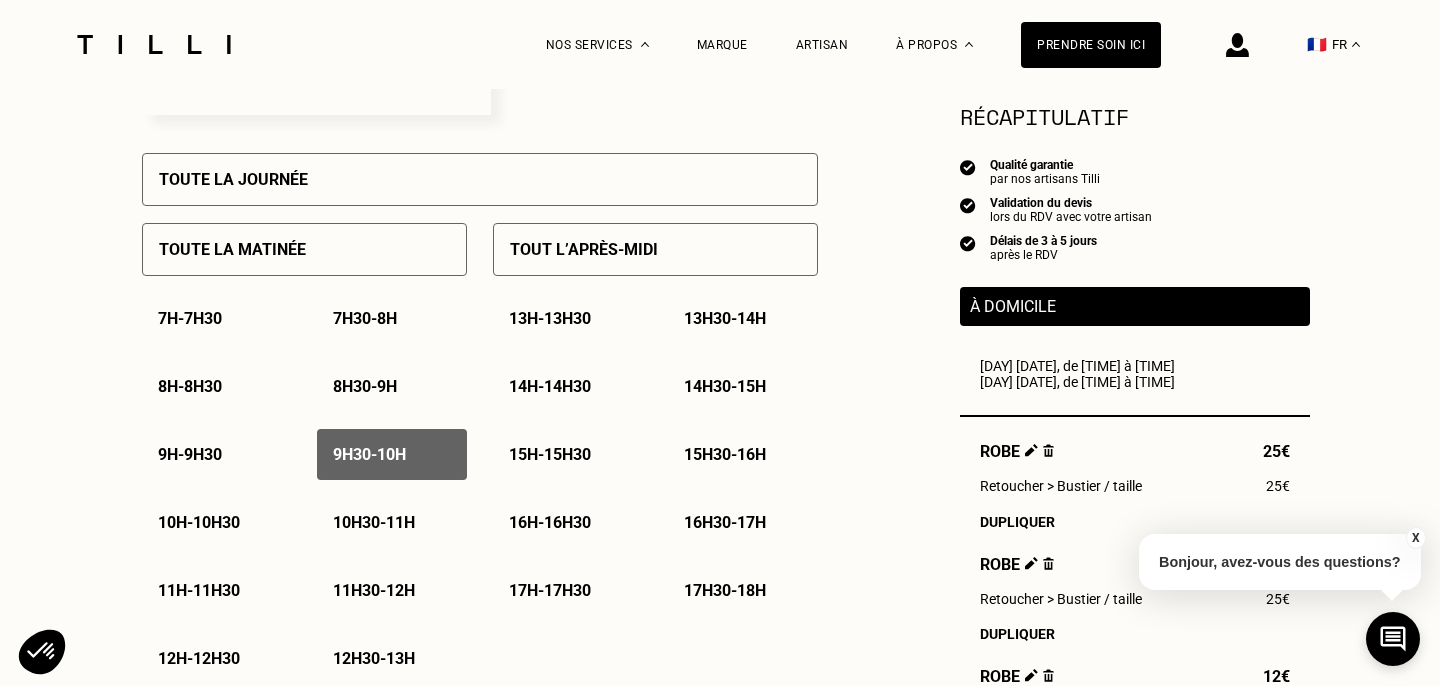 click on "10h  -  10h30" at bounding box center (199, 522) 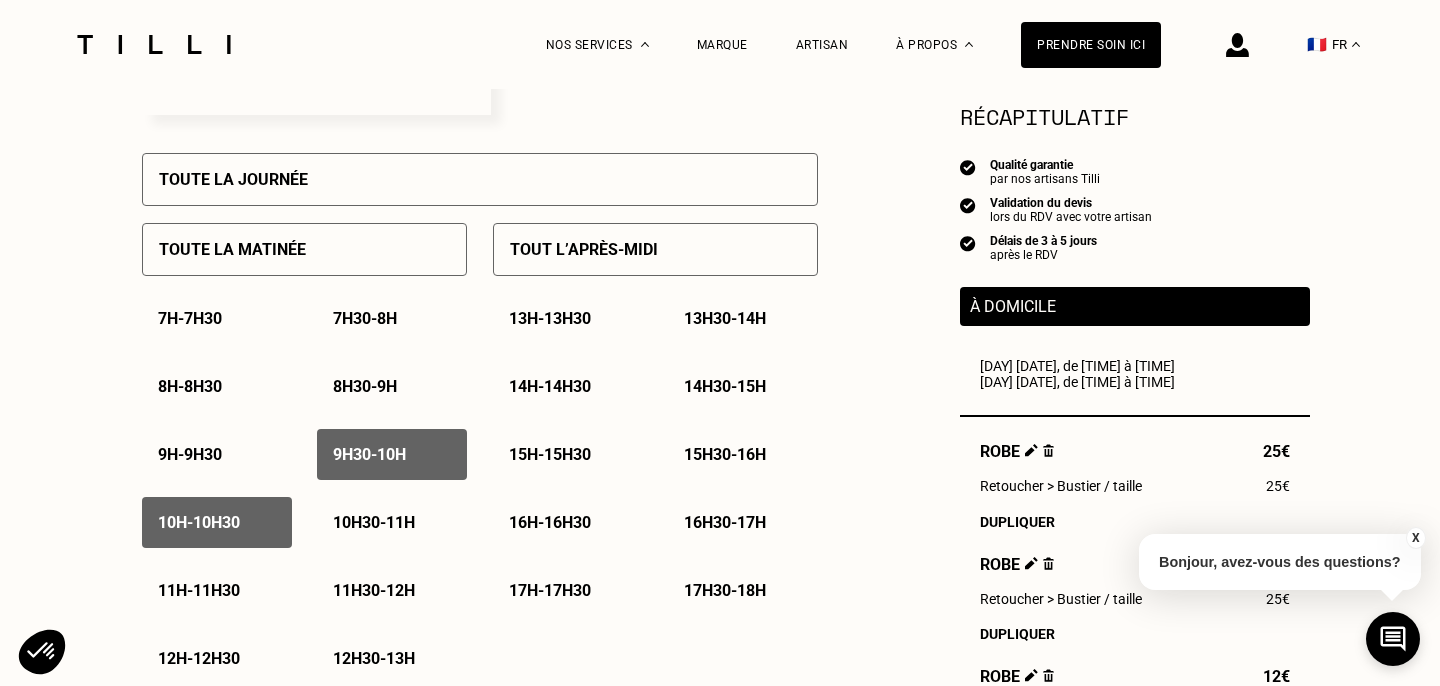 click on "10h30  -  11h" at bounding box center [374, 522] 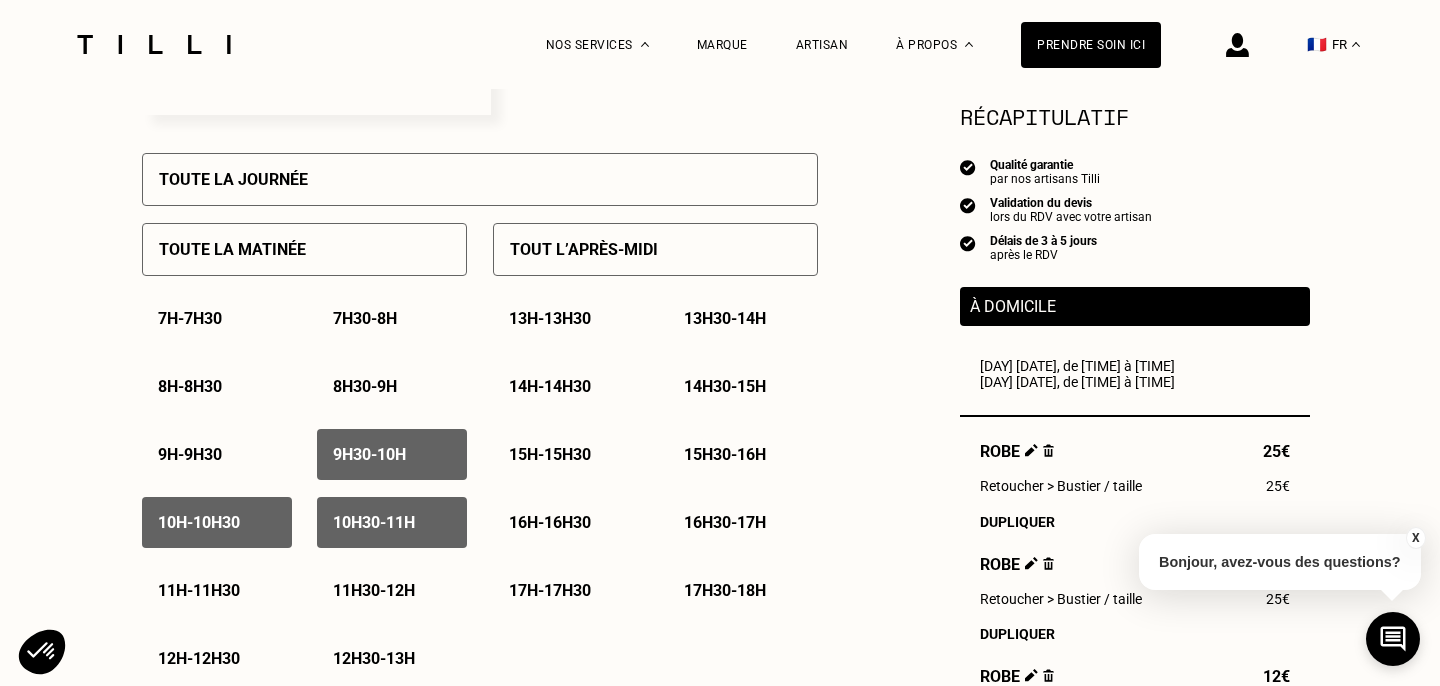 click on "11h  -  11h30" at bounding box center (199, 590) 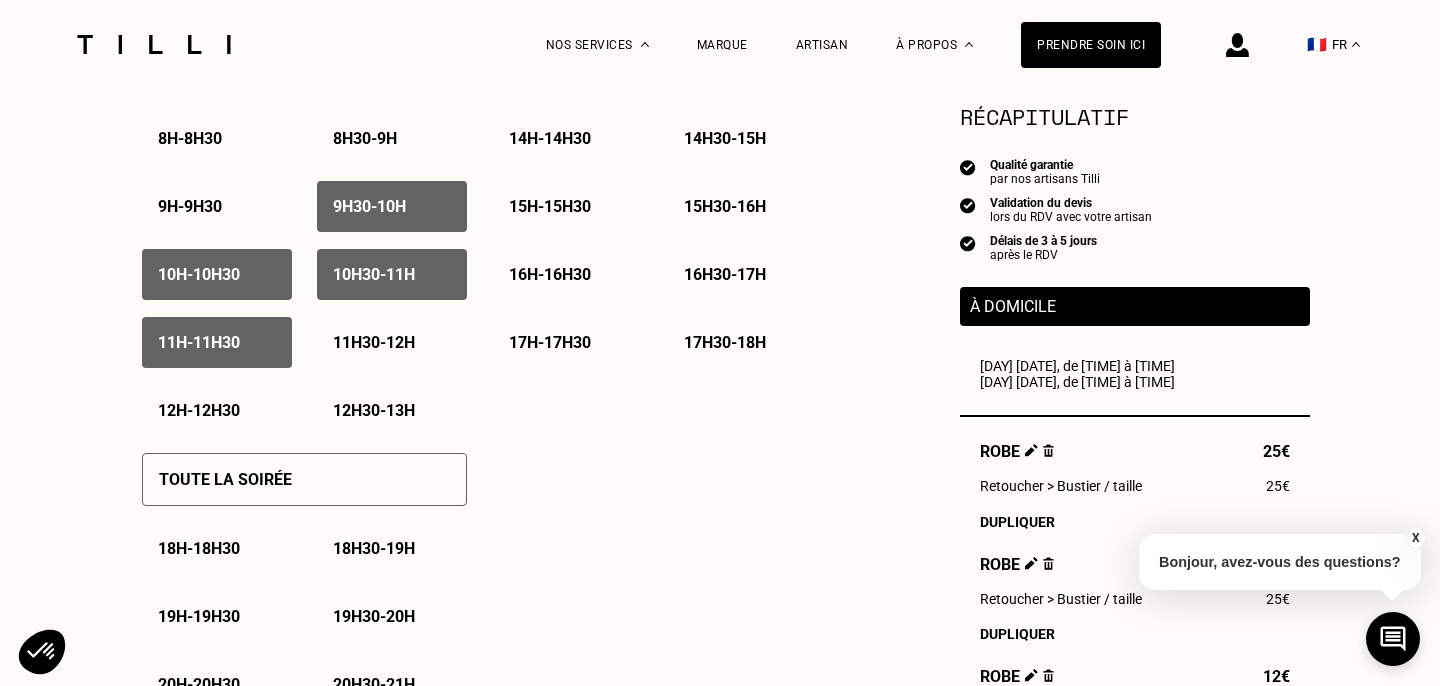 scroll, scrollTop: 1065, scrollLeft: 0, axis: vertical 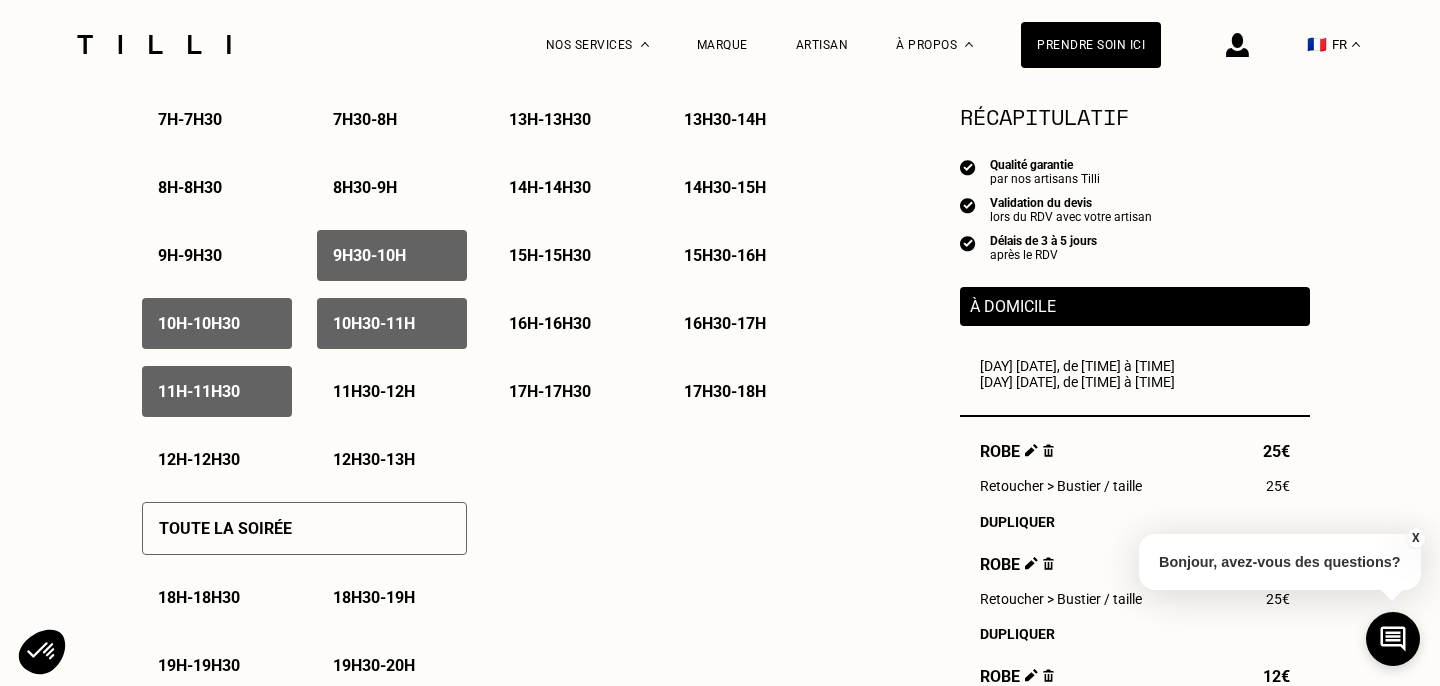 click on "11h  -  11h30" at bounding box center [199, 391] 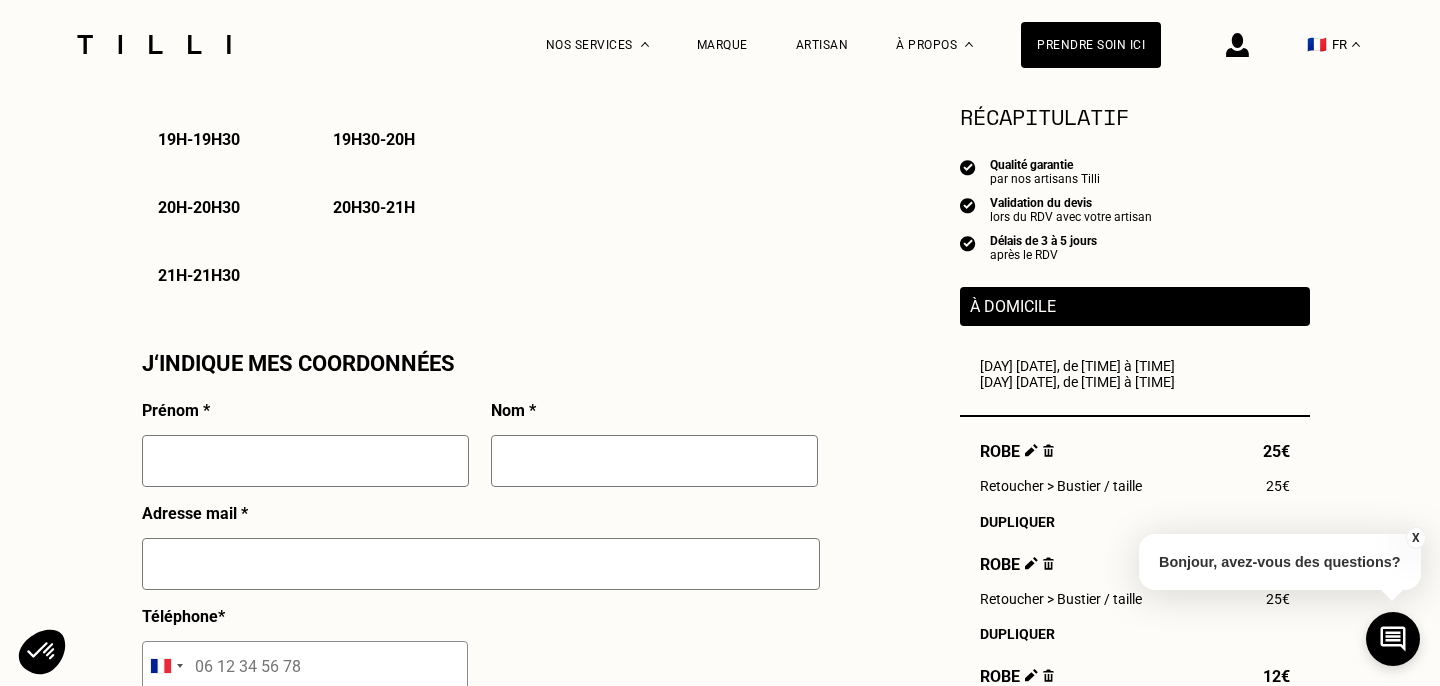 scroll, scrollTop: 1599, scrollLeft: 0, axis: vertical 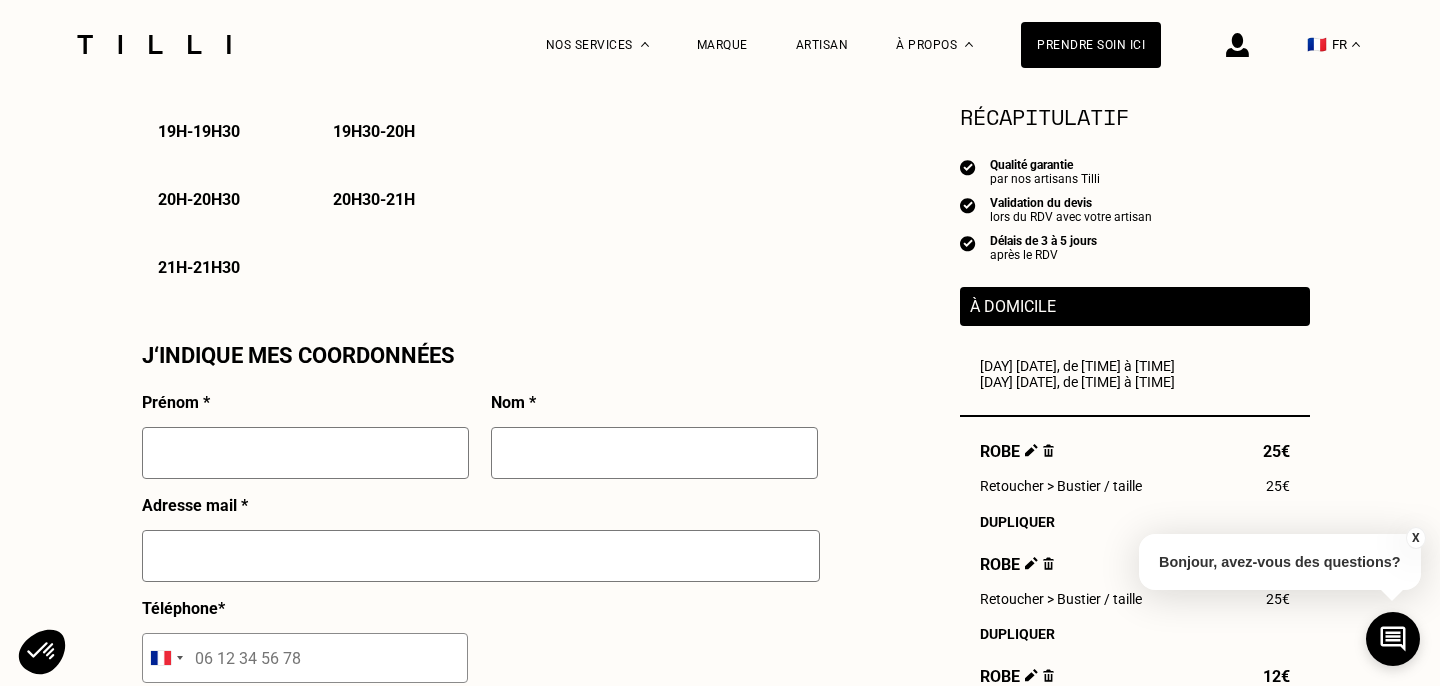 click at bounding box center (305, 453) 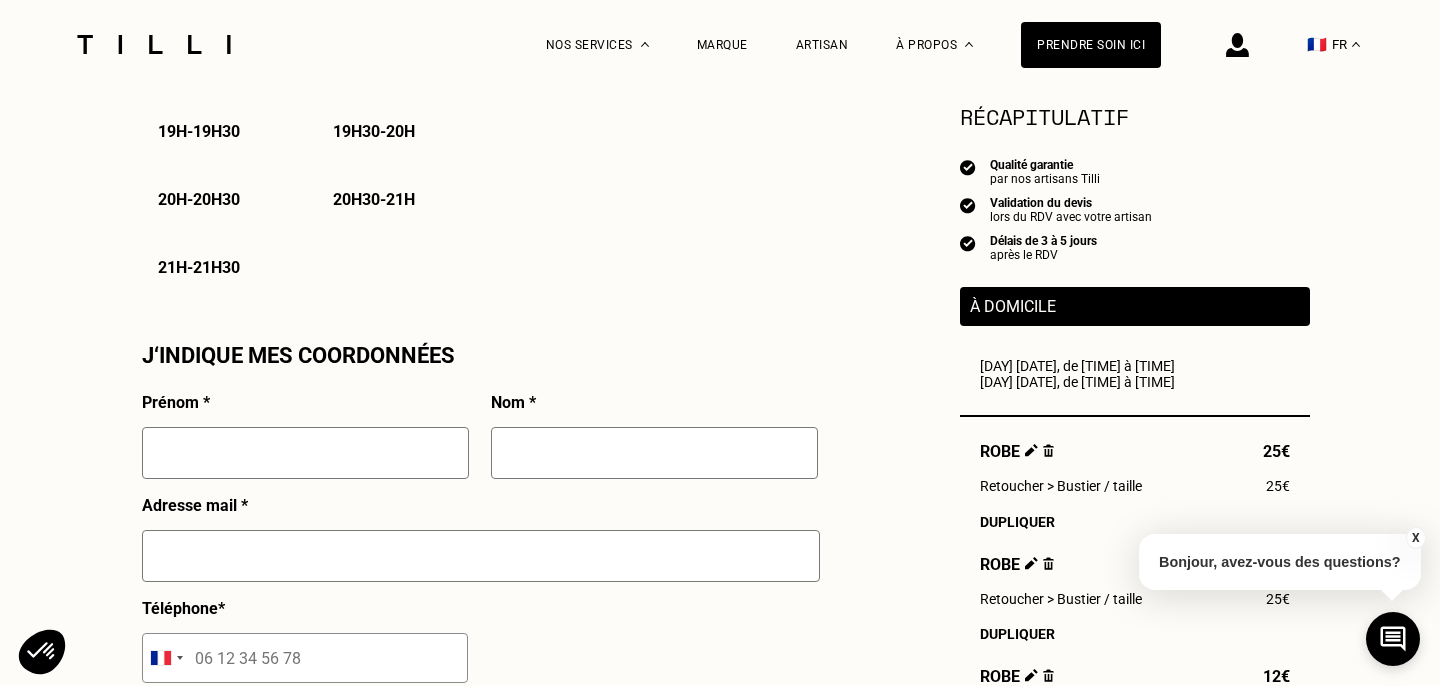 type on "CLAIRE" 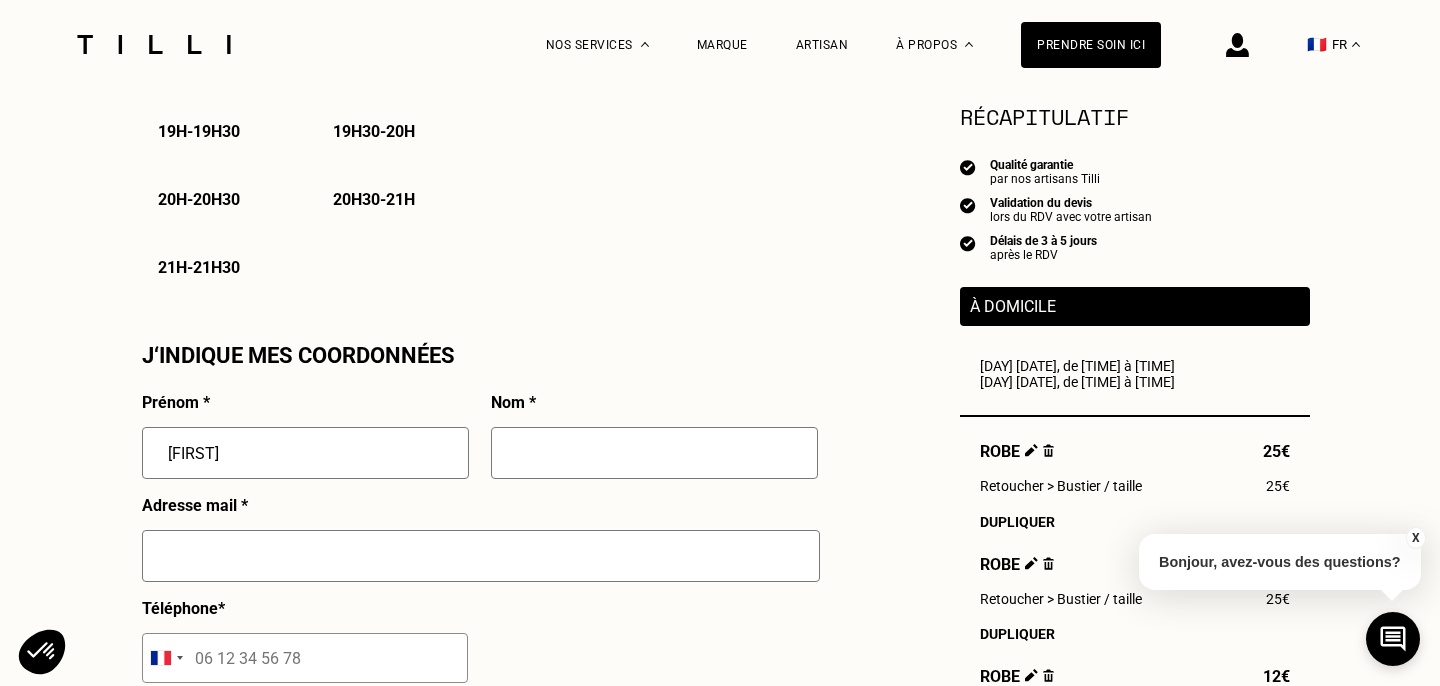 type on "BLADOU" 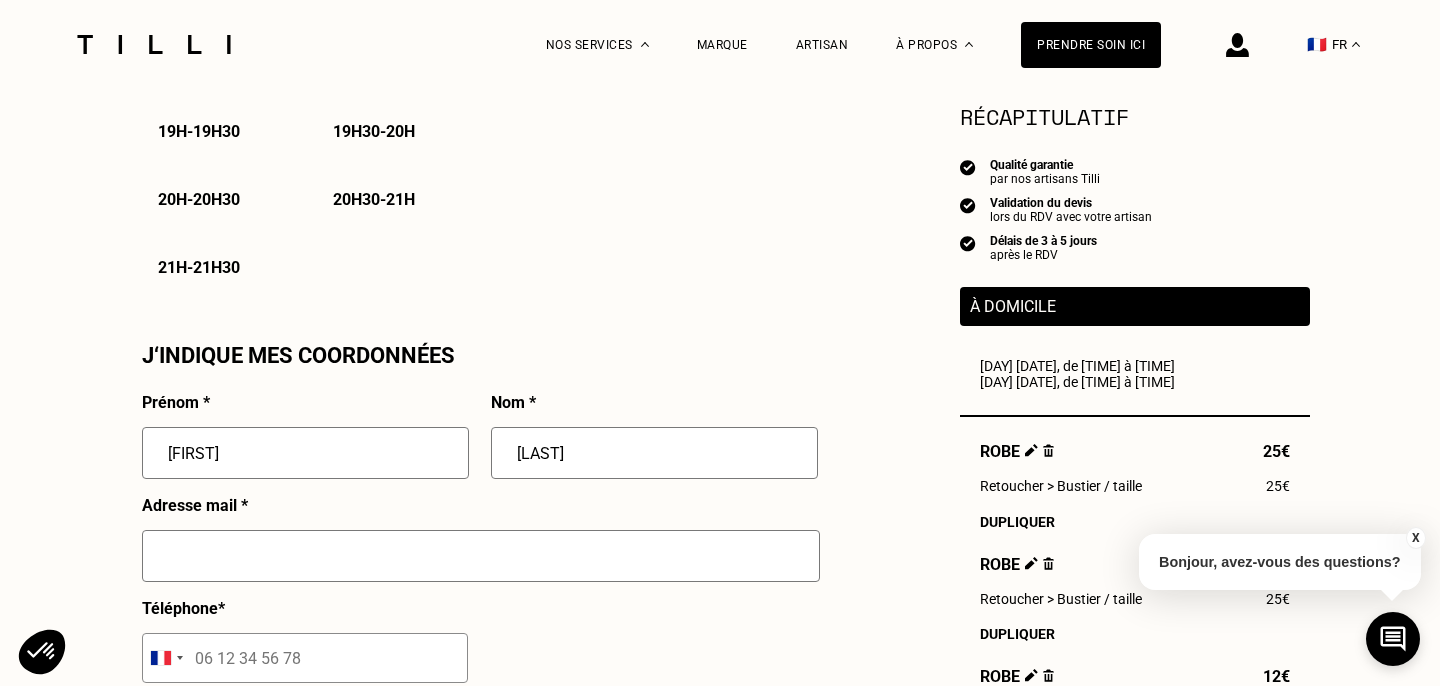 type on "6 Allée Aimé Césaire" 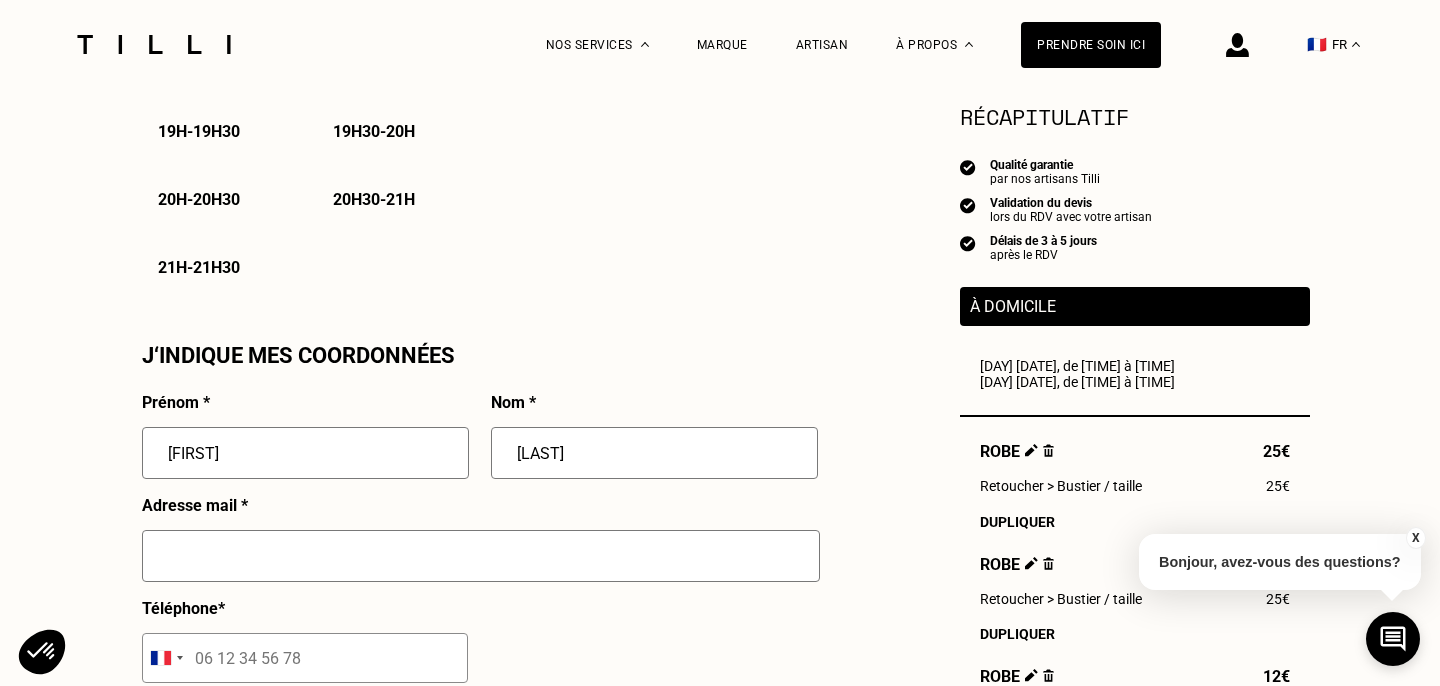 click on "BLADOU" at bounding box center (654, 453) 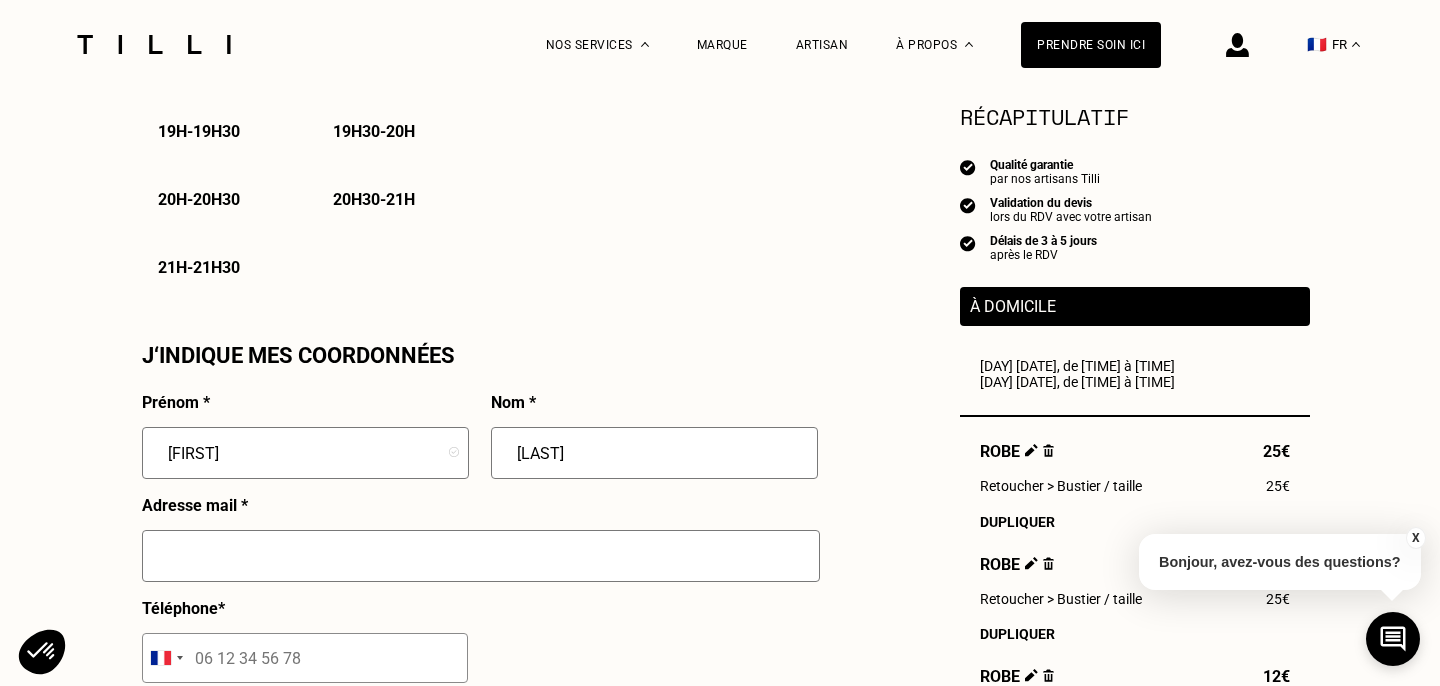 type on "WARTELLE-BLADOU" 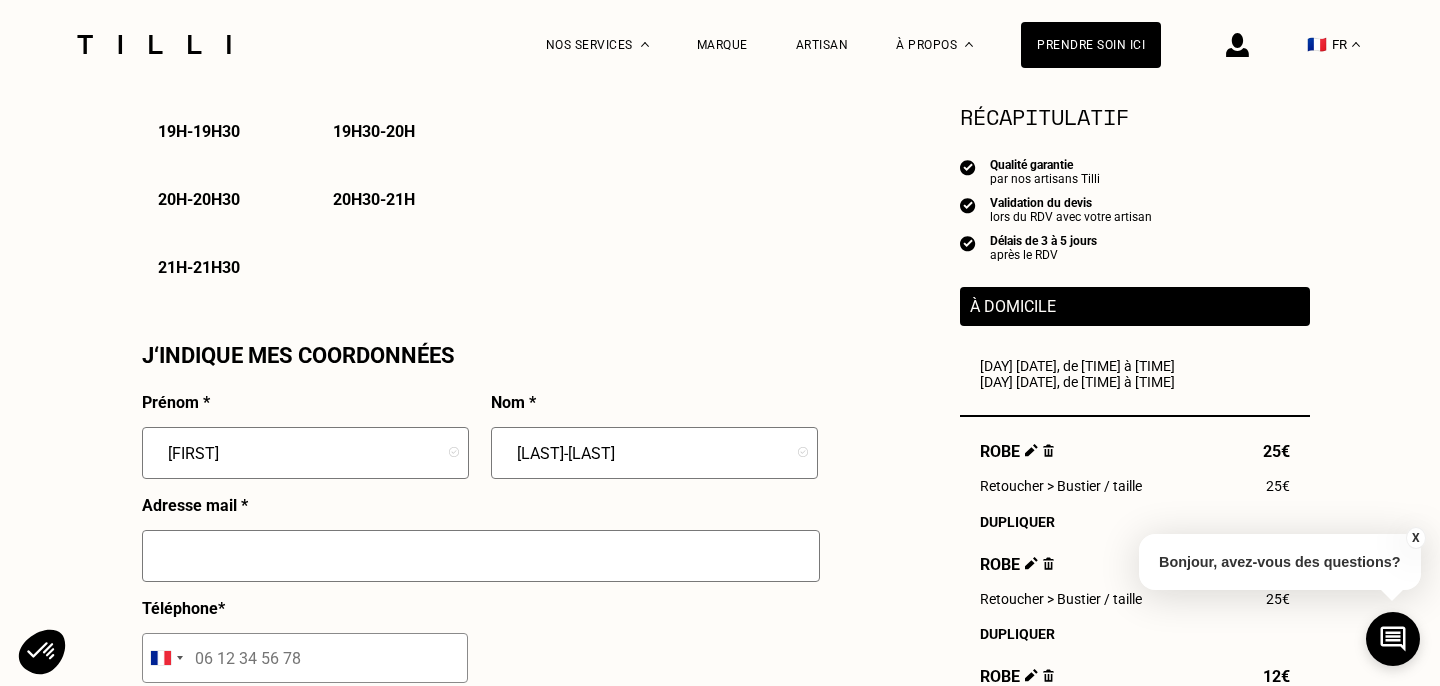 click at bounding box center [481, 556] 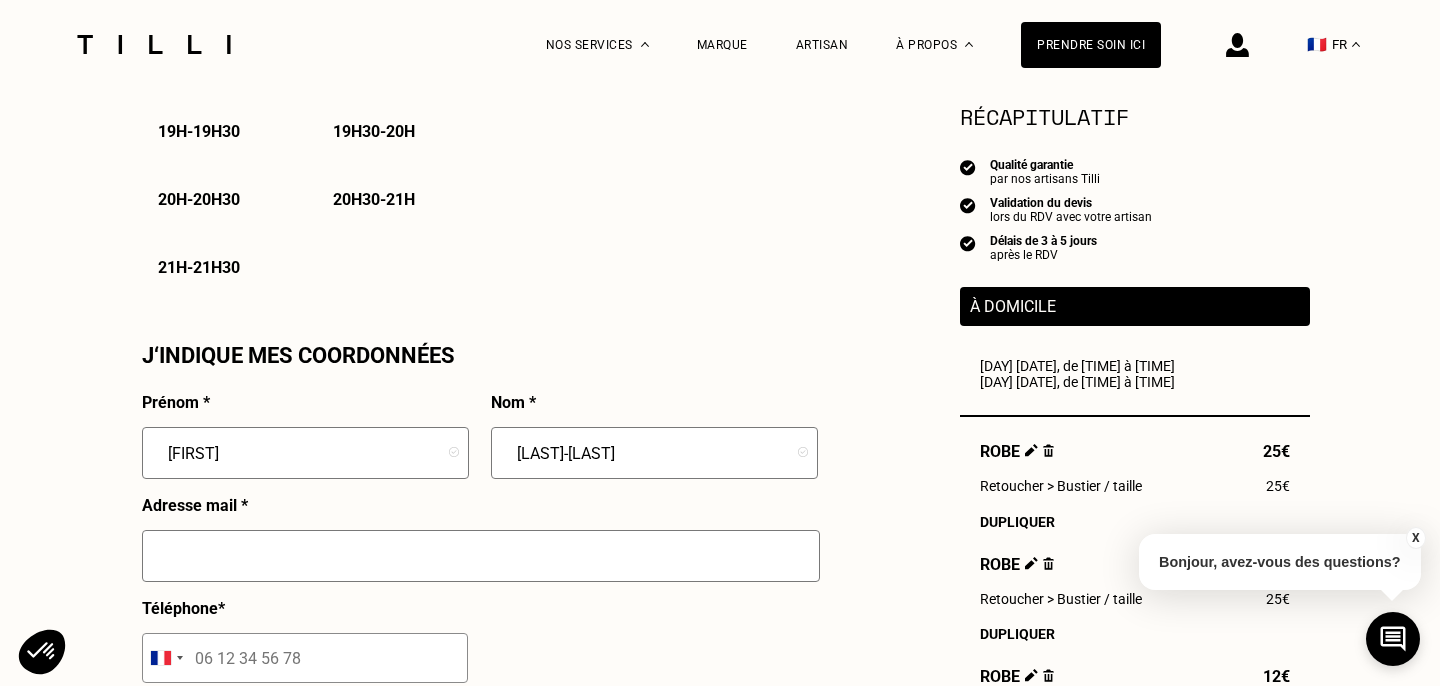 type on "clairewartelle@gmail.com" 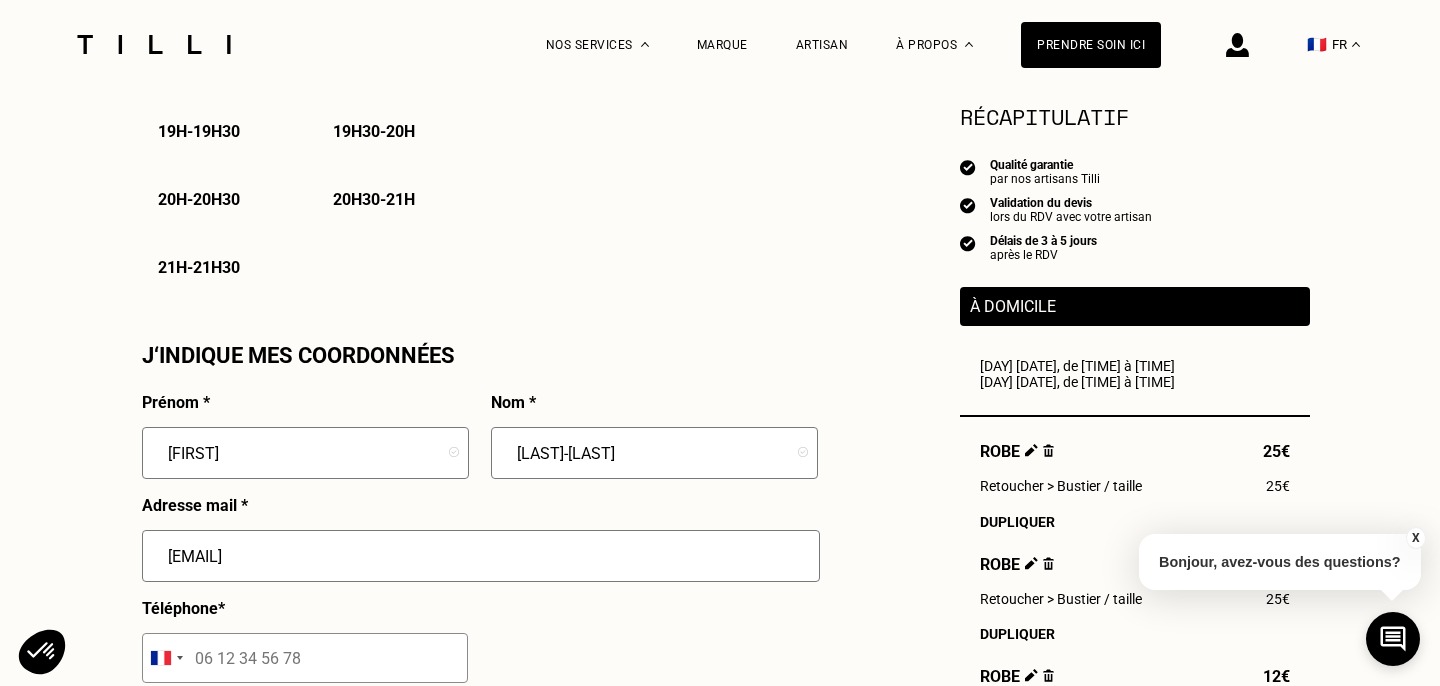 type on "06 40 10 85 94" 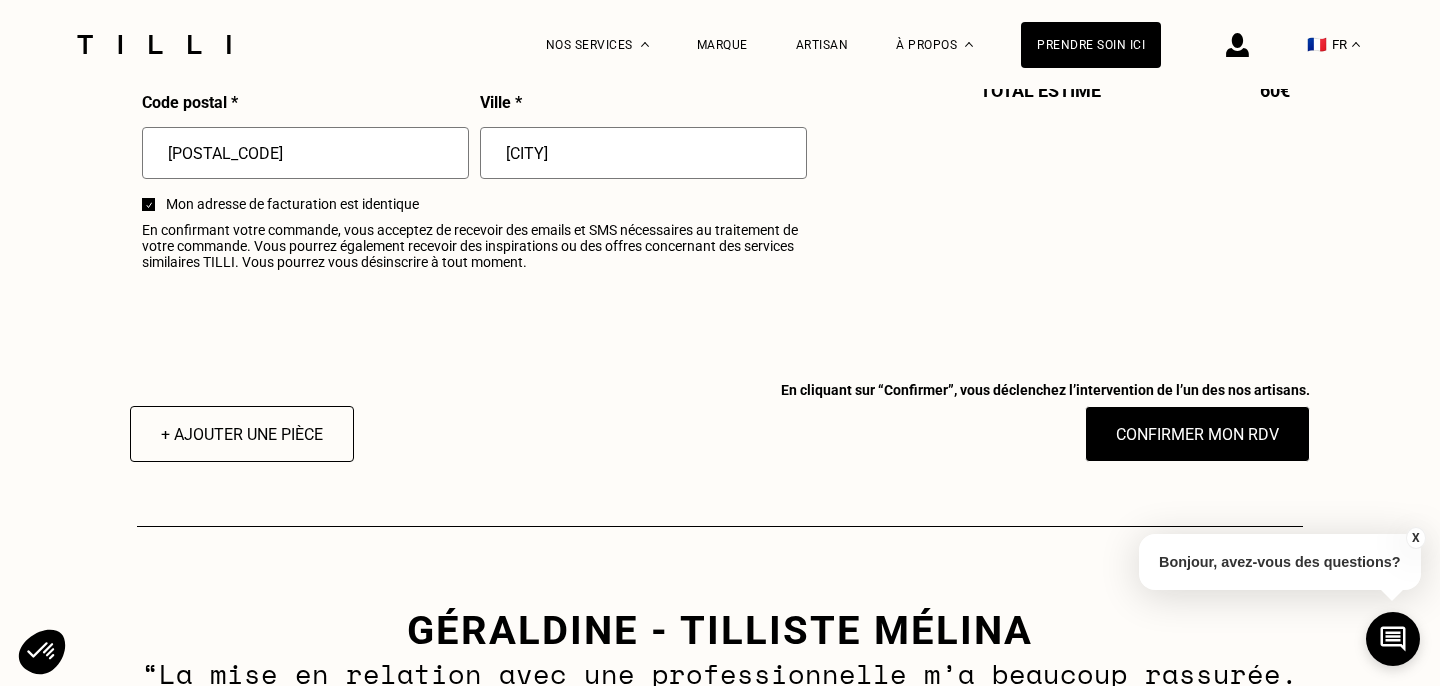 scroll, scrollTop: 2524, scrollLeft: 0, axis: vertical 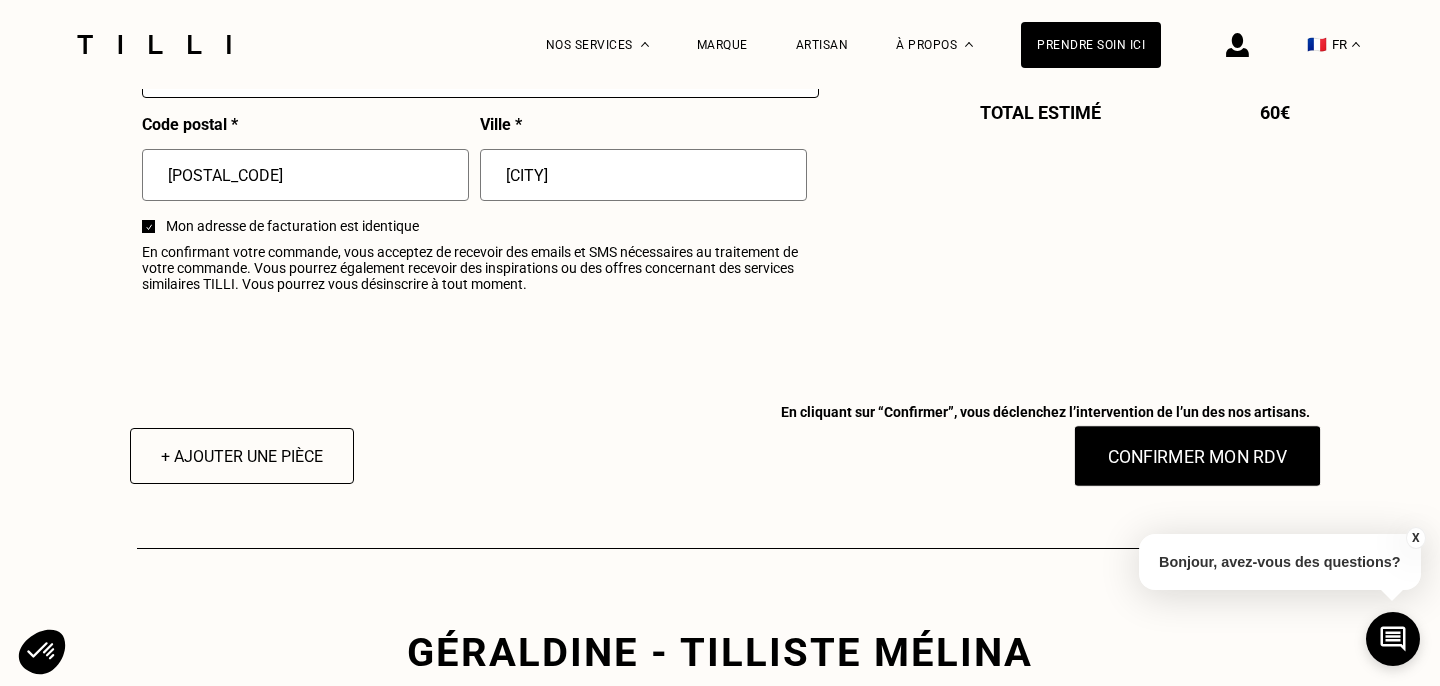 click on "Confirmer mon RDV" at bounding box center (1198, 456) 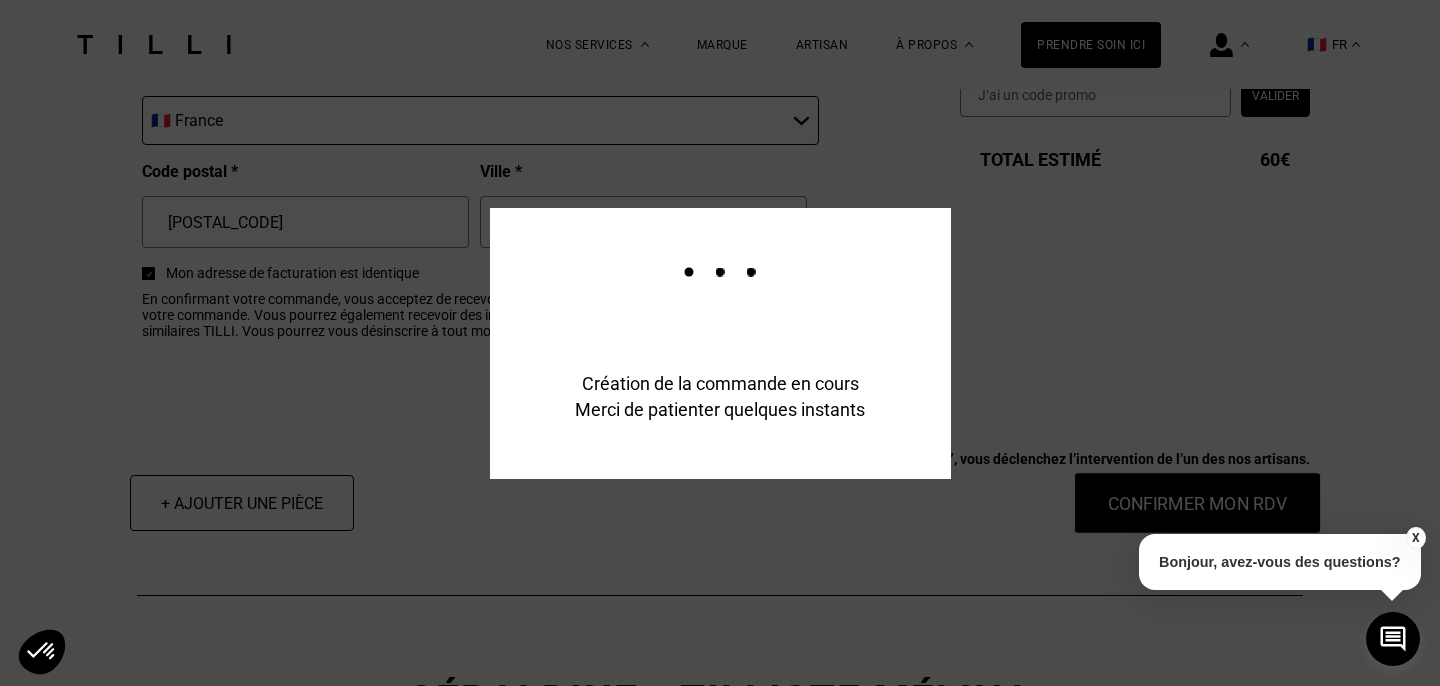 scroll, scrollTop: 2572, scrollLeft: 0, axis: vertical 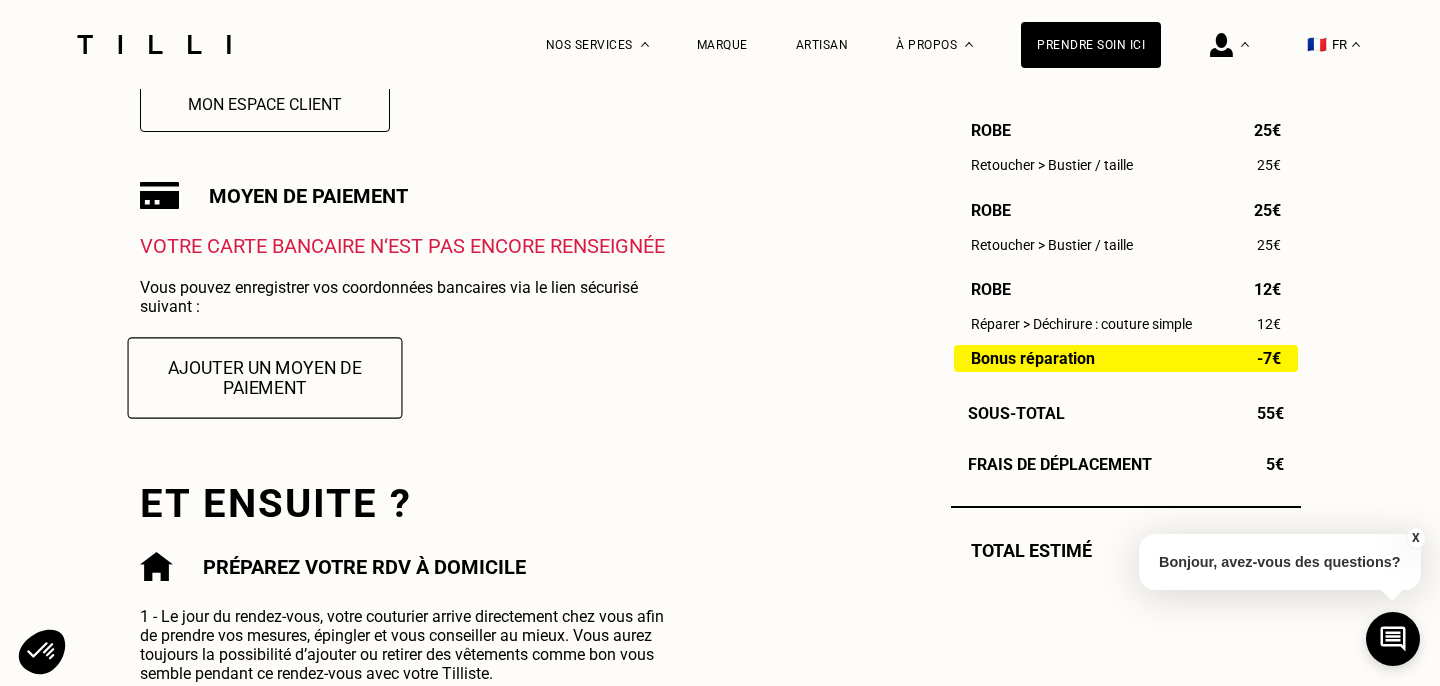click on "Ajouter un moyen de paiement" at bounding box center (264, 377) 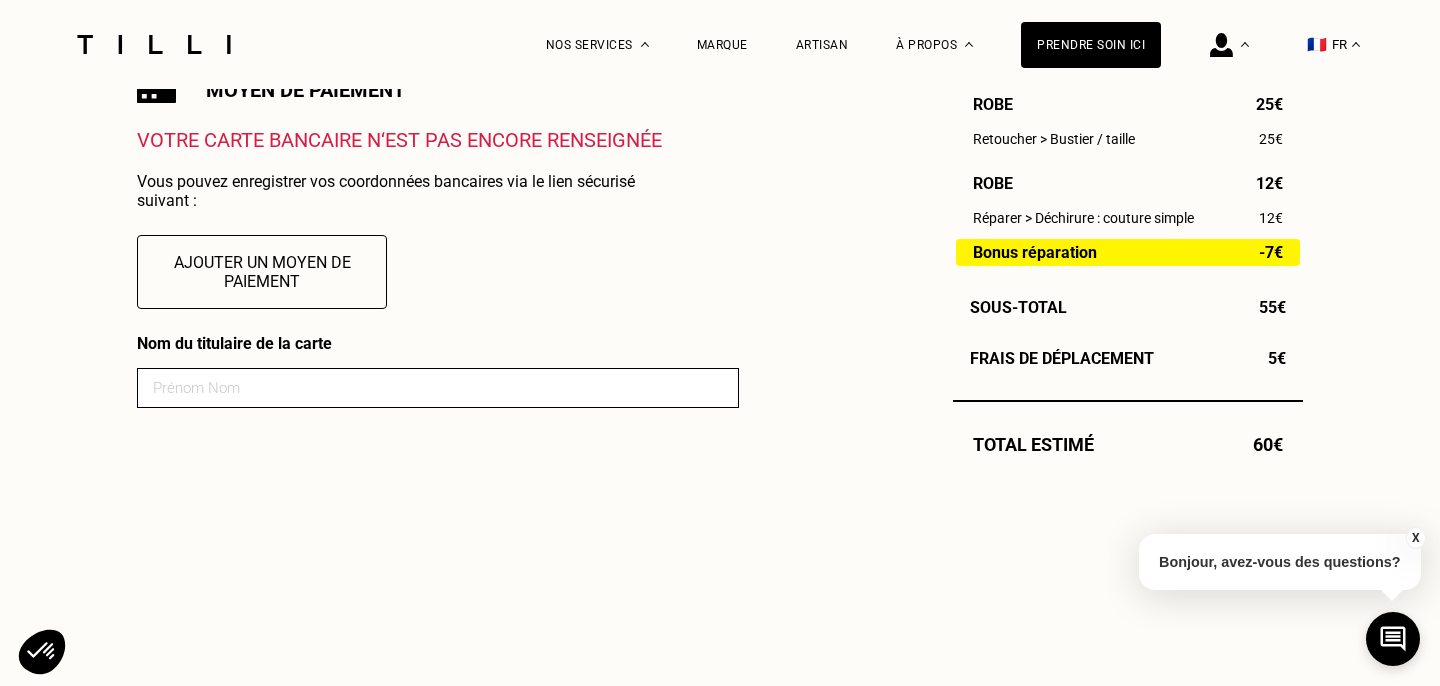 scroll, scrollTop: 728, scrollLeft: 0, axis: vertical 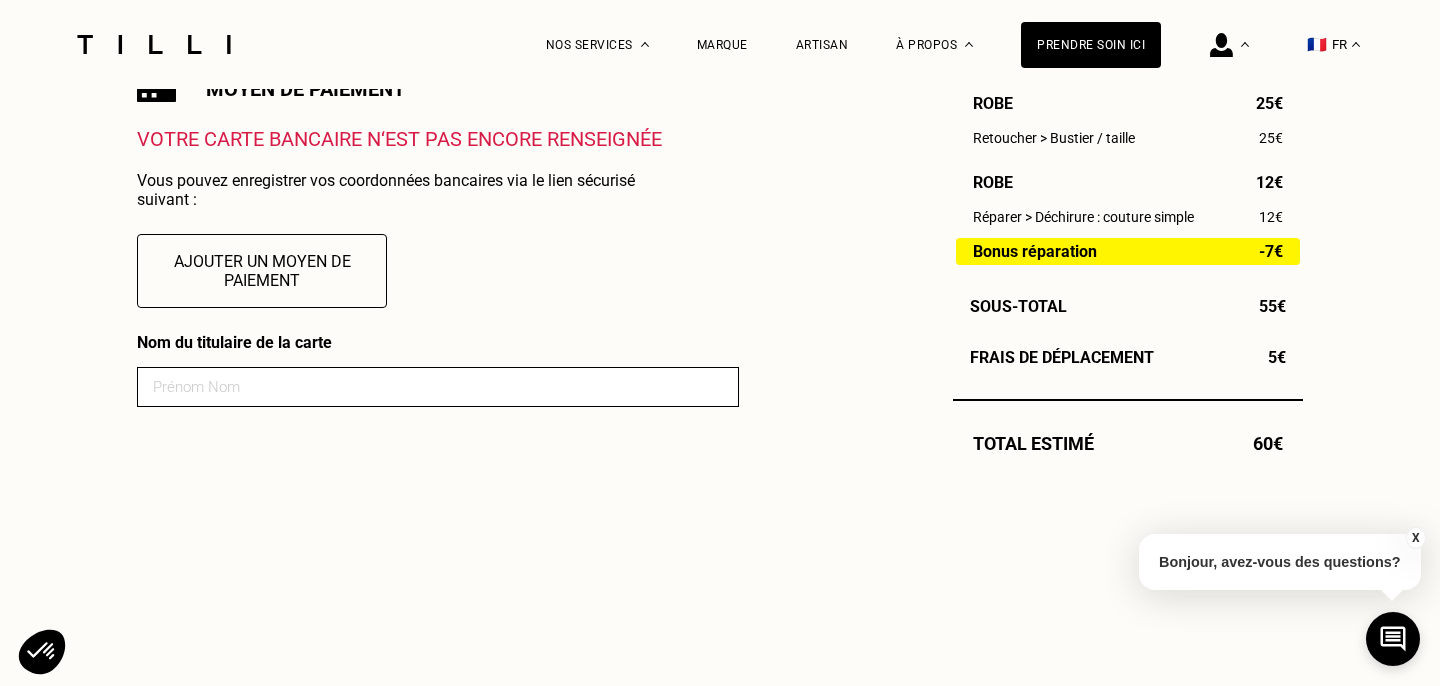 click at bounding box center [438, 387] 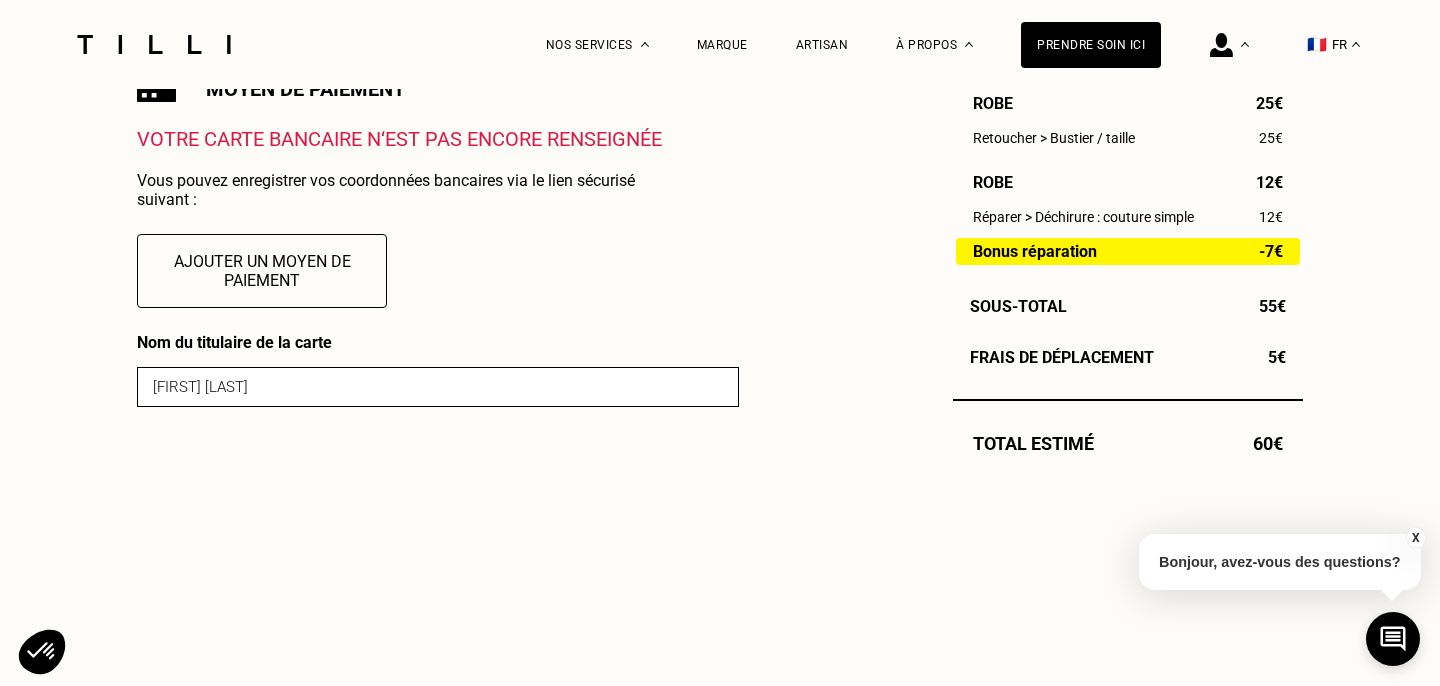 type on "Claire BLADOU" 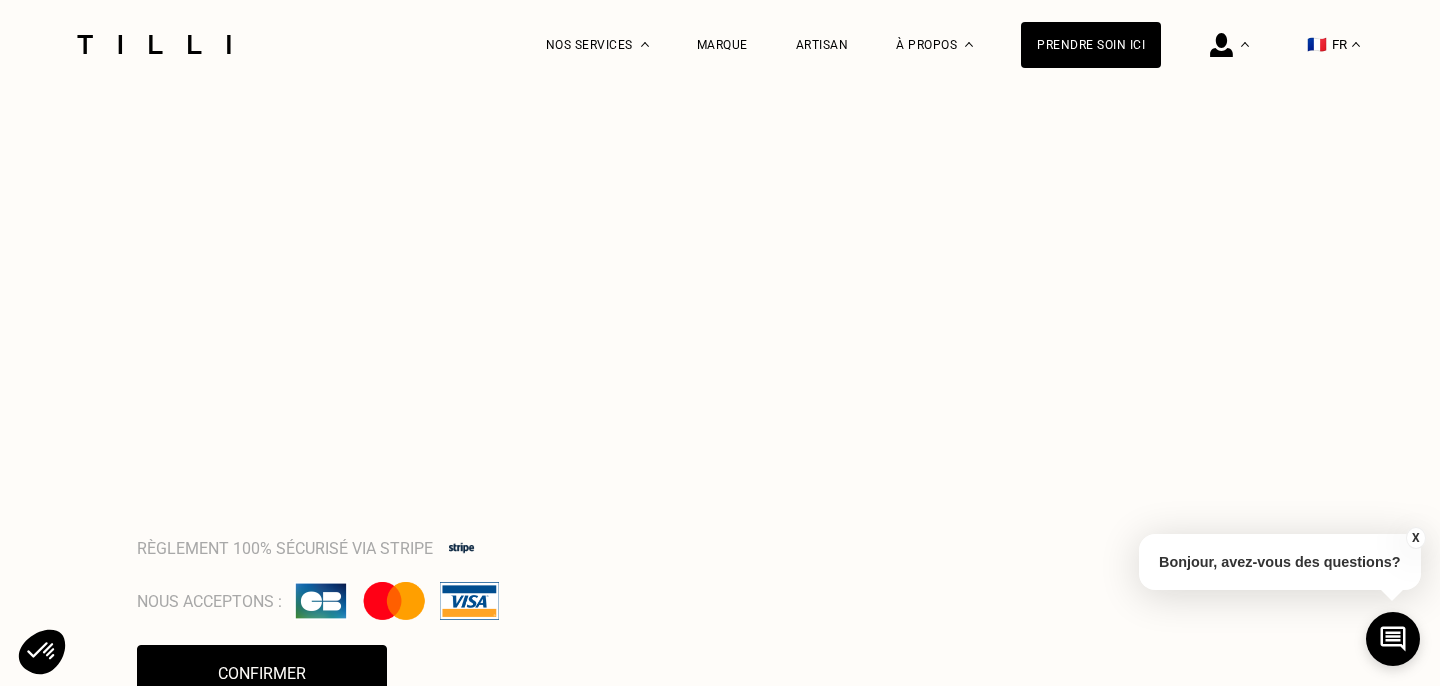 scroll, scrollTop: 1522, scrollLeft: 0, axis: vertical 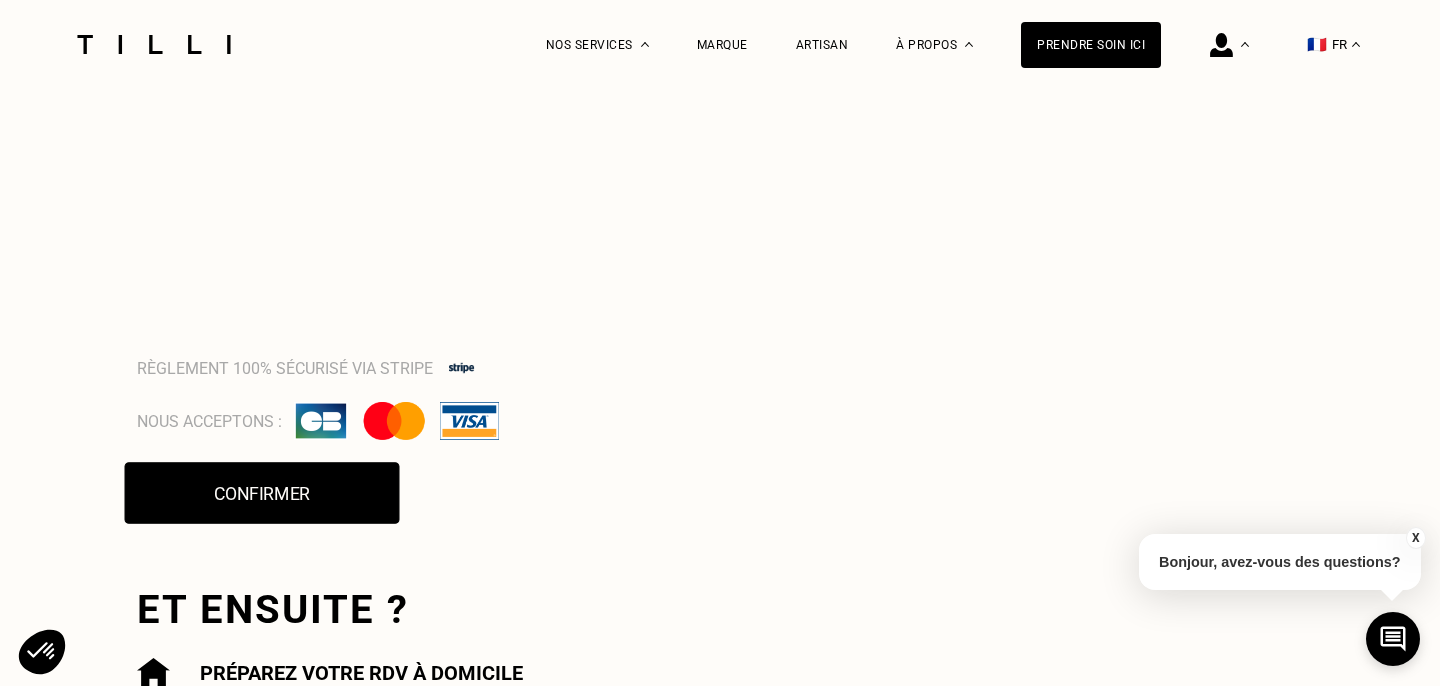 click on "Confirmer" at bounding box center [262, 494] 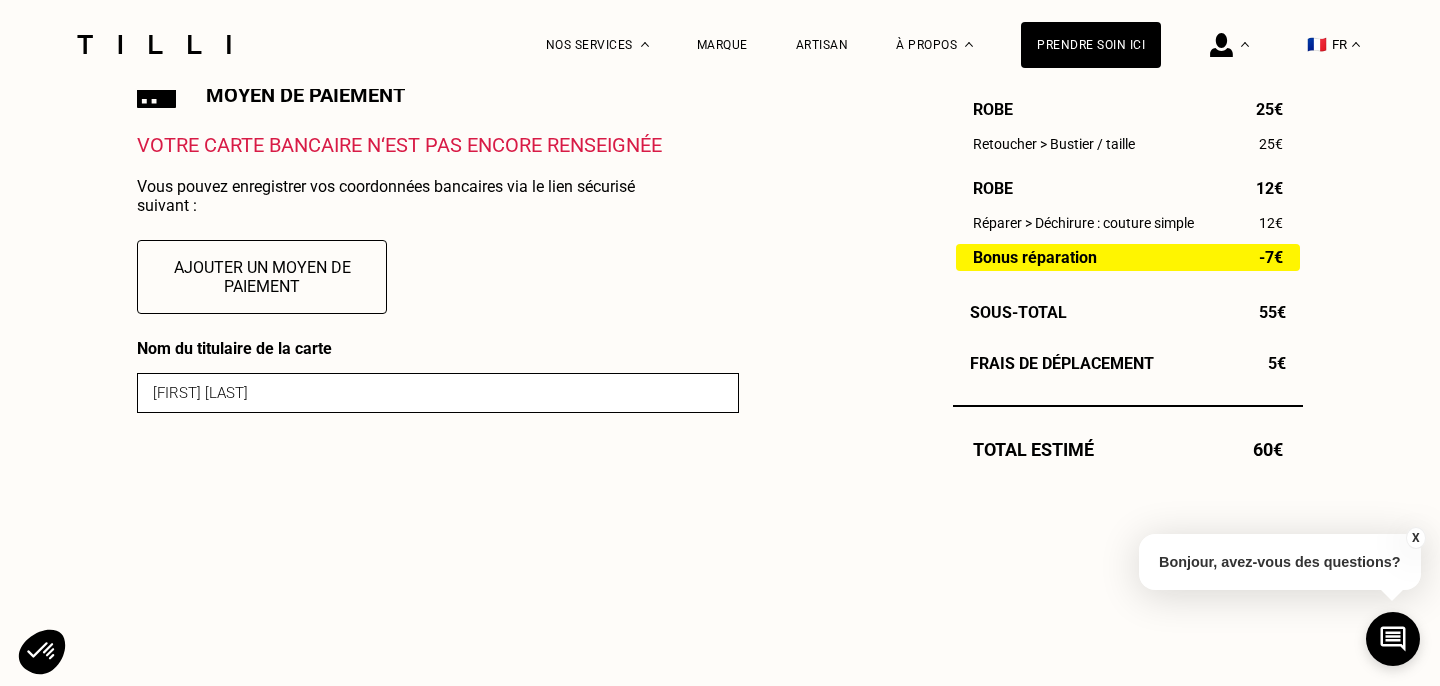 scroll, scrollTop: 637, scrollLeft: 0, axis: vertical 